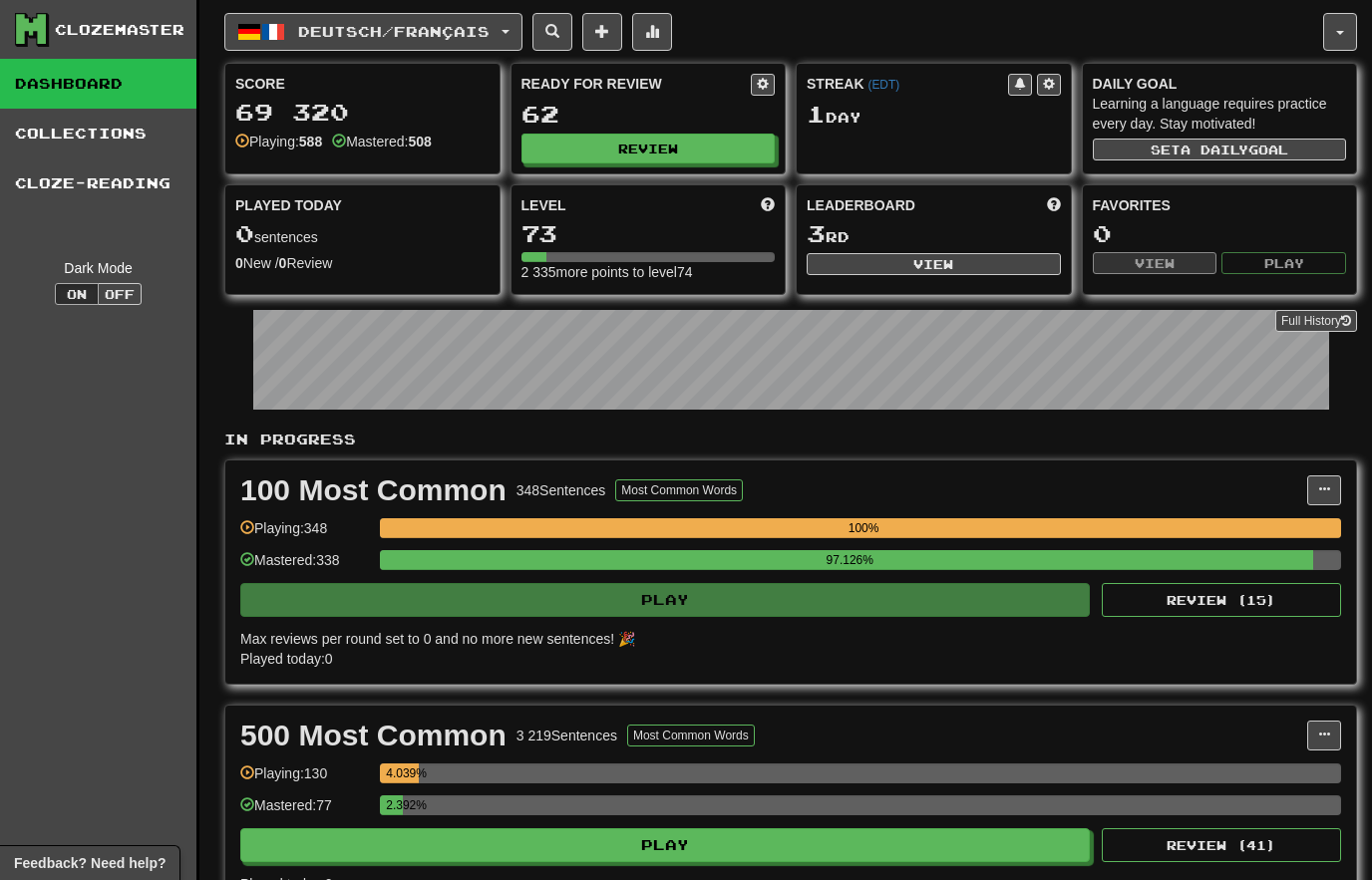 scroll, scrollTop: 0, scrollLeft: 0, axis: both 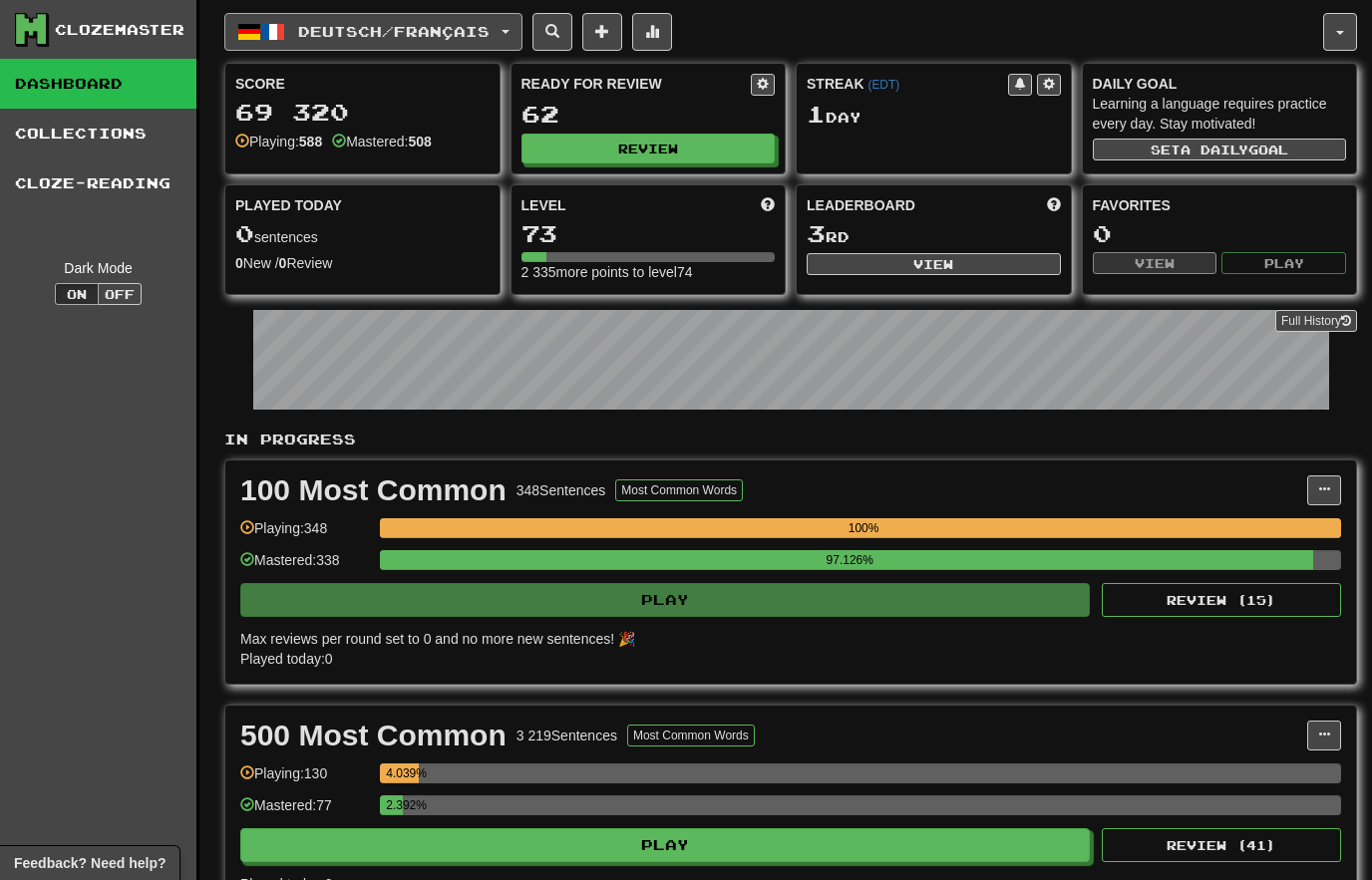 click on "Deutsch  /  Français" at bounding box center (394, 31) 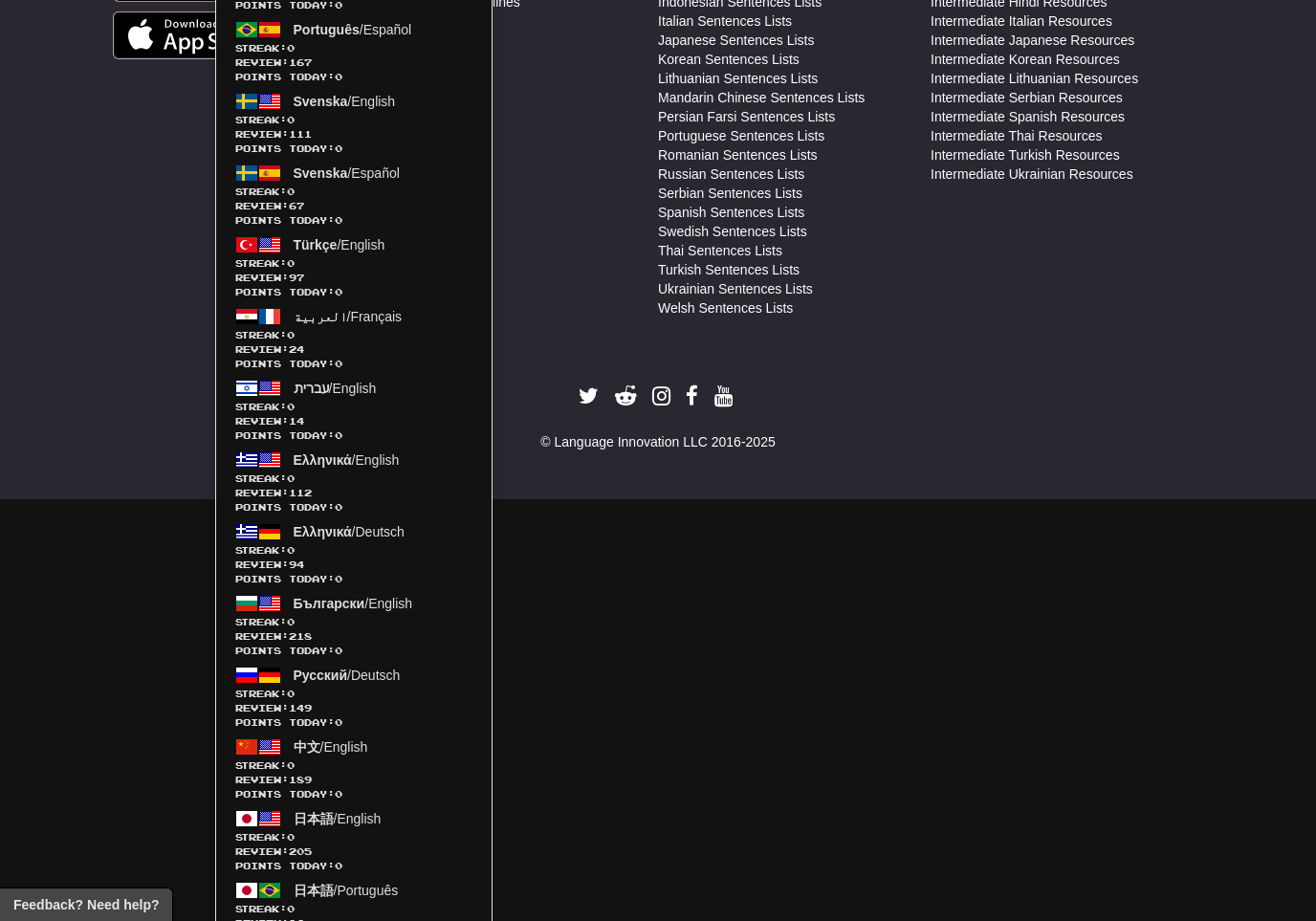 scroll, scrollTop: 1411, scrollLeft: 0, axis: vertical 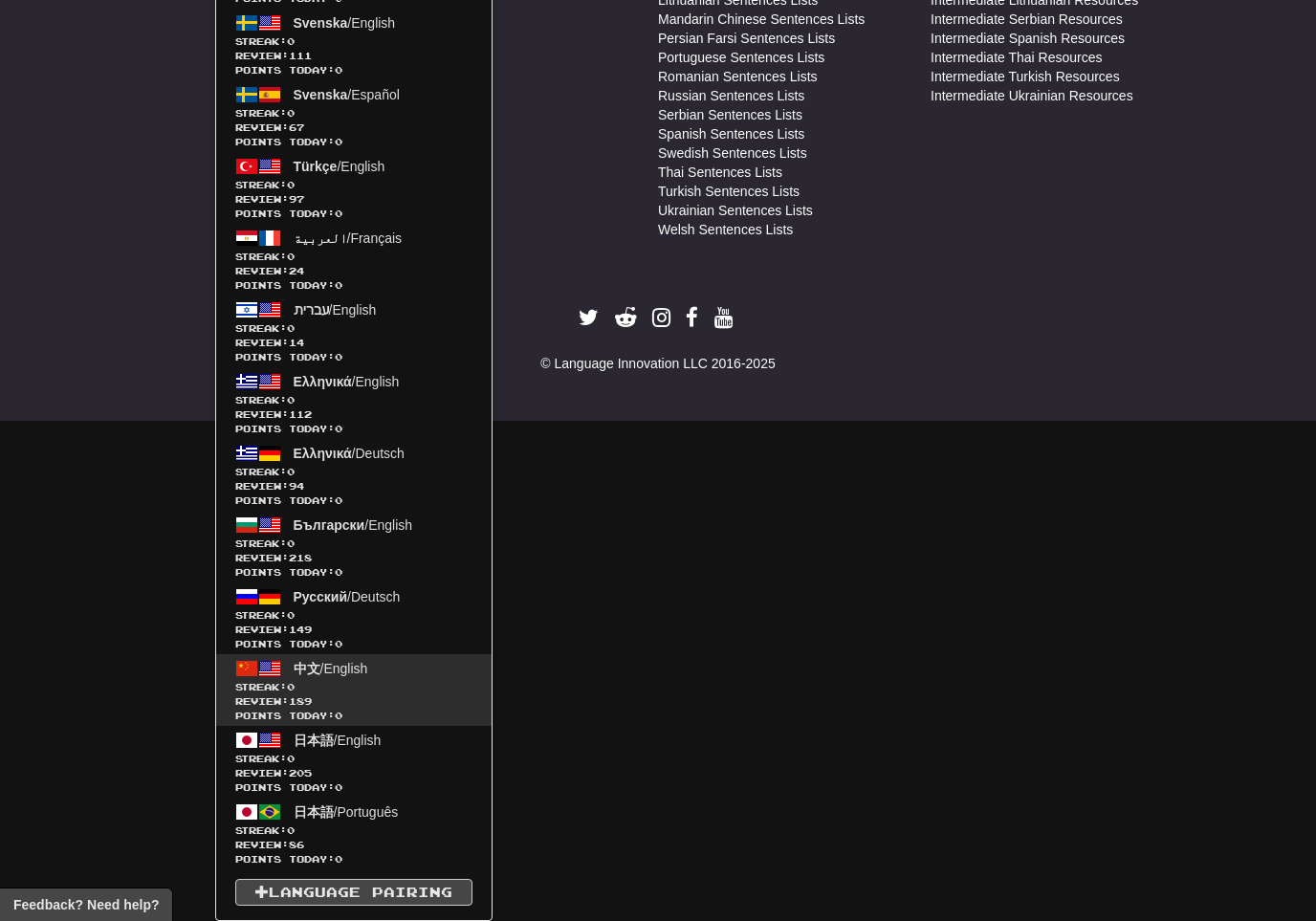 click on "Streak:  0" at bounding box center (354, 687) 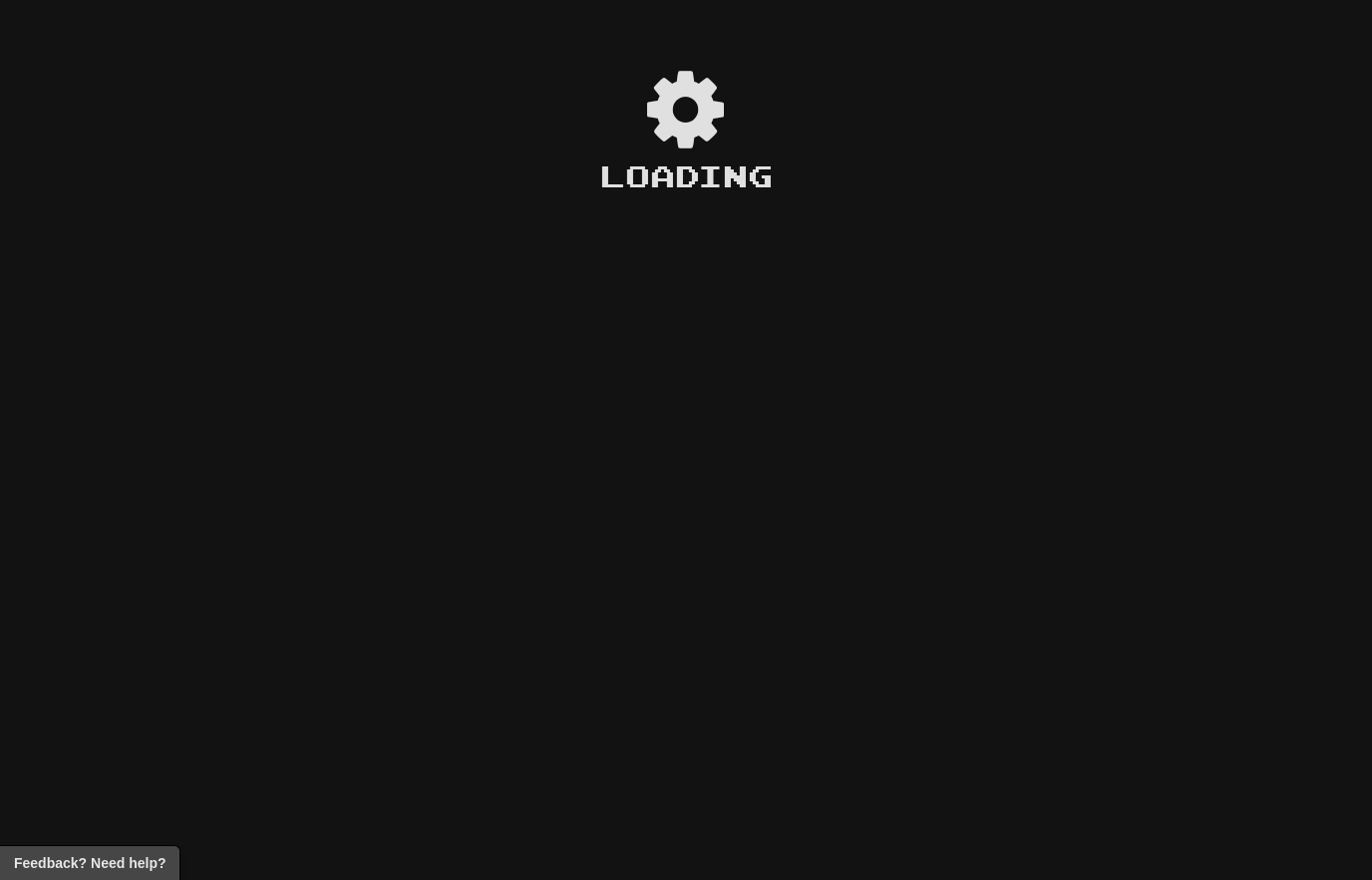 scroll, scrollTop: 0, scrollLeft: 0, axis: both 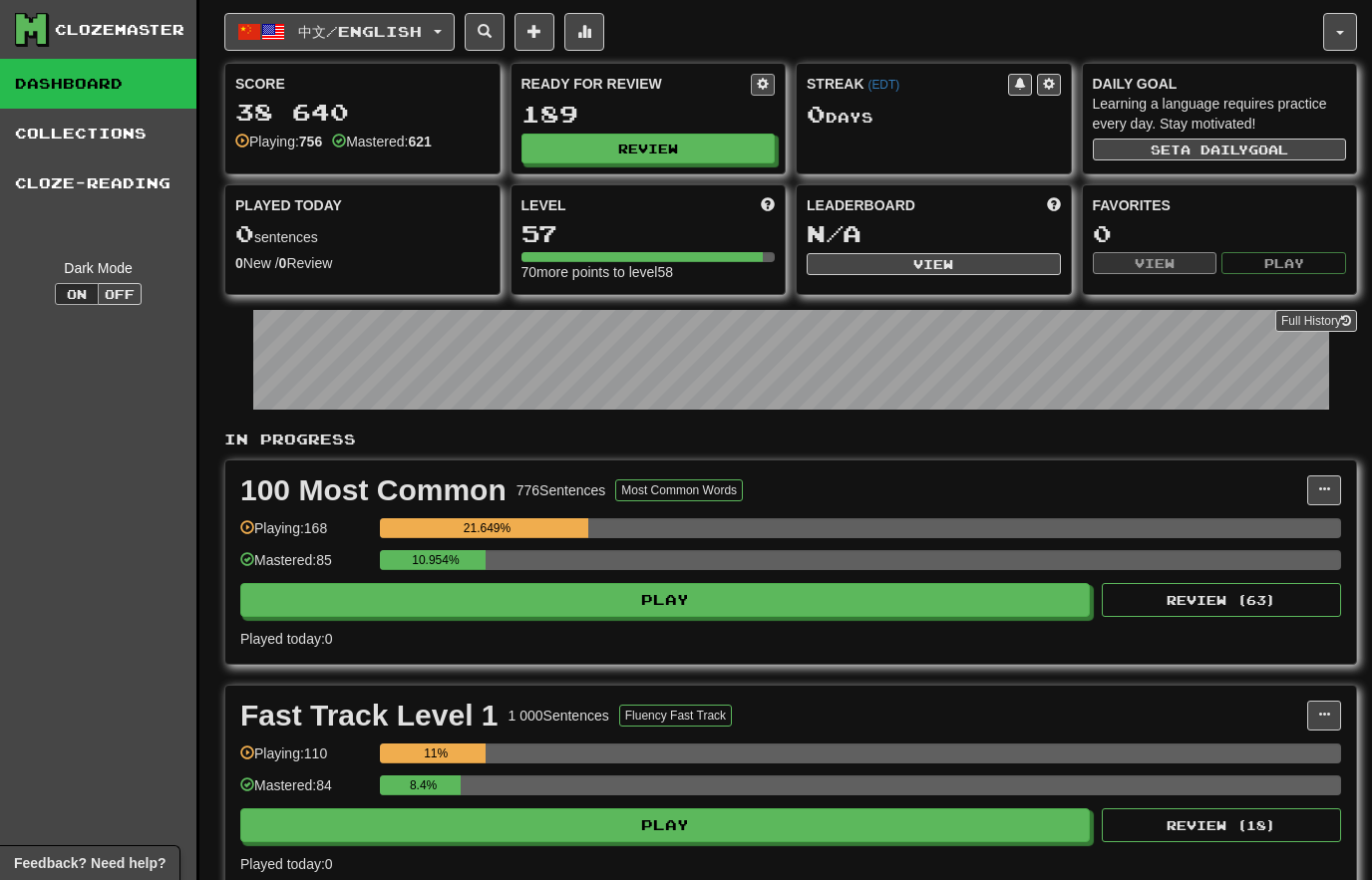 click 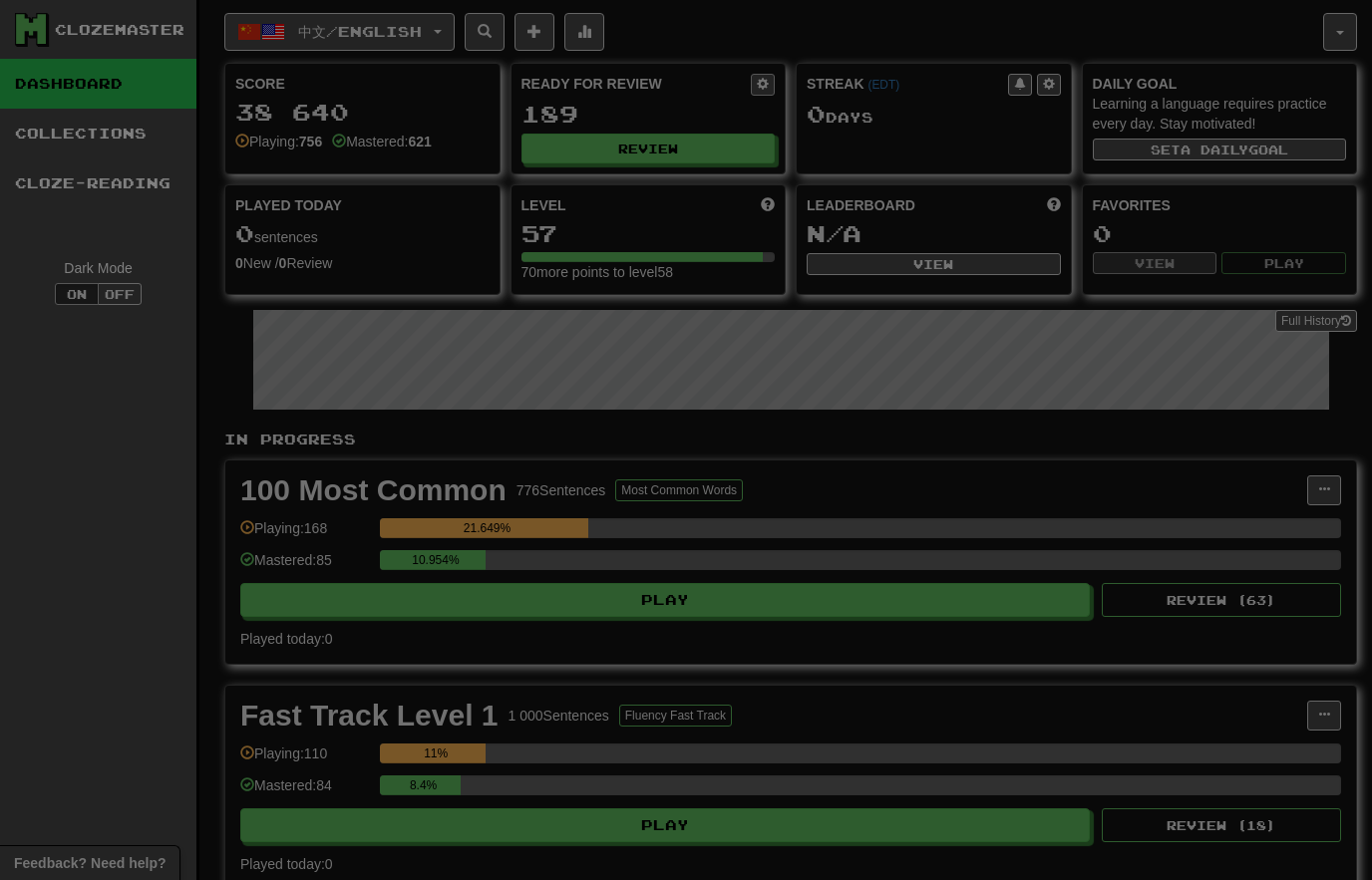 select on "*" 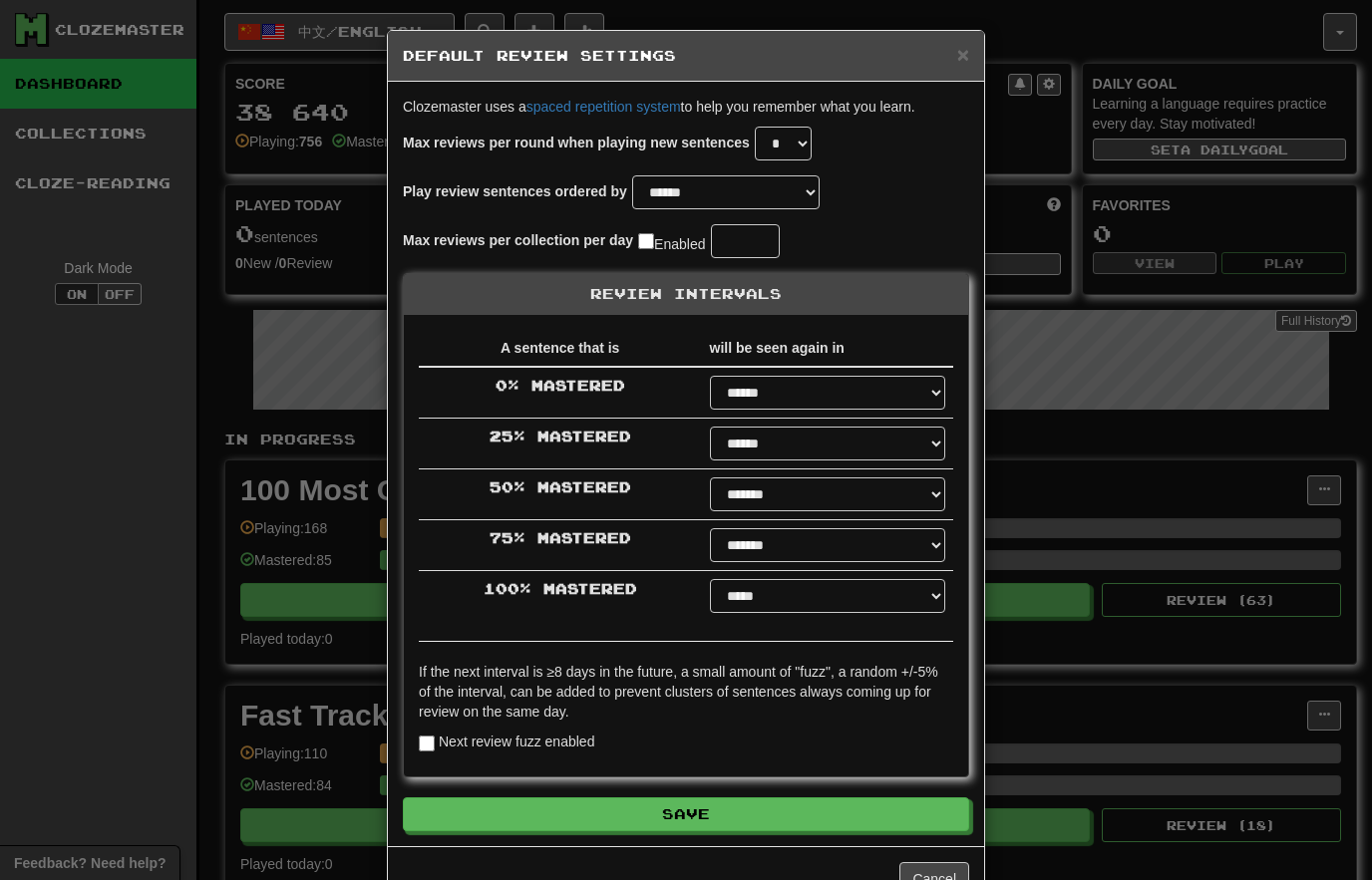 scroll, scrollTop: 0, scrollLeft: 0, axis: both 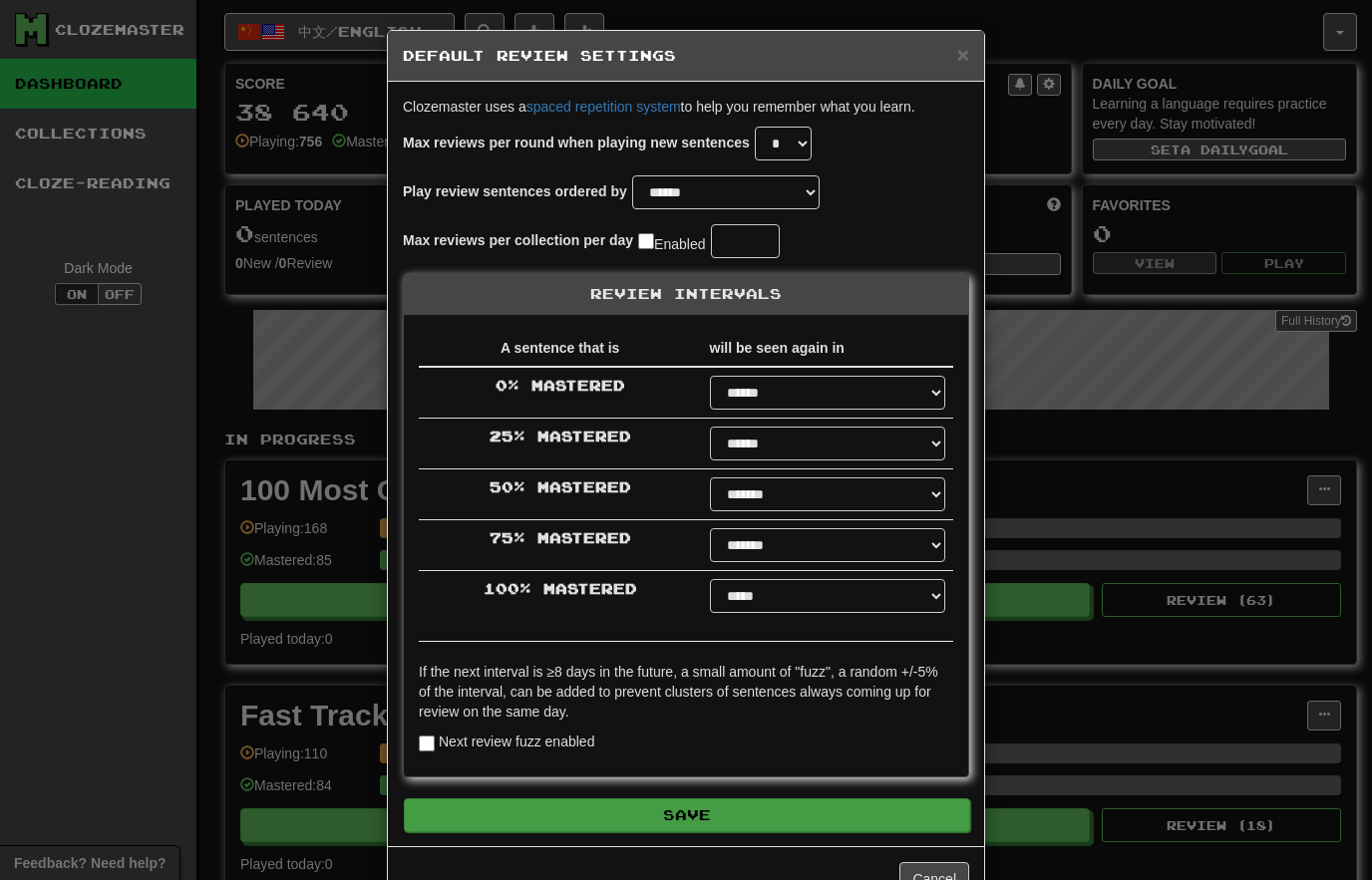 click on "Save" at bounding box center [687, 815] 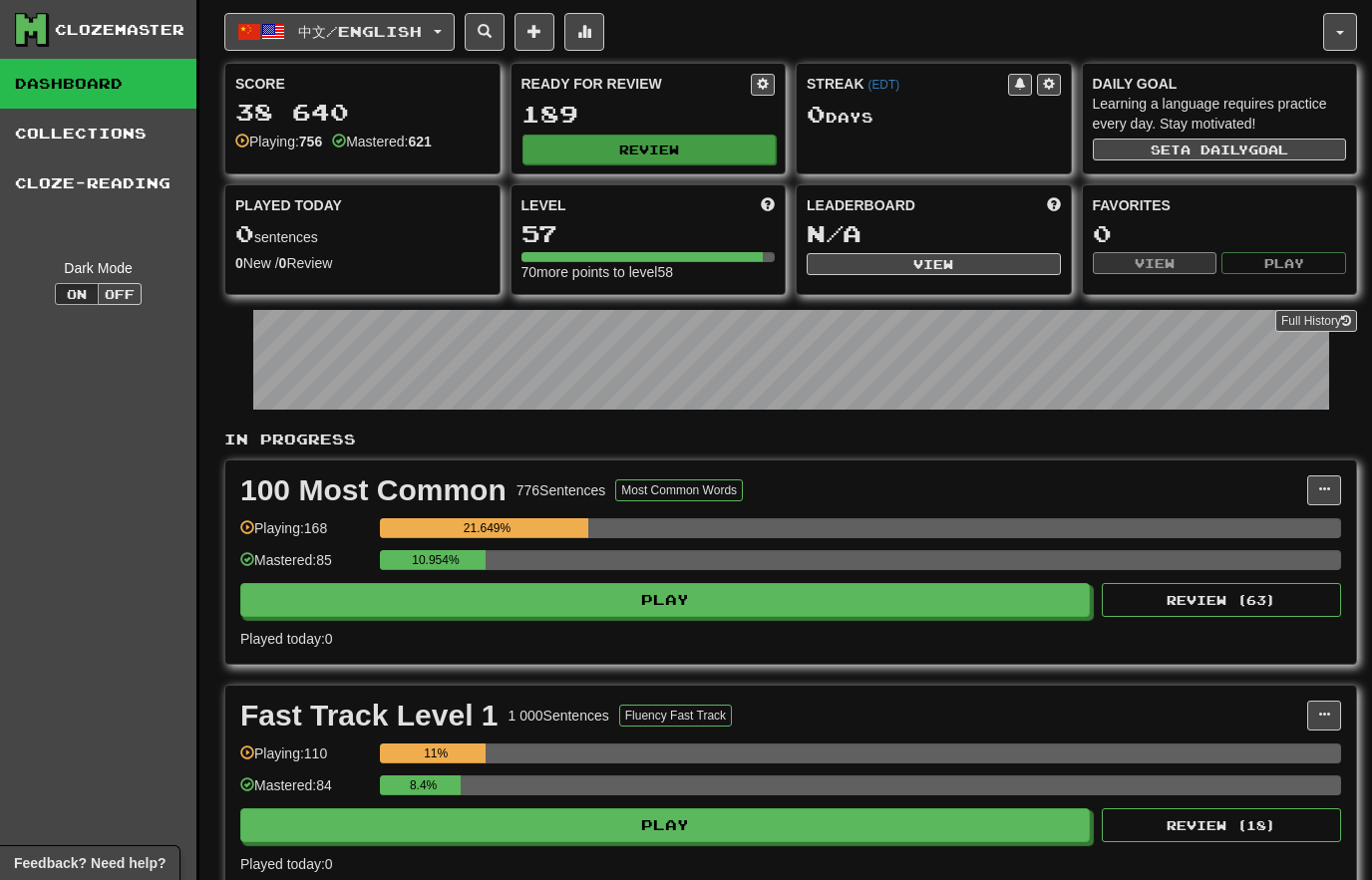 click on "Review" 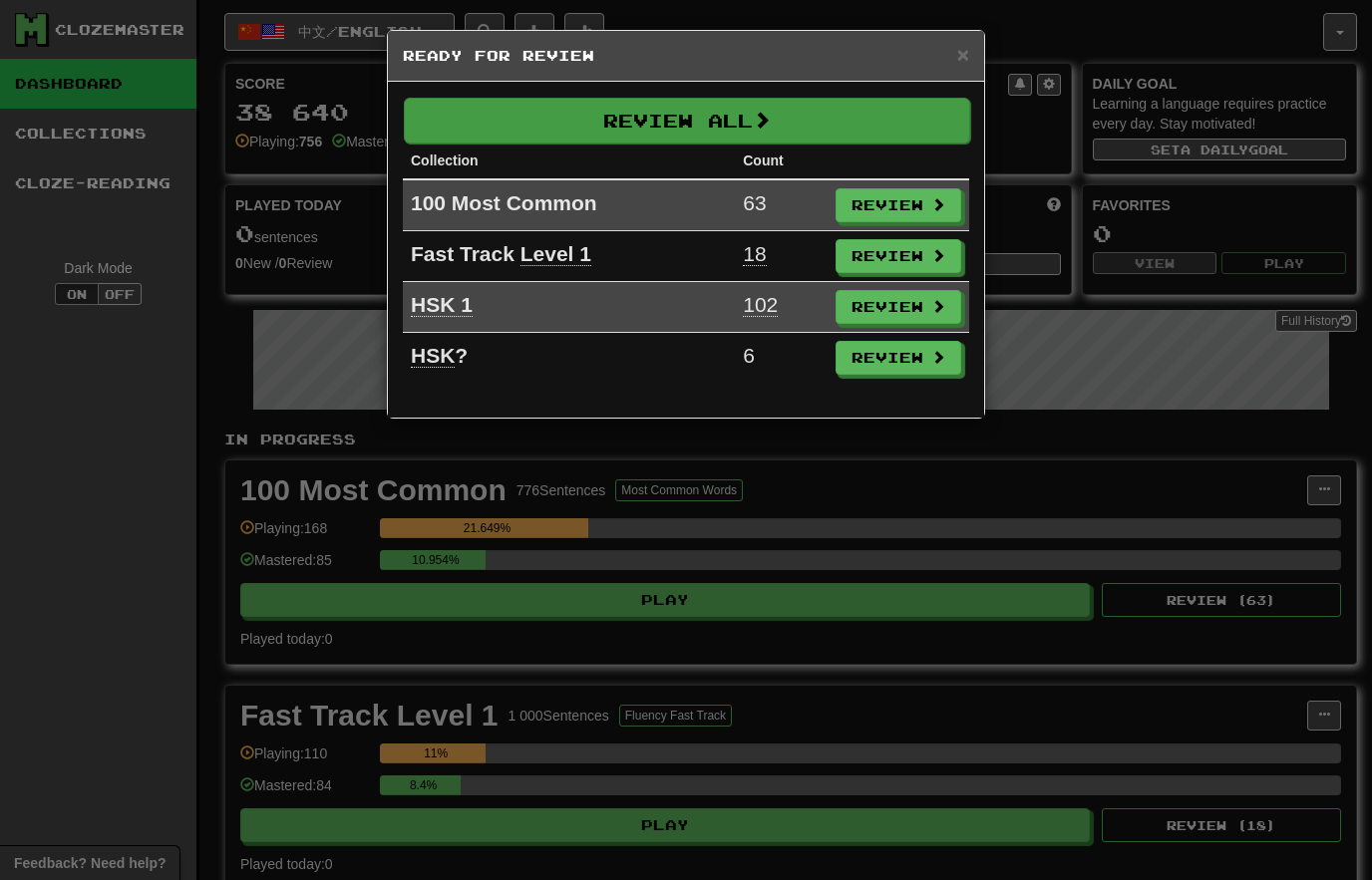 click on "Review All" at bounding box center [687, 121] 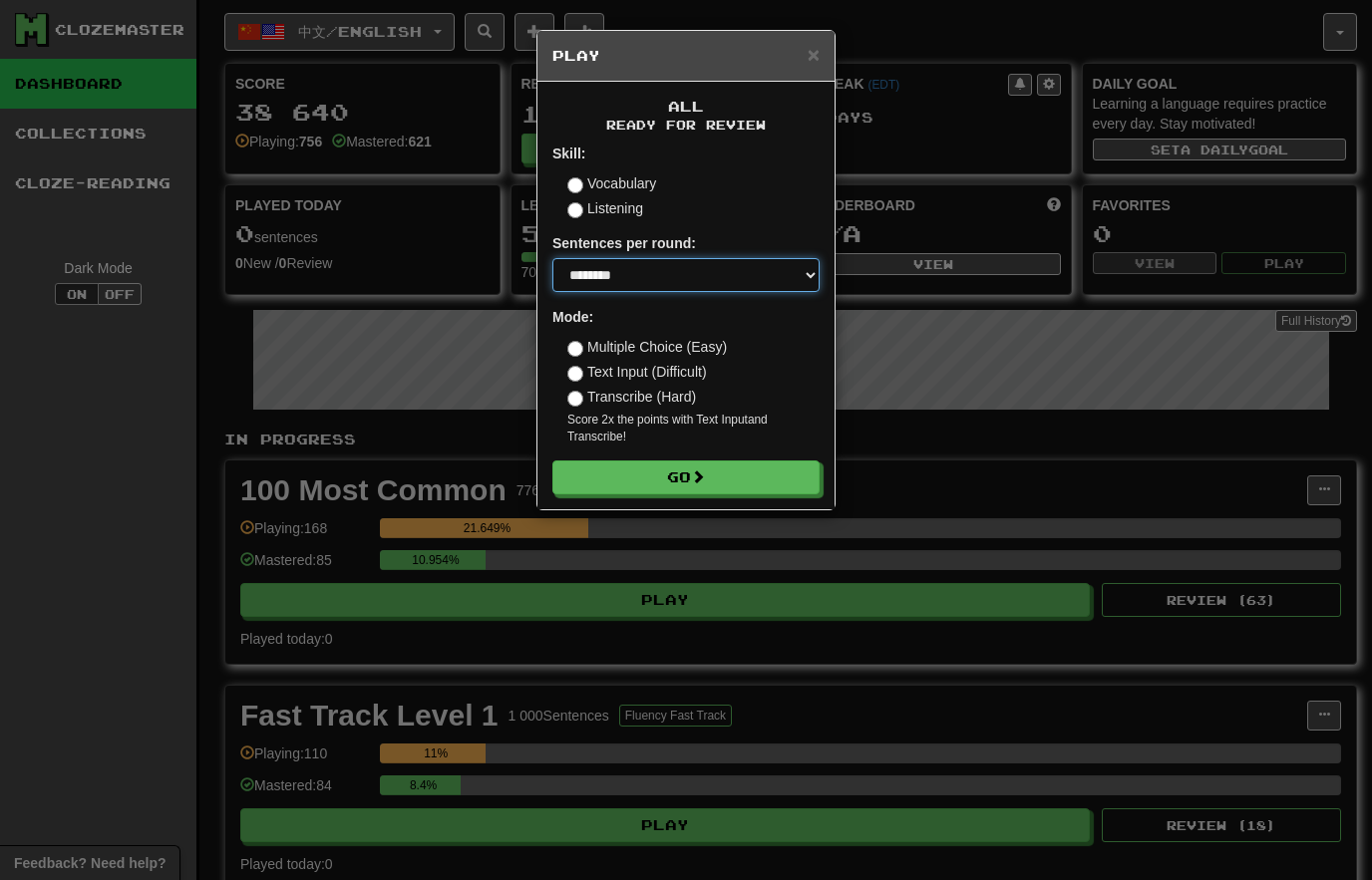 click on "* ** ** ** ** ** *** ********" at bounding box center [686, 275] 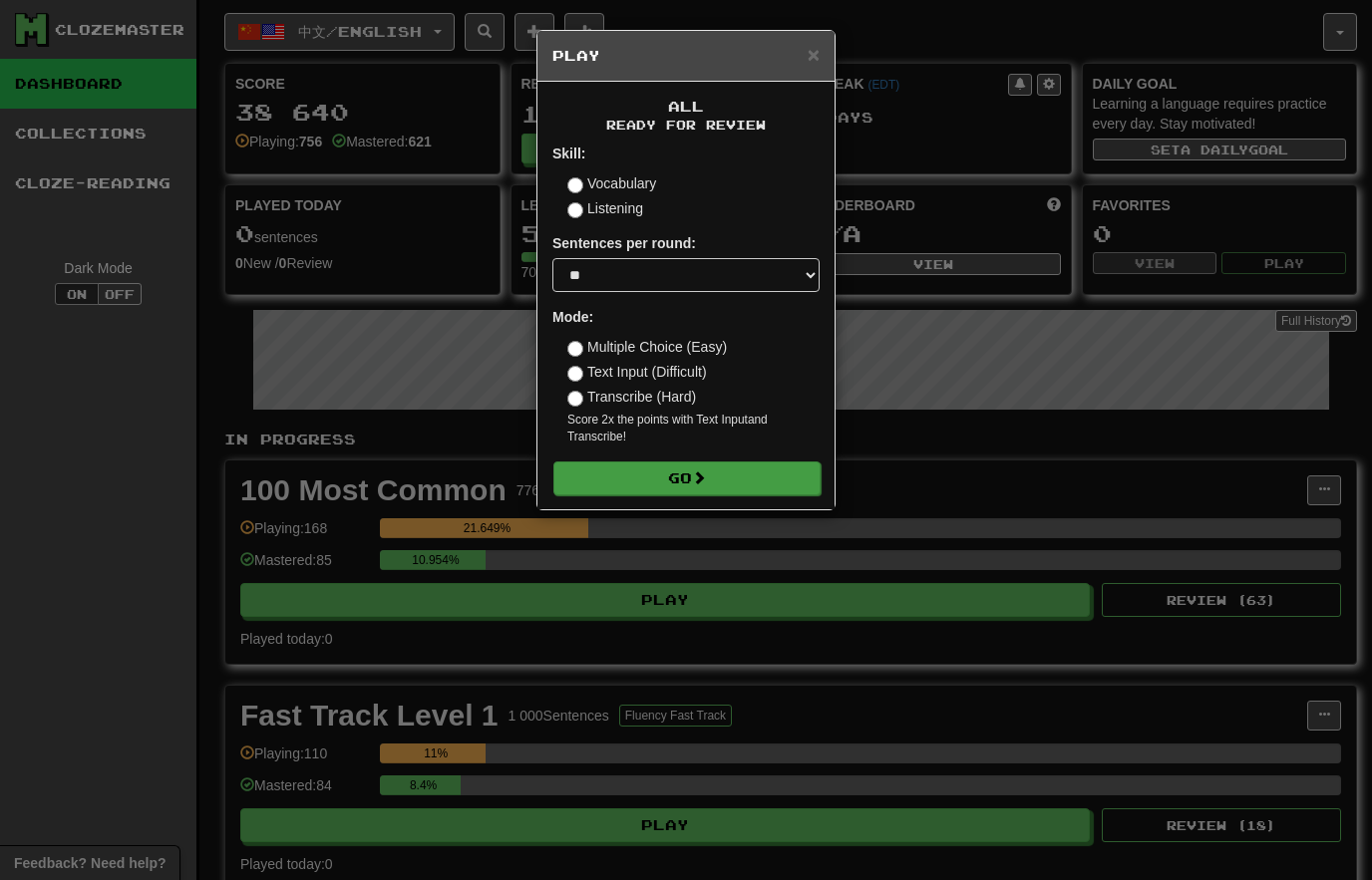 click on "Go" at bounding box center (687, 478) 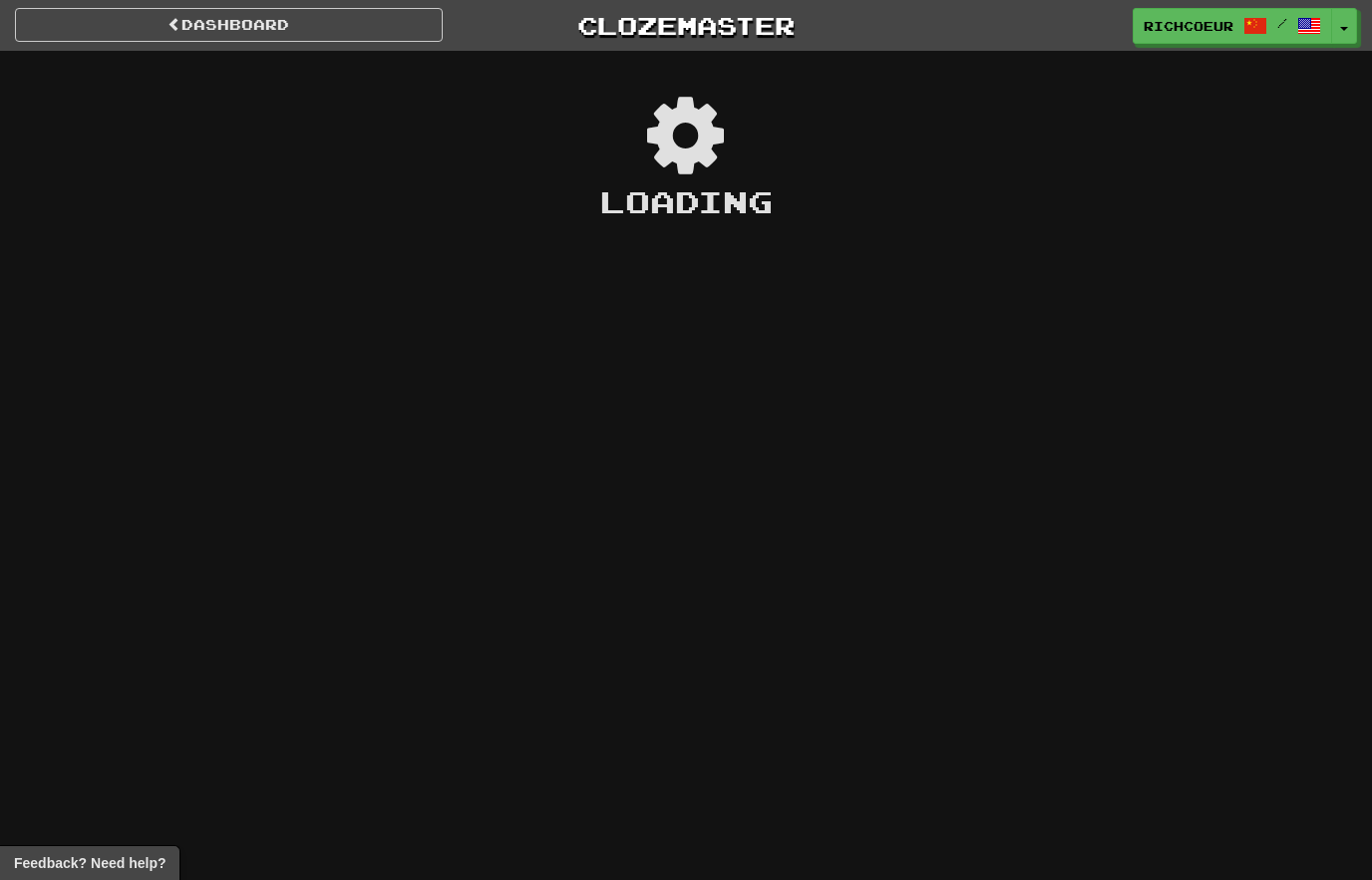 scroll, scrollTop: 0, scrollLeft: 0, axis: both 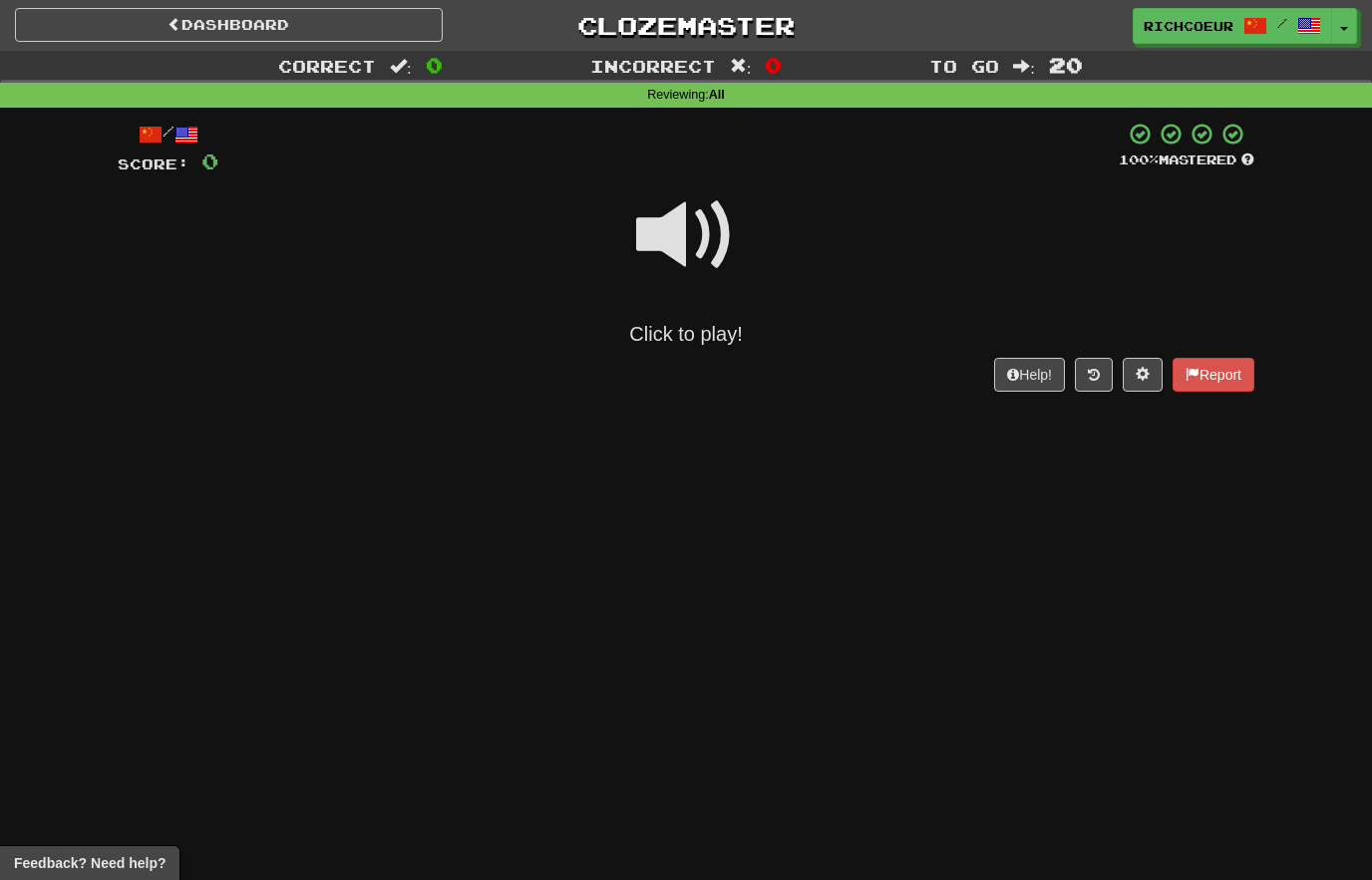 click at bounding box center (686, 235) 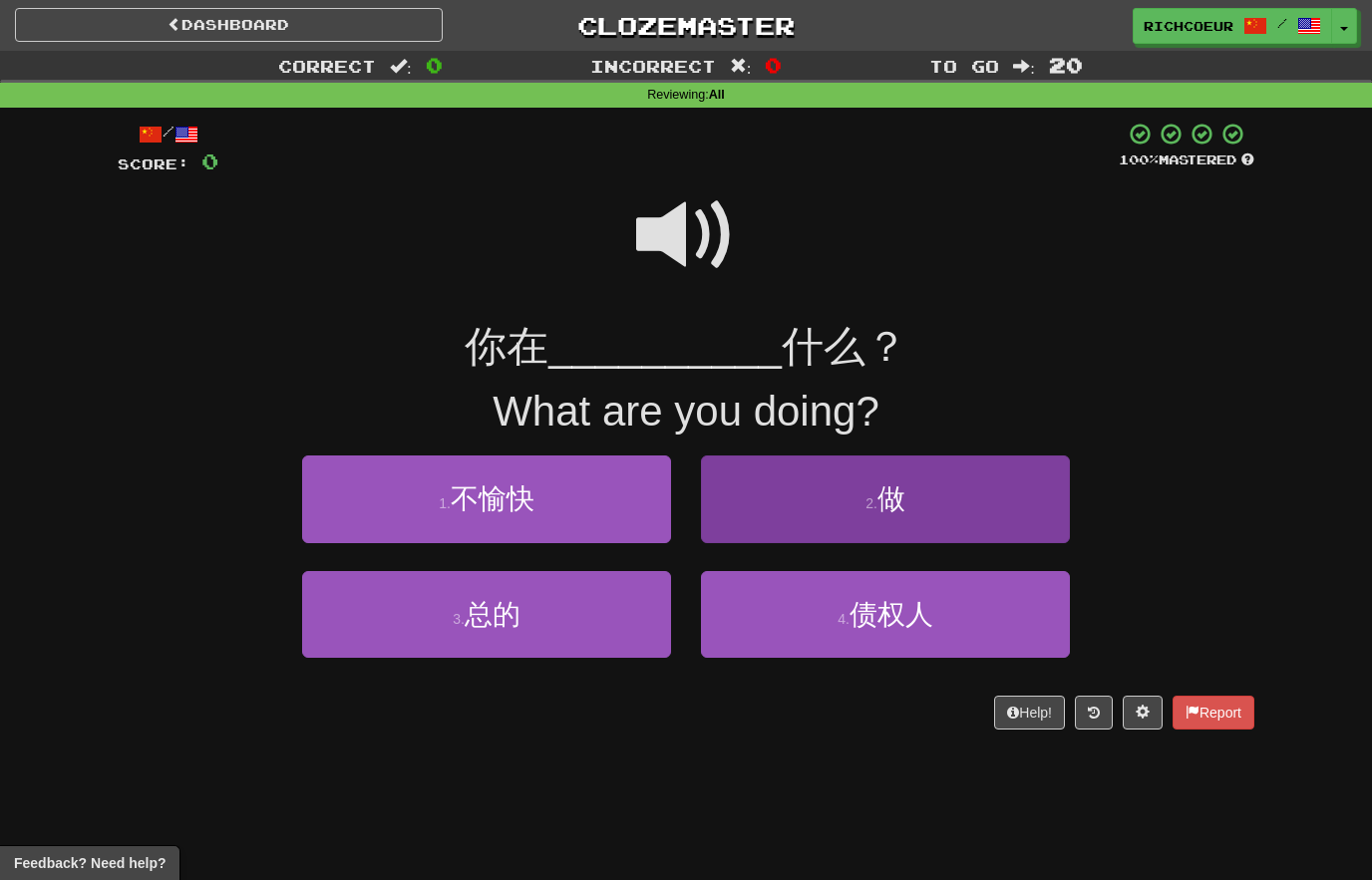 click on "2 .  做" at bounding box center [885, 498] 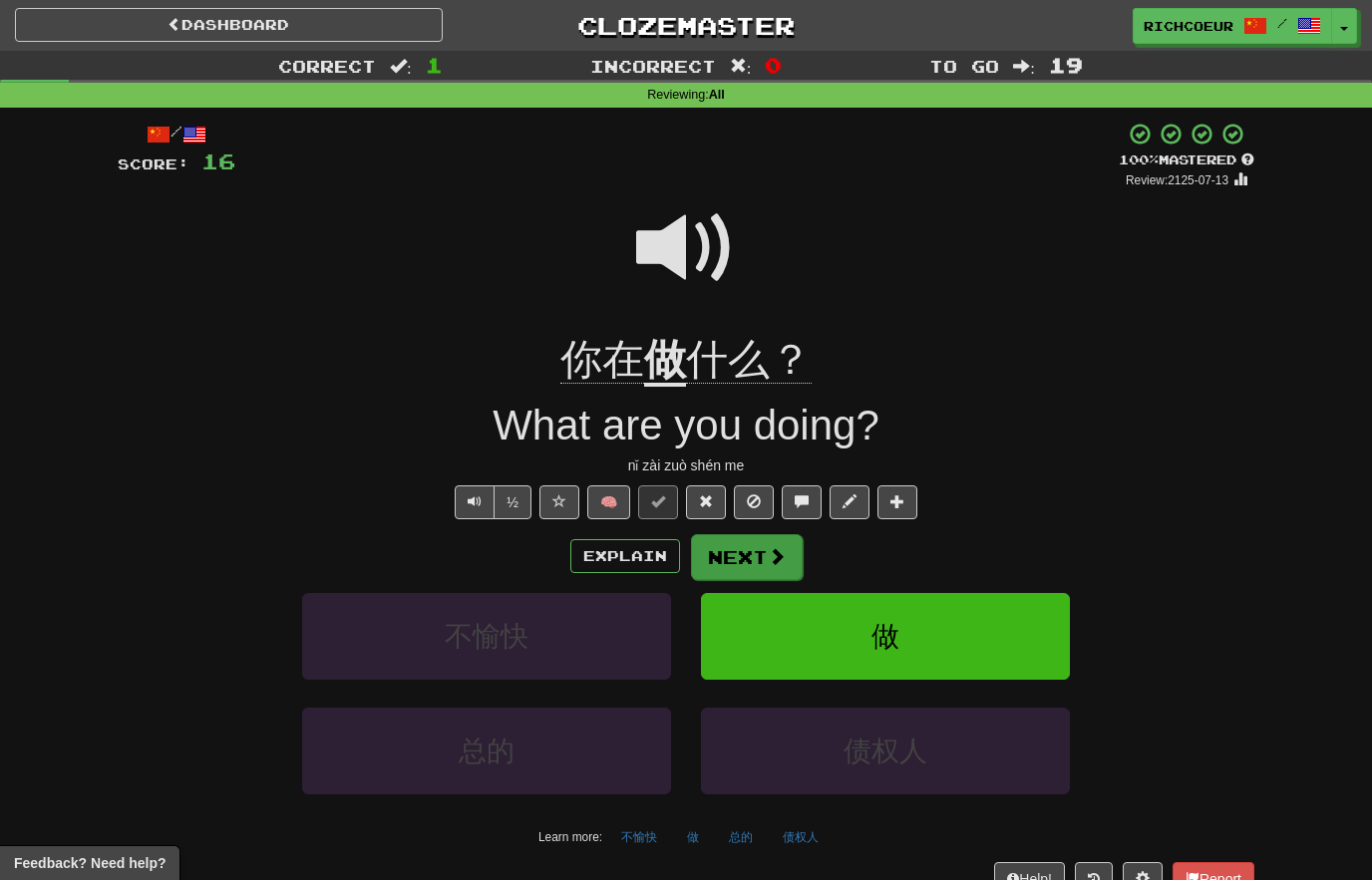 click on "Next" at bounding box center [747, 557] 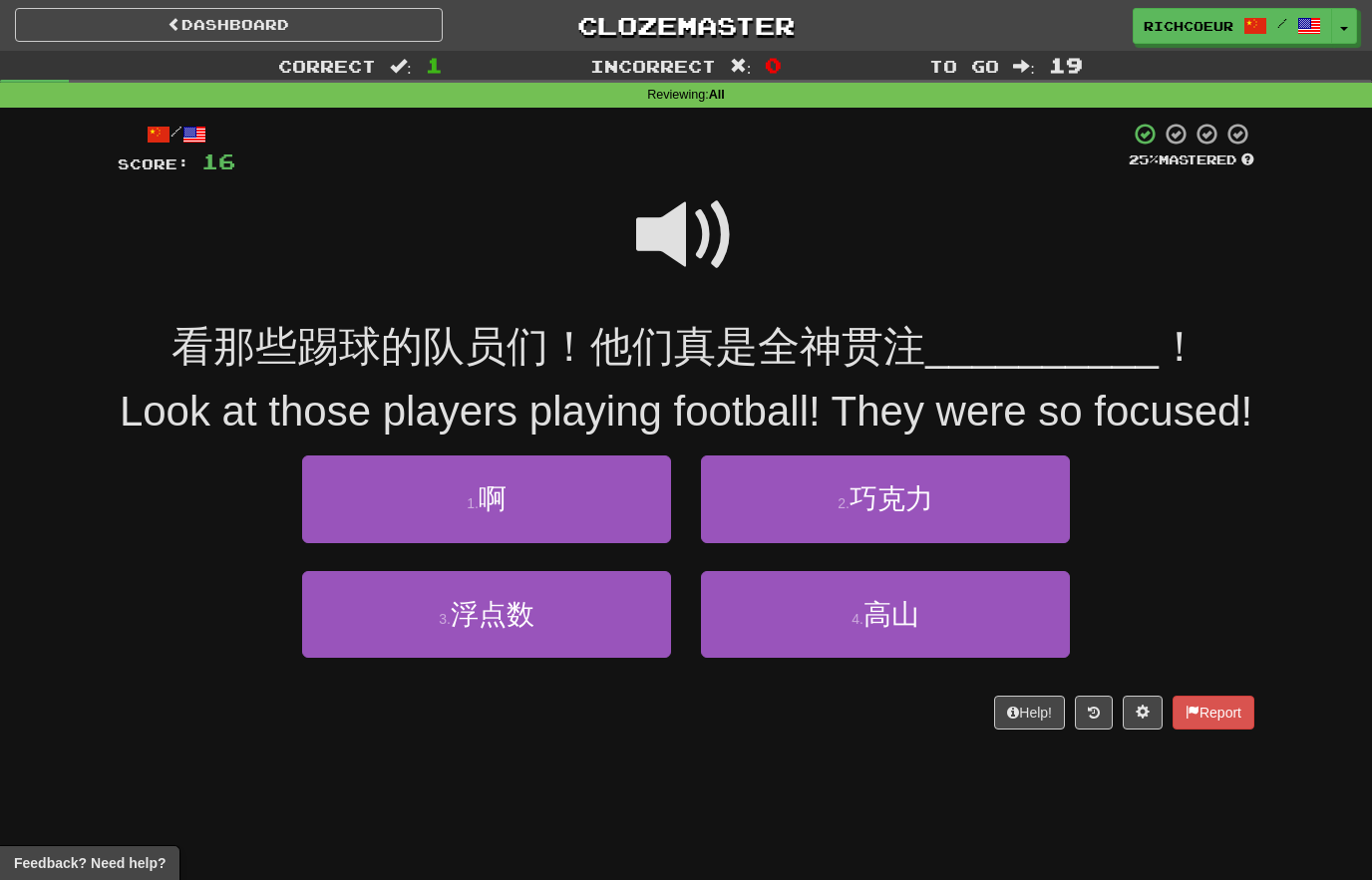 click at bounding box center (686, 235) 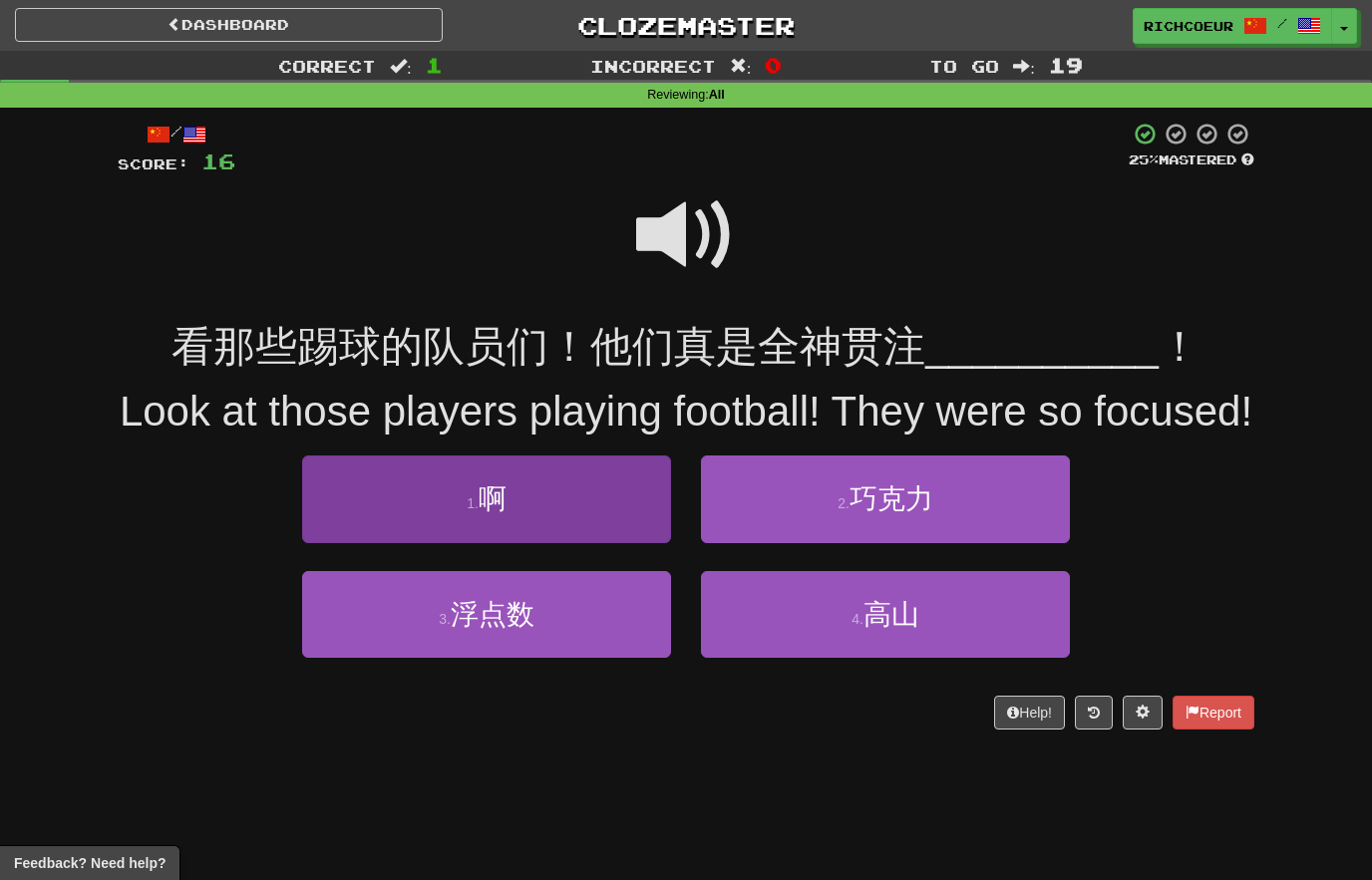 click on "1 .  啊" at bounding box center [487, 498] 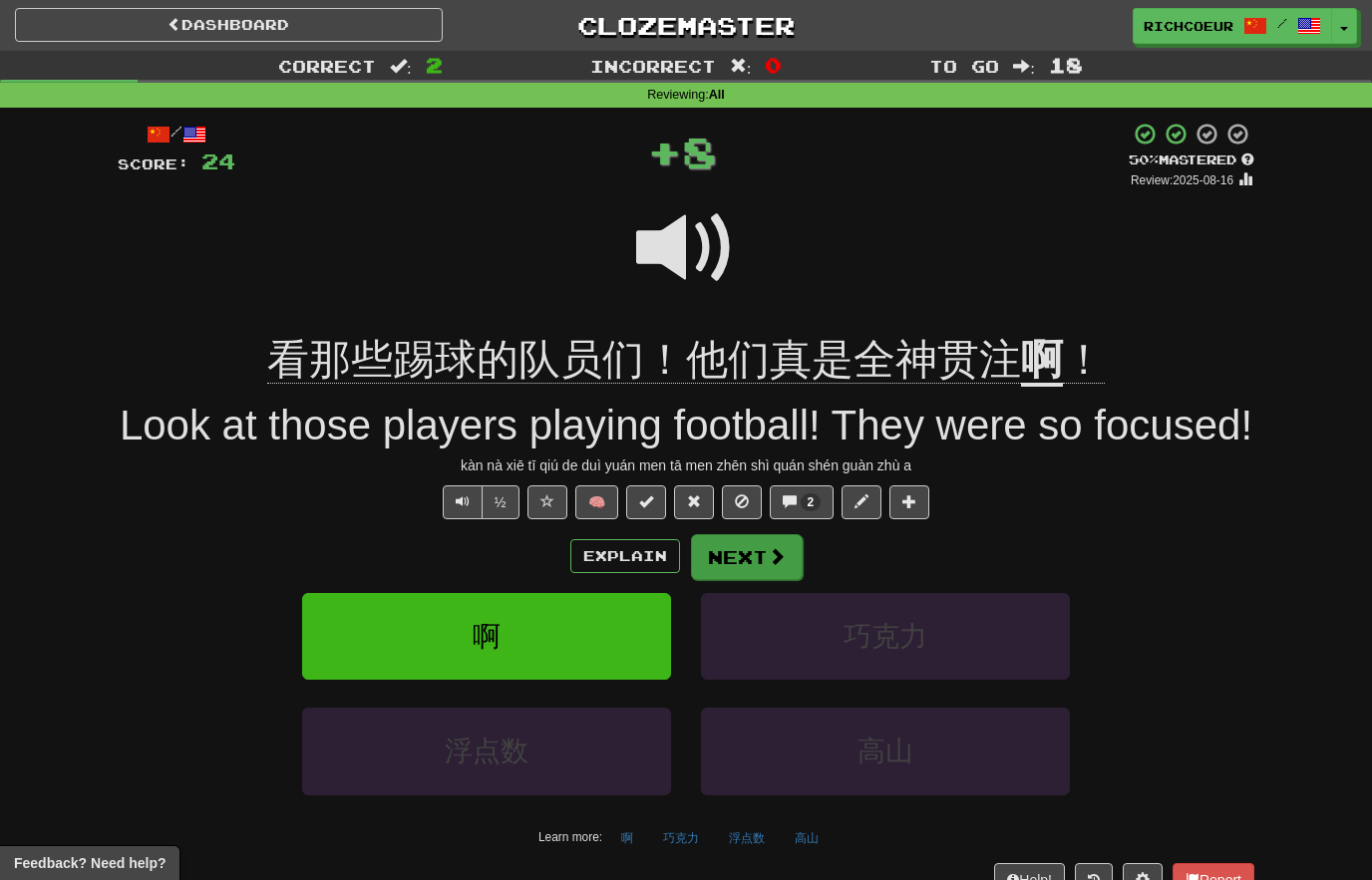 click at bounding box center [777, 556] 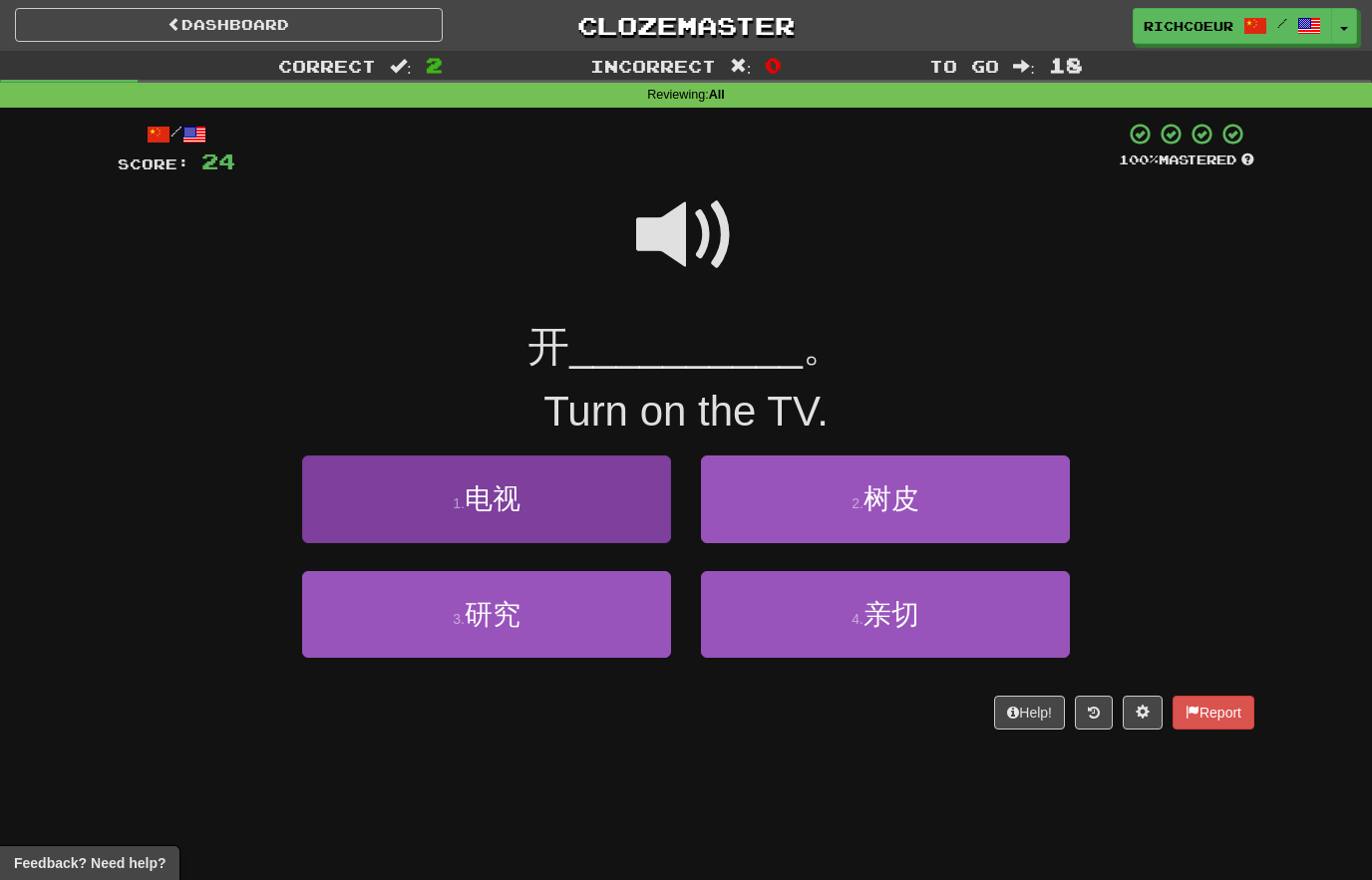 click on "1 .  电视" at bounding box center [487, 498] 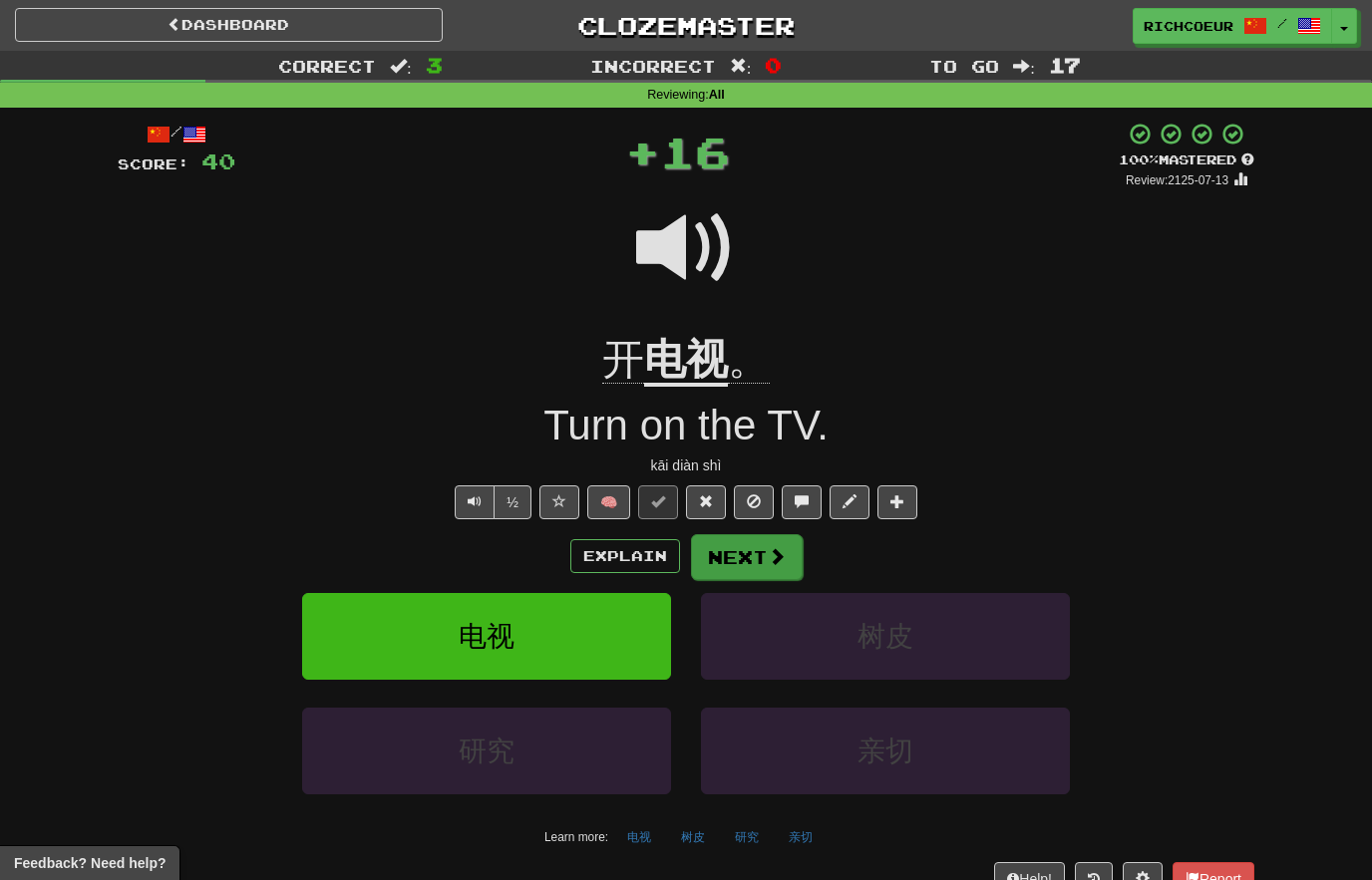 click at bounding box center (777, 556) 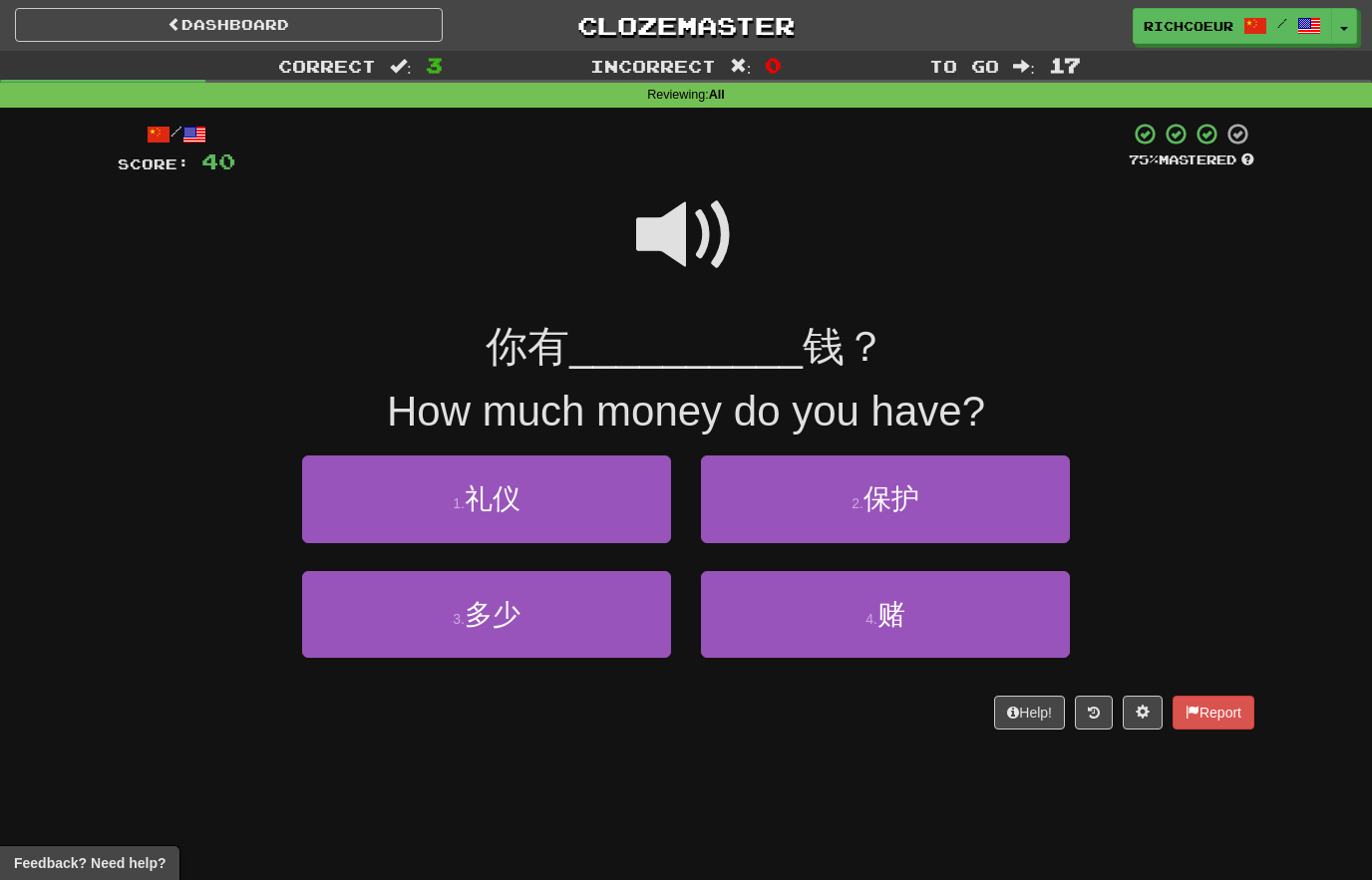 click at bounding box center (686, 235) 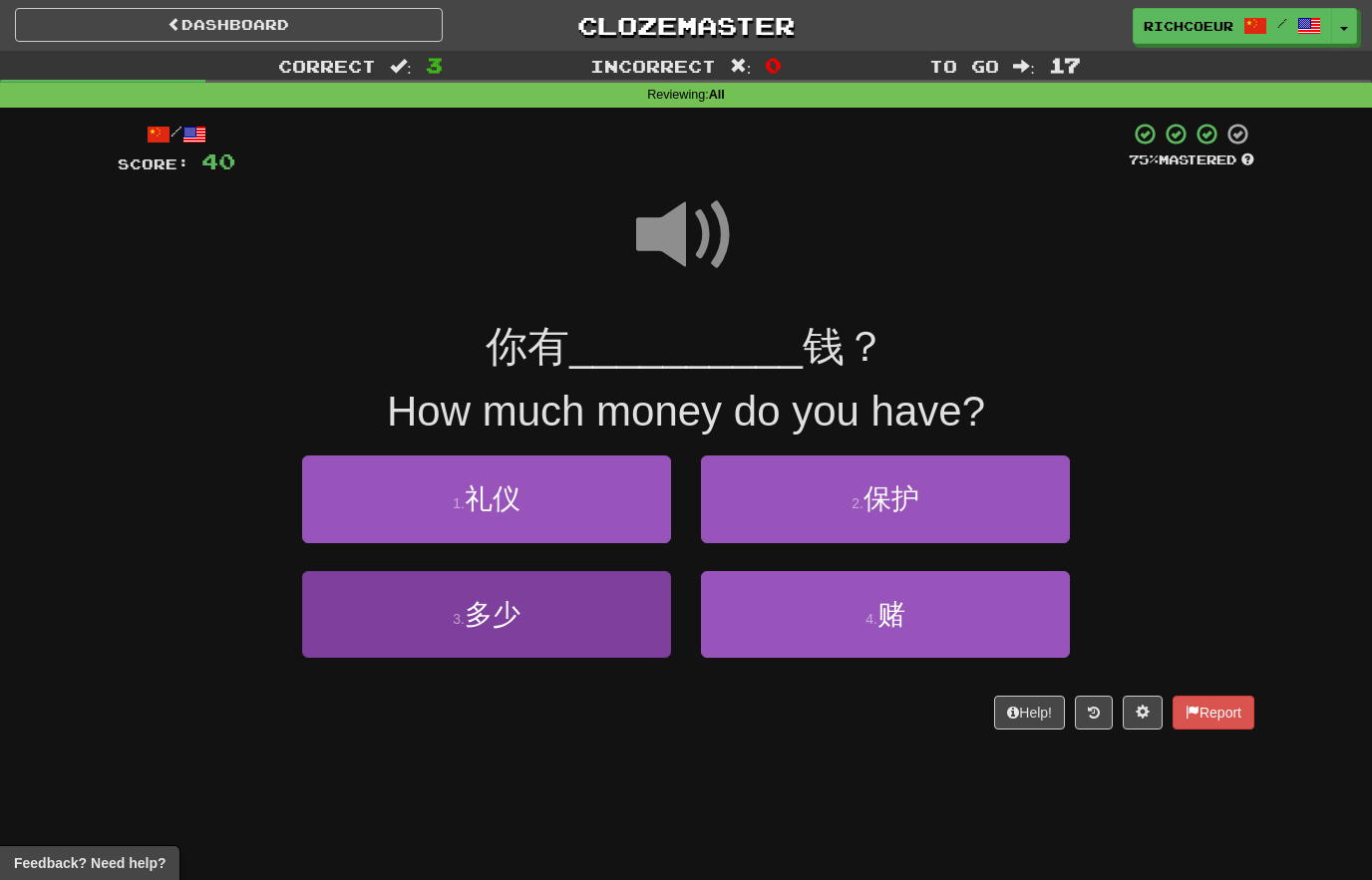 click on "3 .  多少" at bounding box center [487, 614] 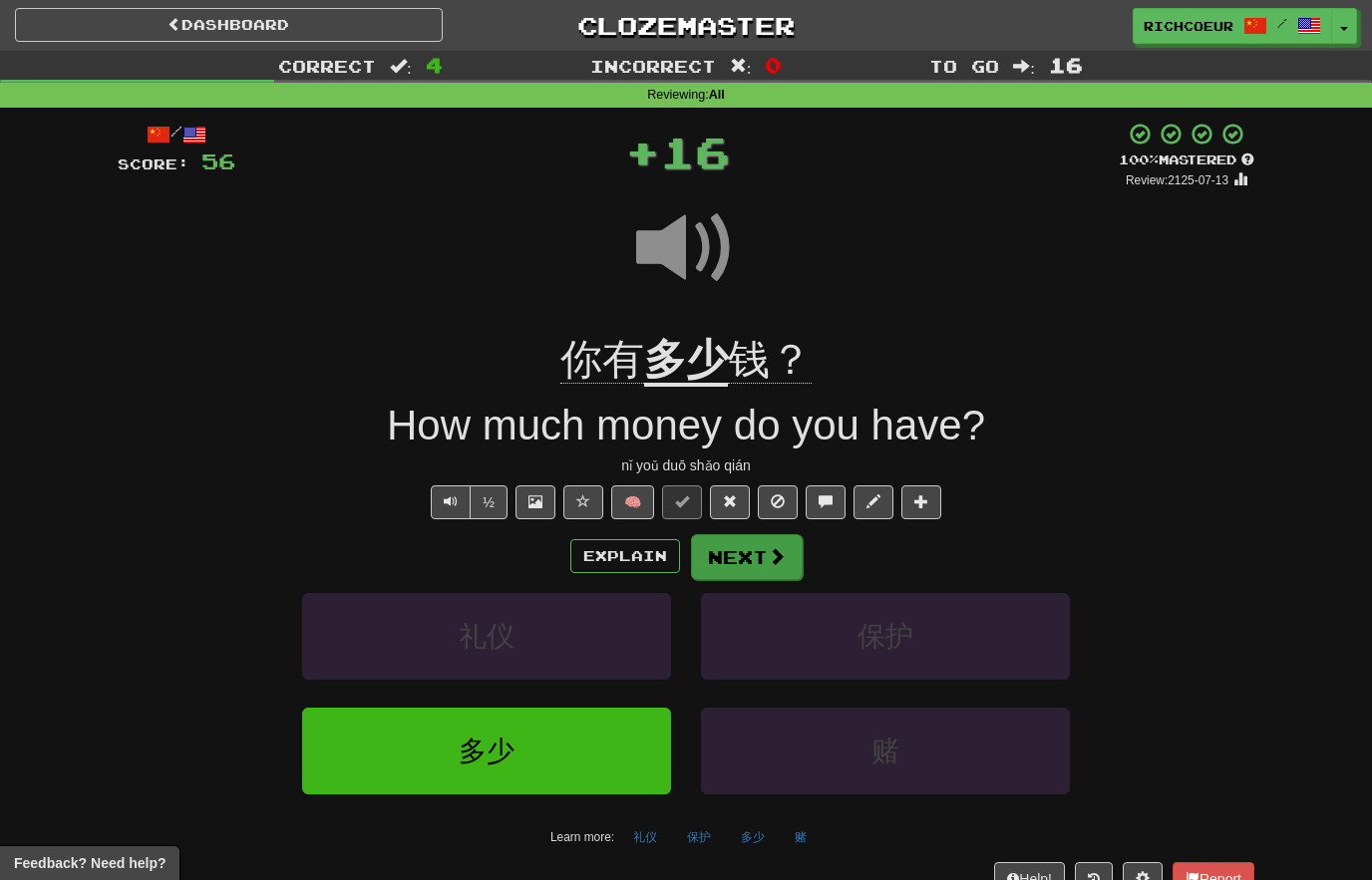 click at bounding box center (777, 556) 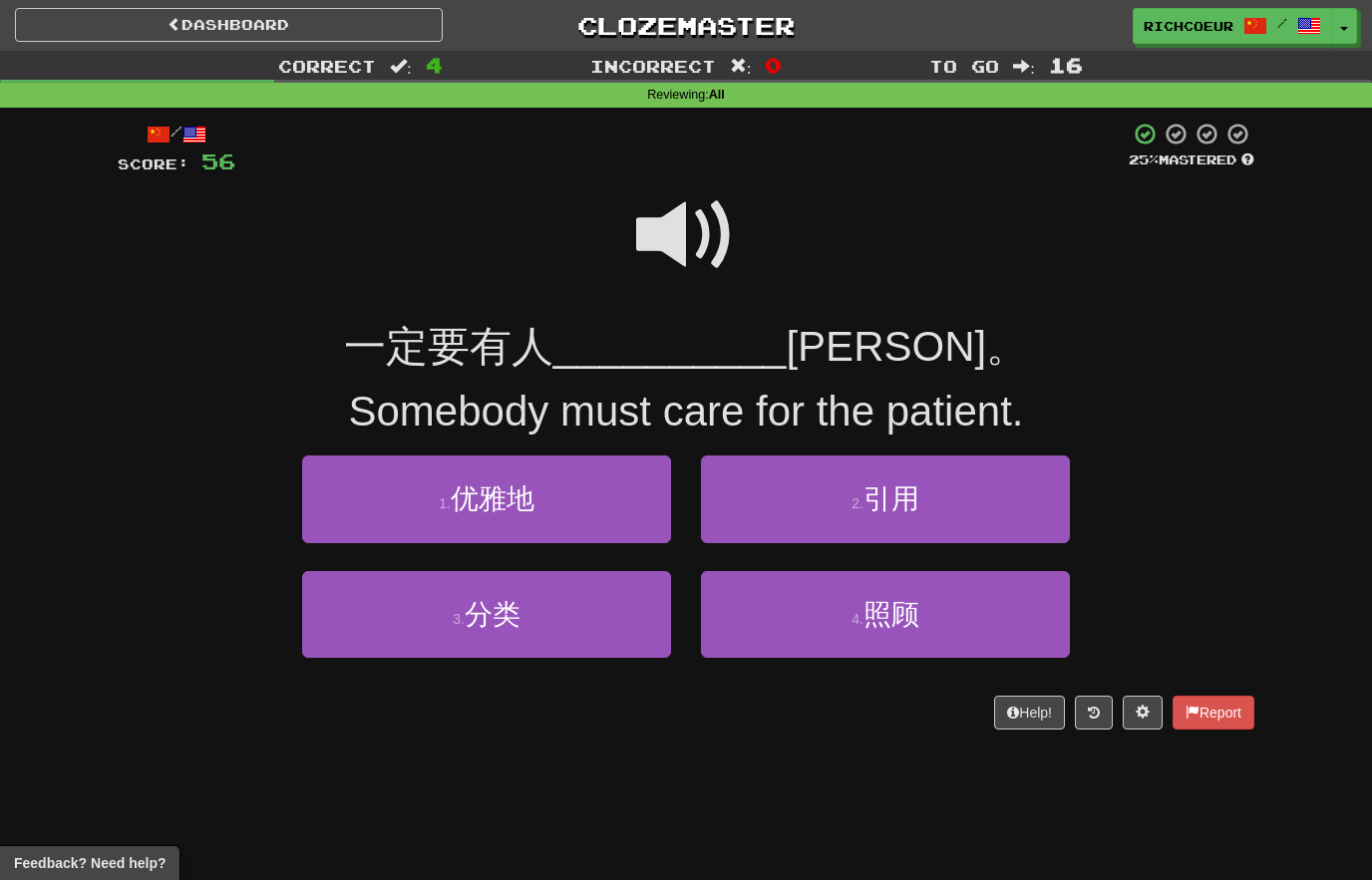 click at bounding box center (686, 235) 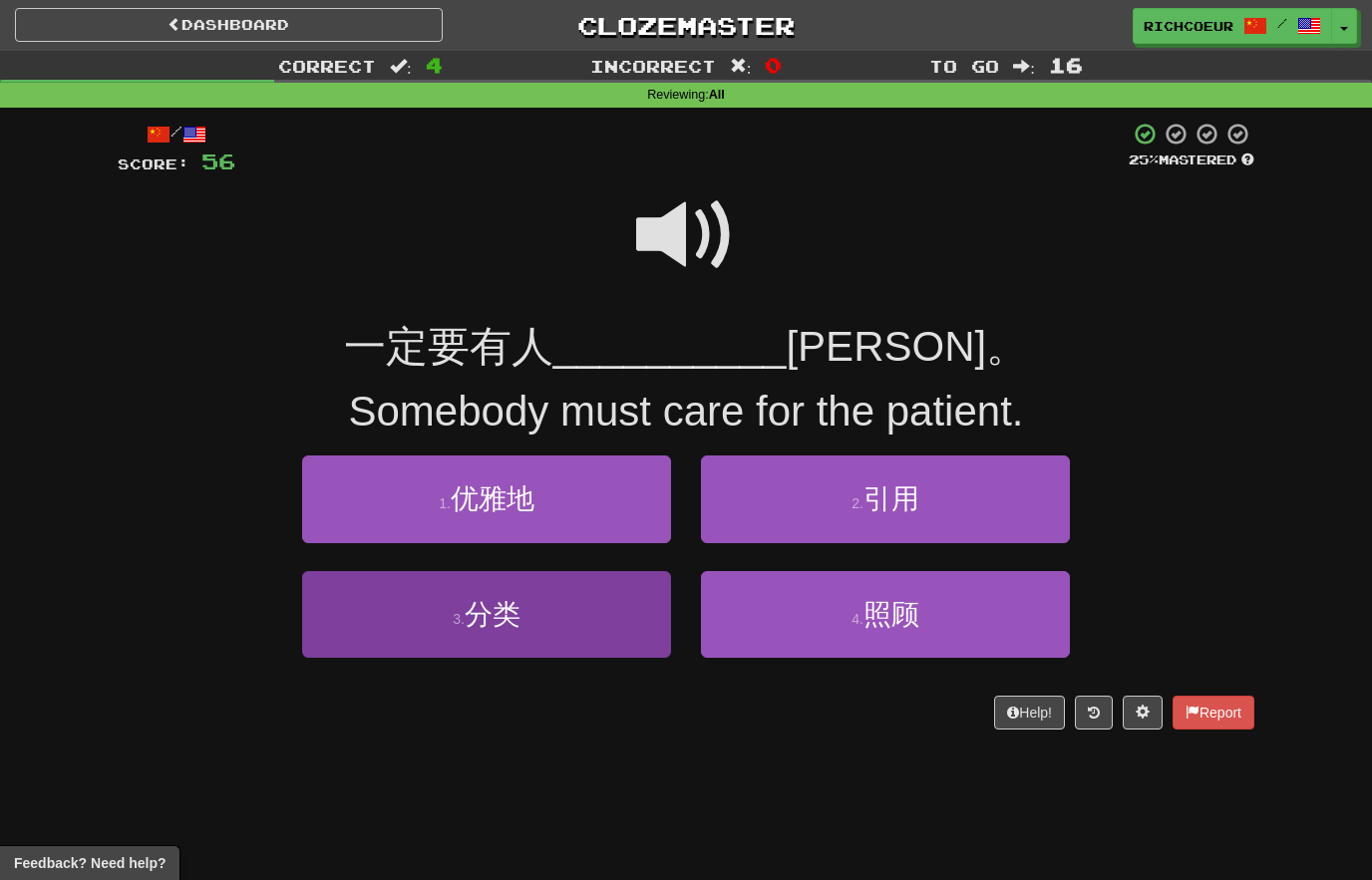 click on "3 .  分类" at bounding box center [487, 614] 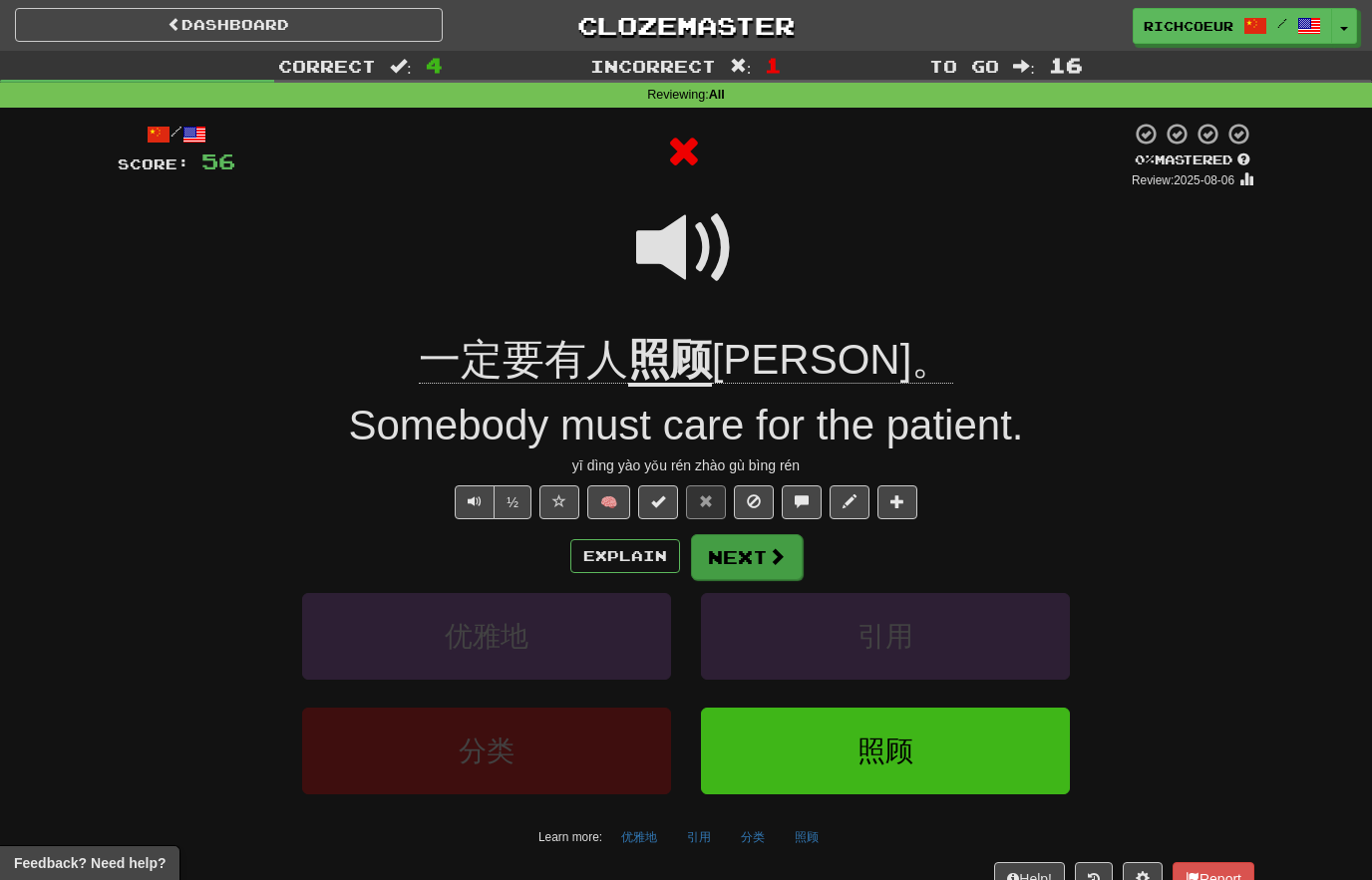 click at bounding box center [777, 556] 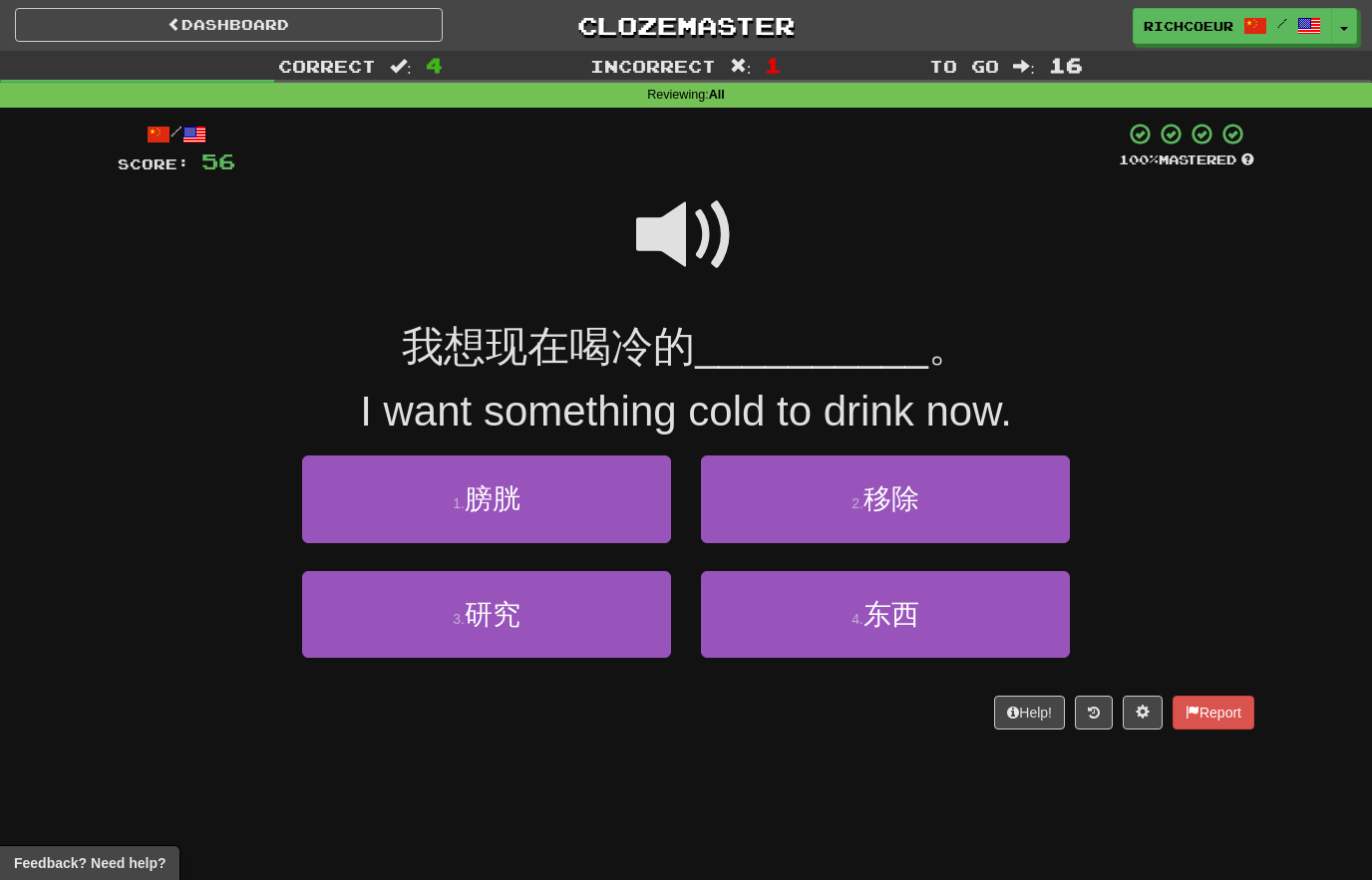 click at bounding box center [686, 235] 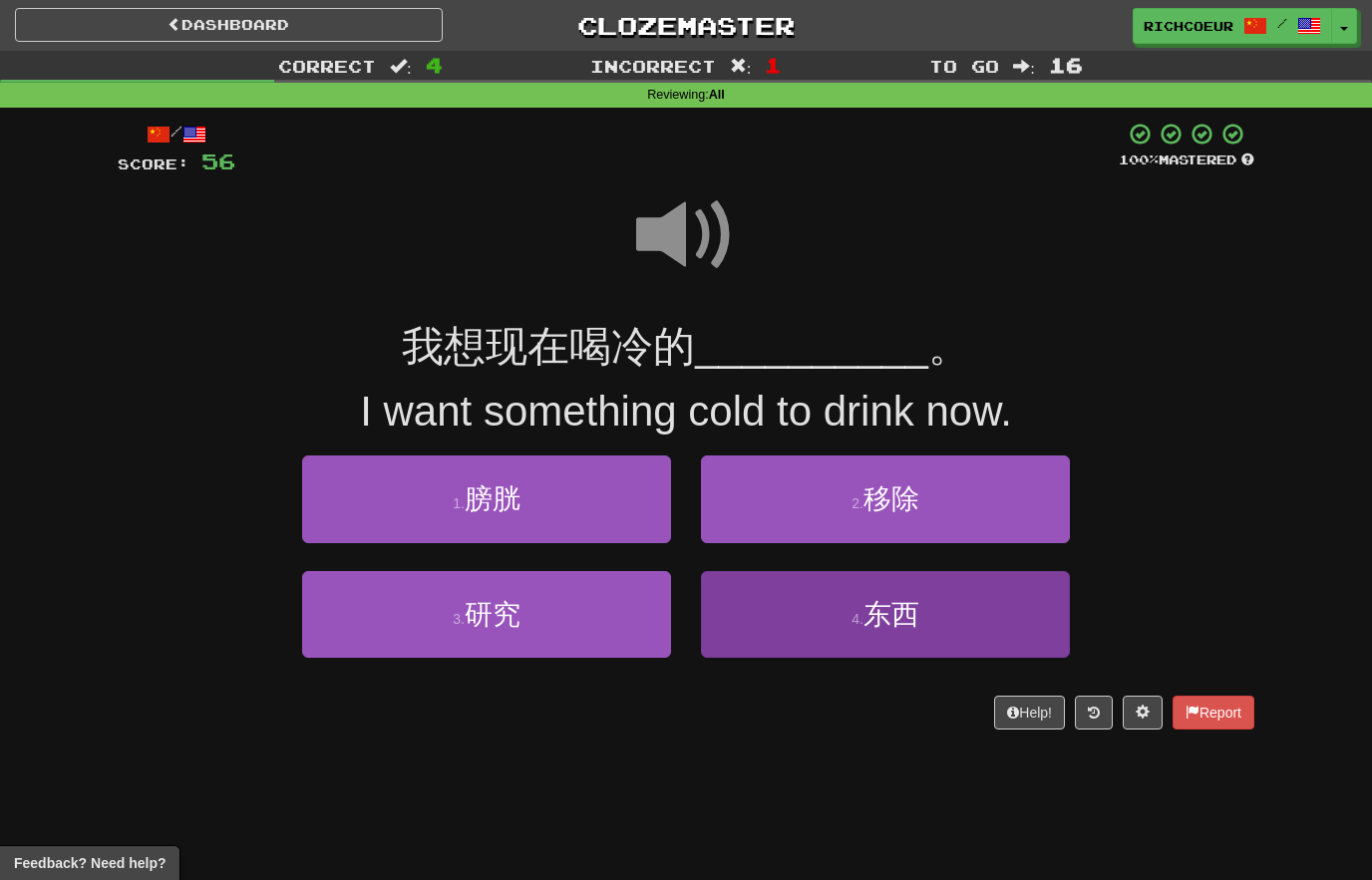 click on "东西" at bounding box center [891, 614] 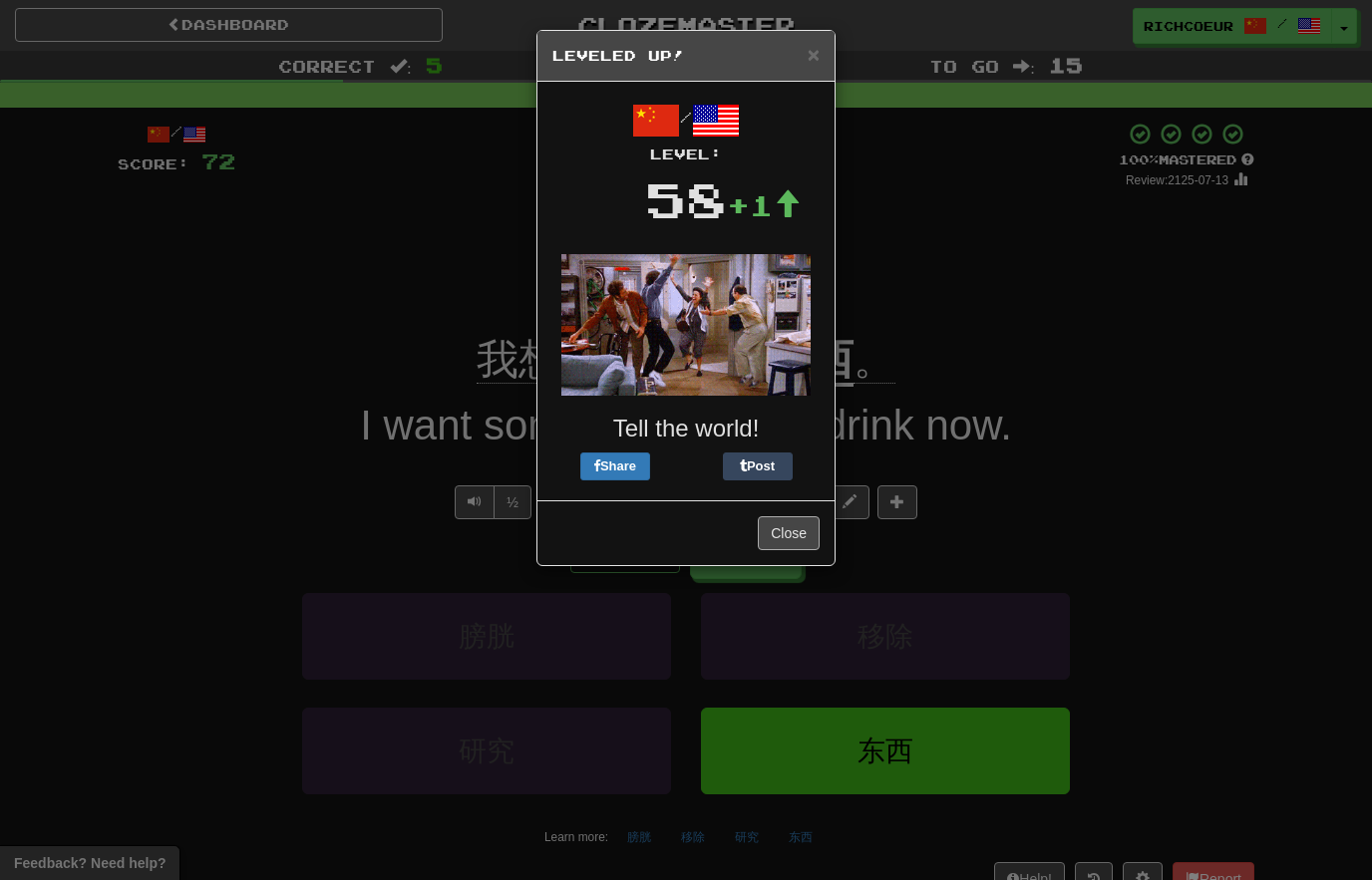 click on "Close" at bounding box center [789, 533] 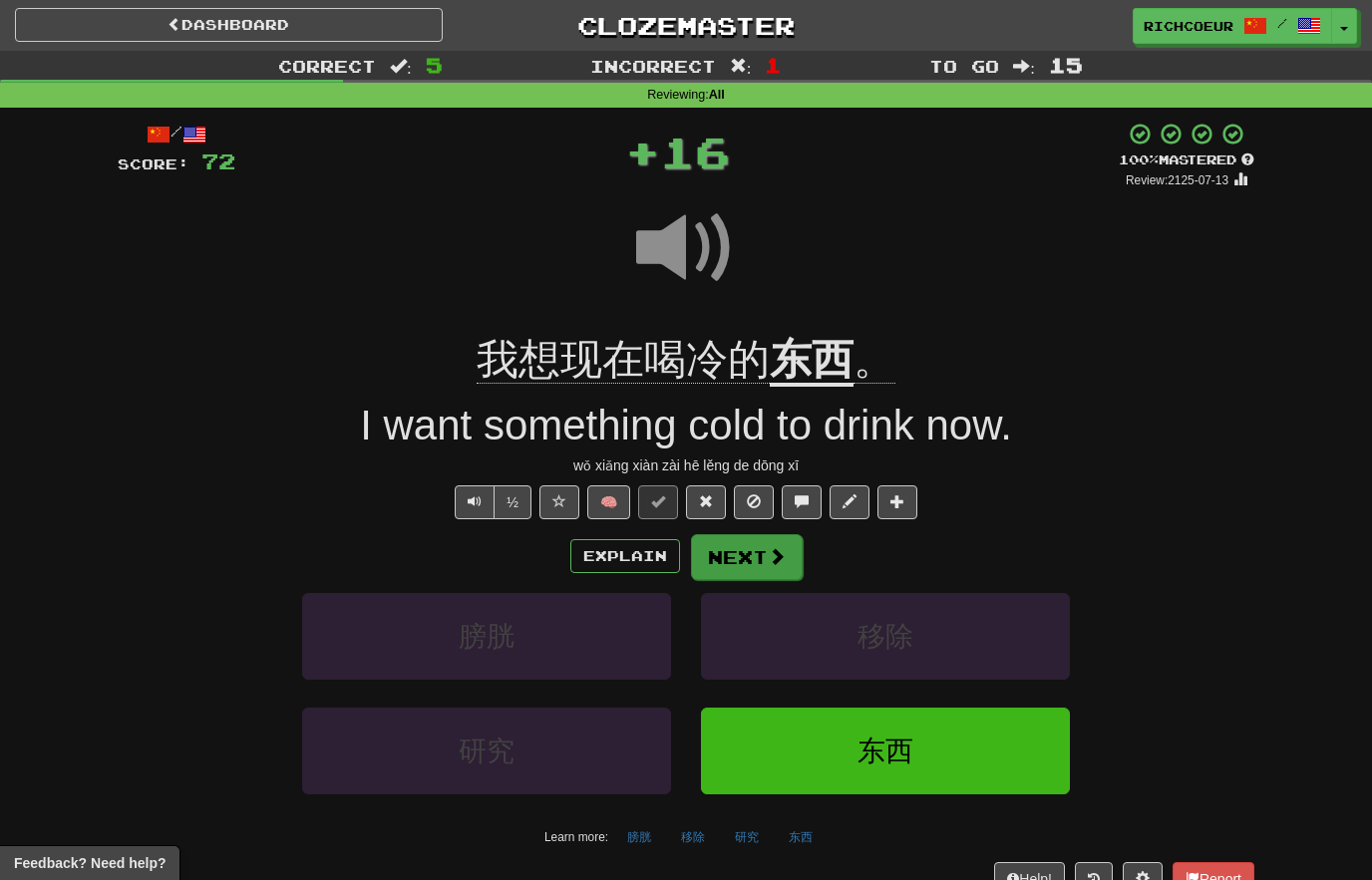 click on "Next" at bounding box center [747, 557] 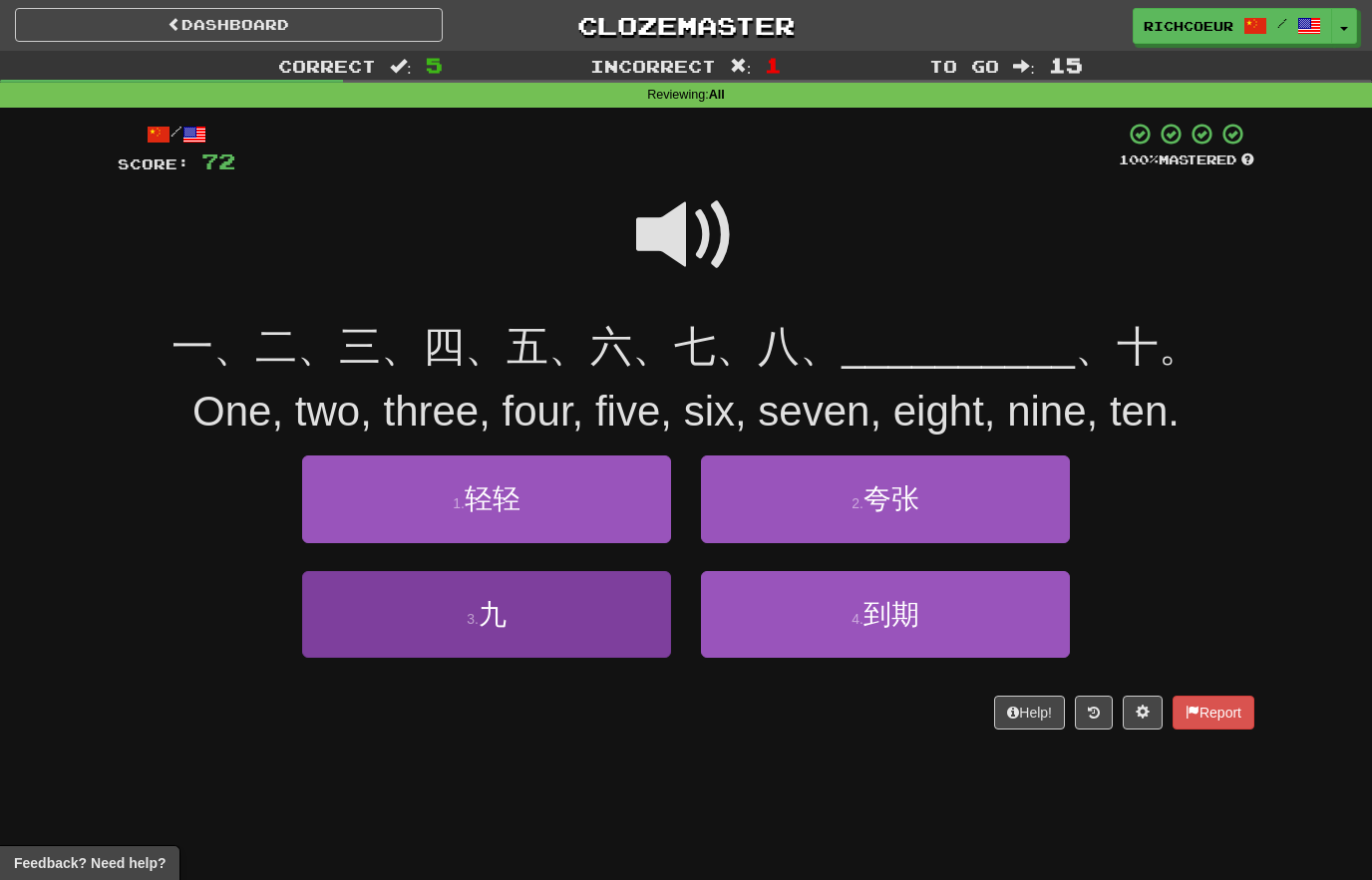 click on "3 .  九" at bounding box center [487, 614] 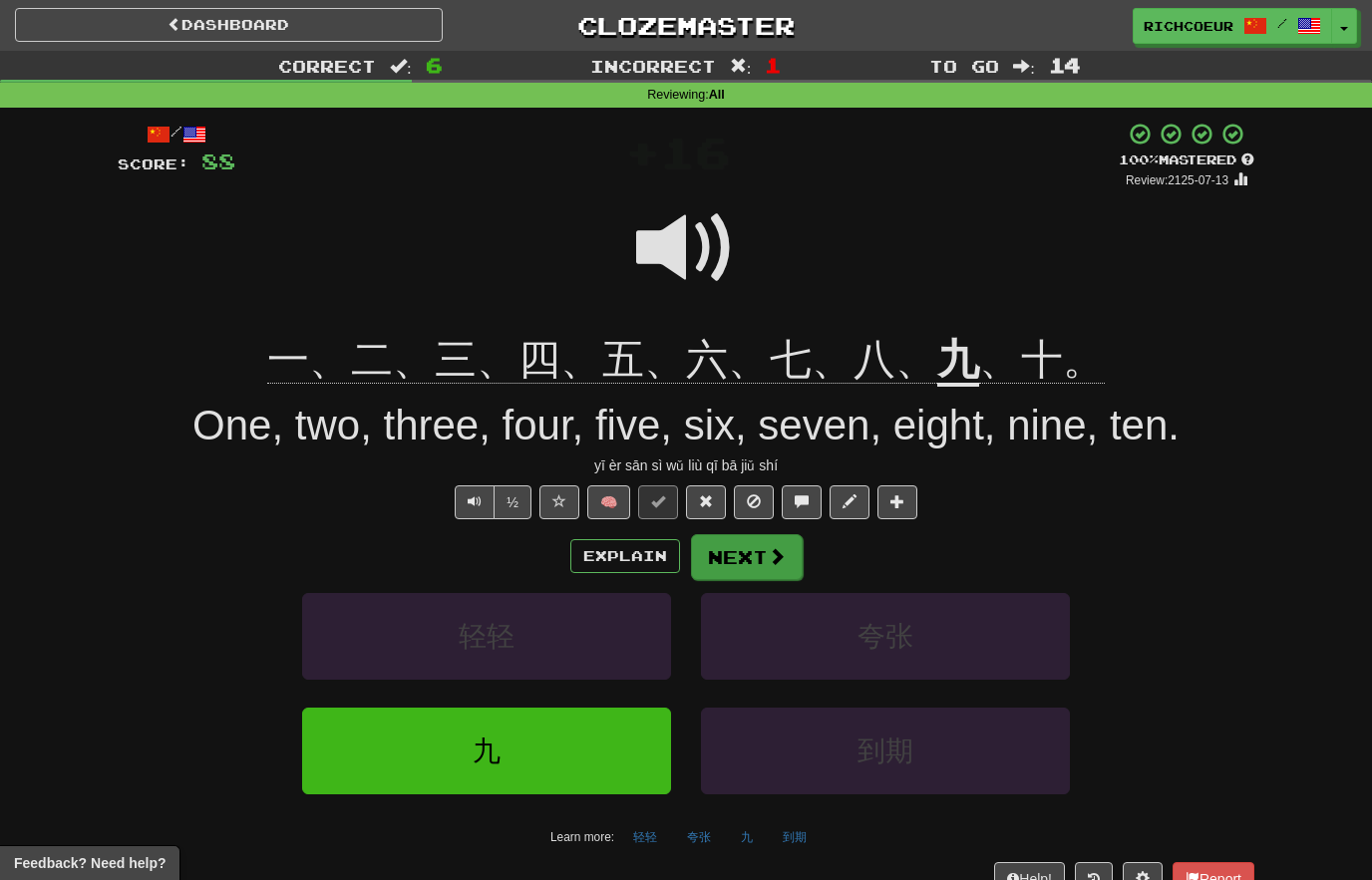 click on "Next" at bounding box center [747, 557] 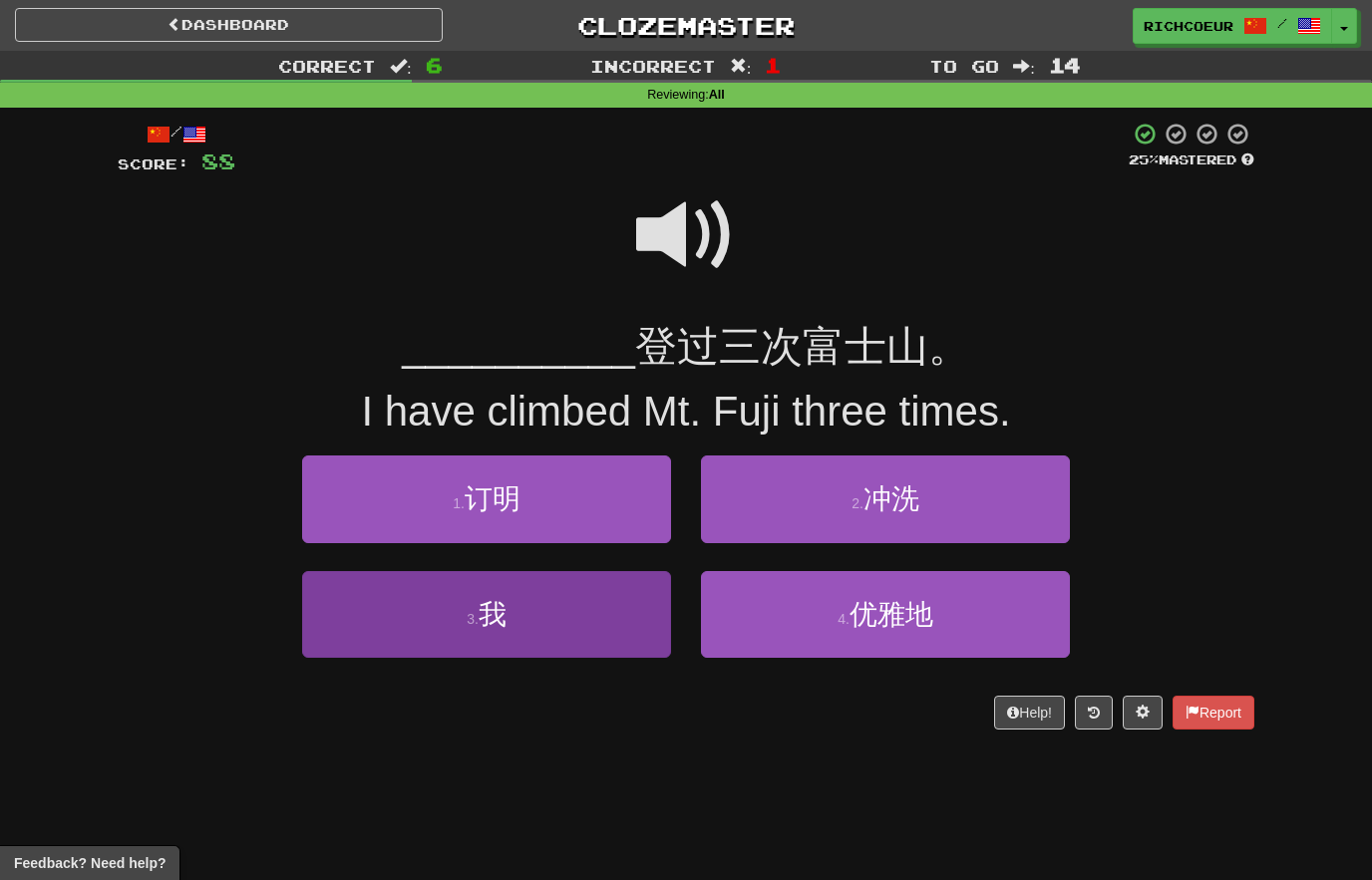 click on "3 .  我" at bounding box center [487, 614] 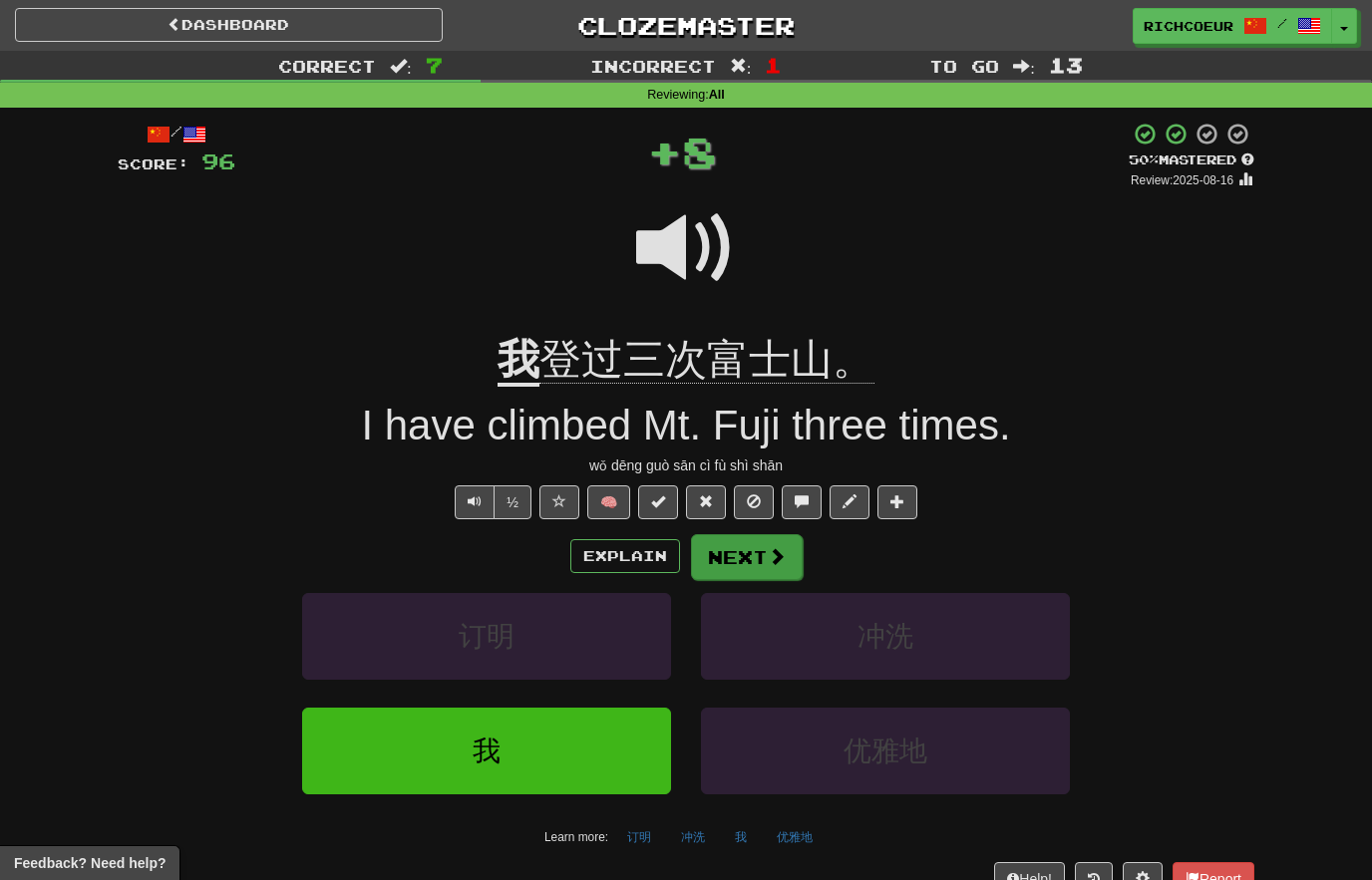 click at bounding box center [777, 556] 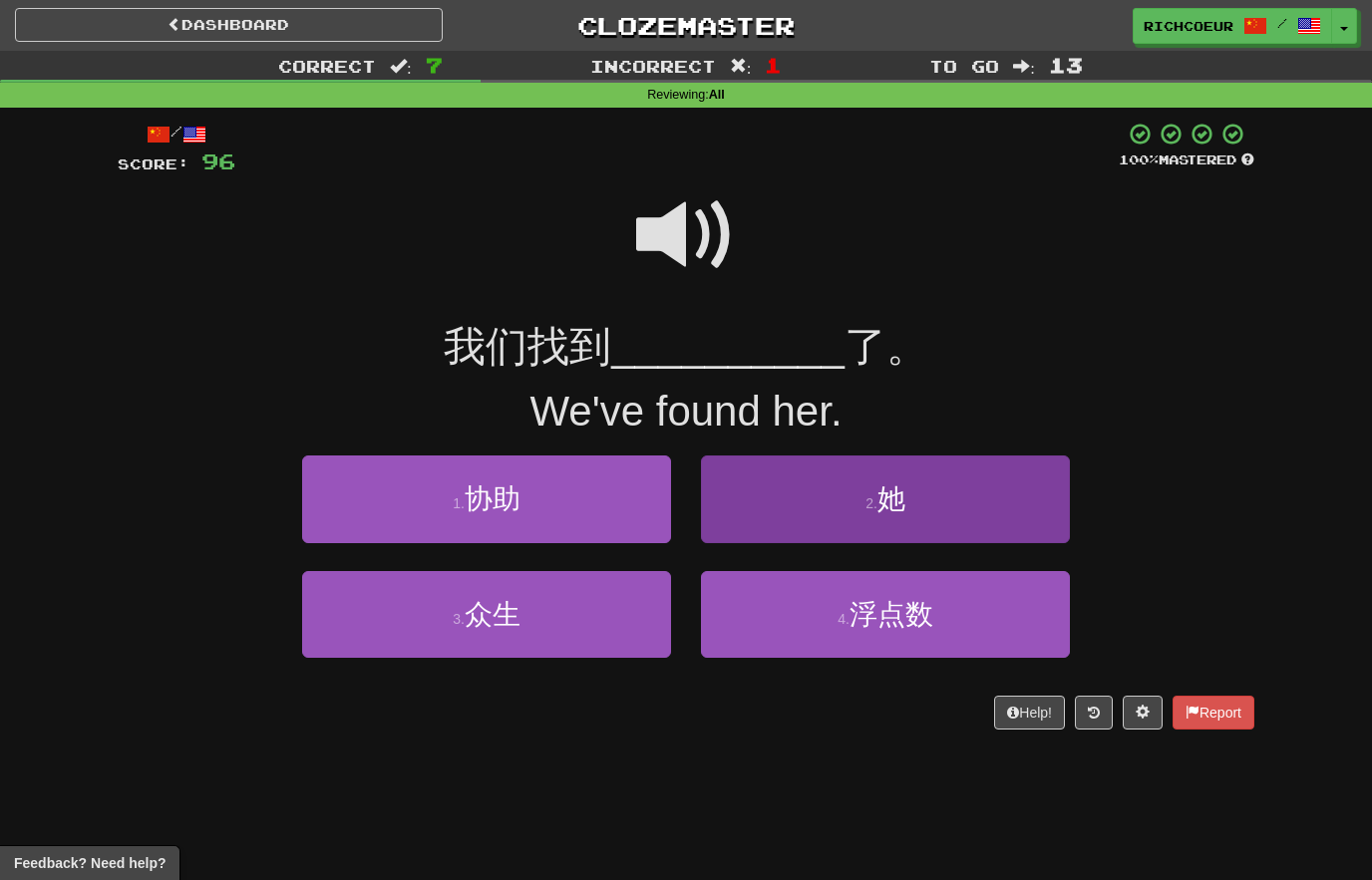 click on "2 ." at bounding box center [871, 503] 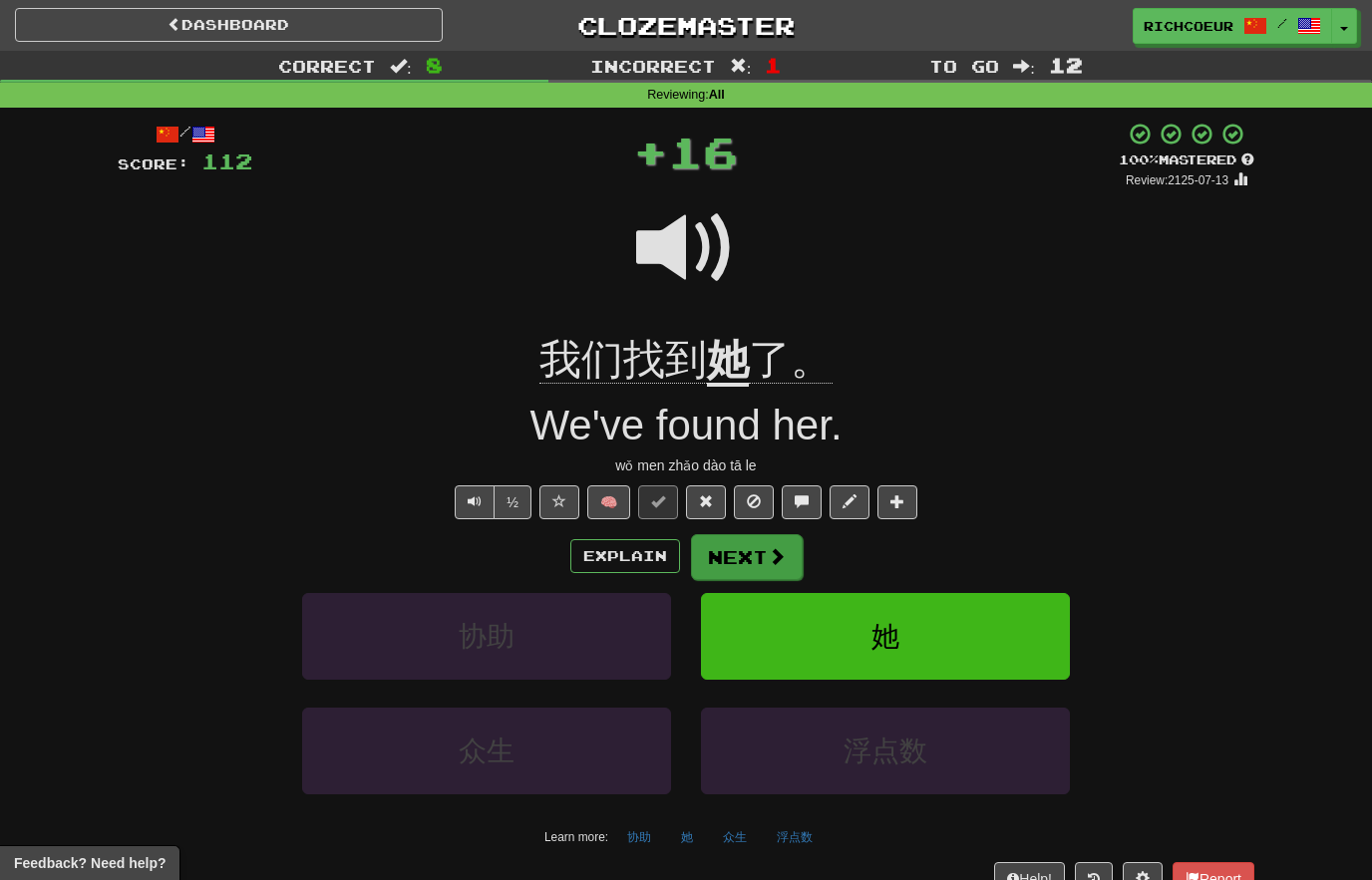 click on "Next" at bounding box center [747, 557] 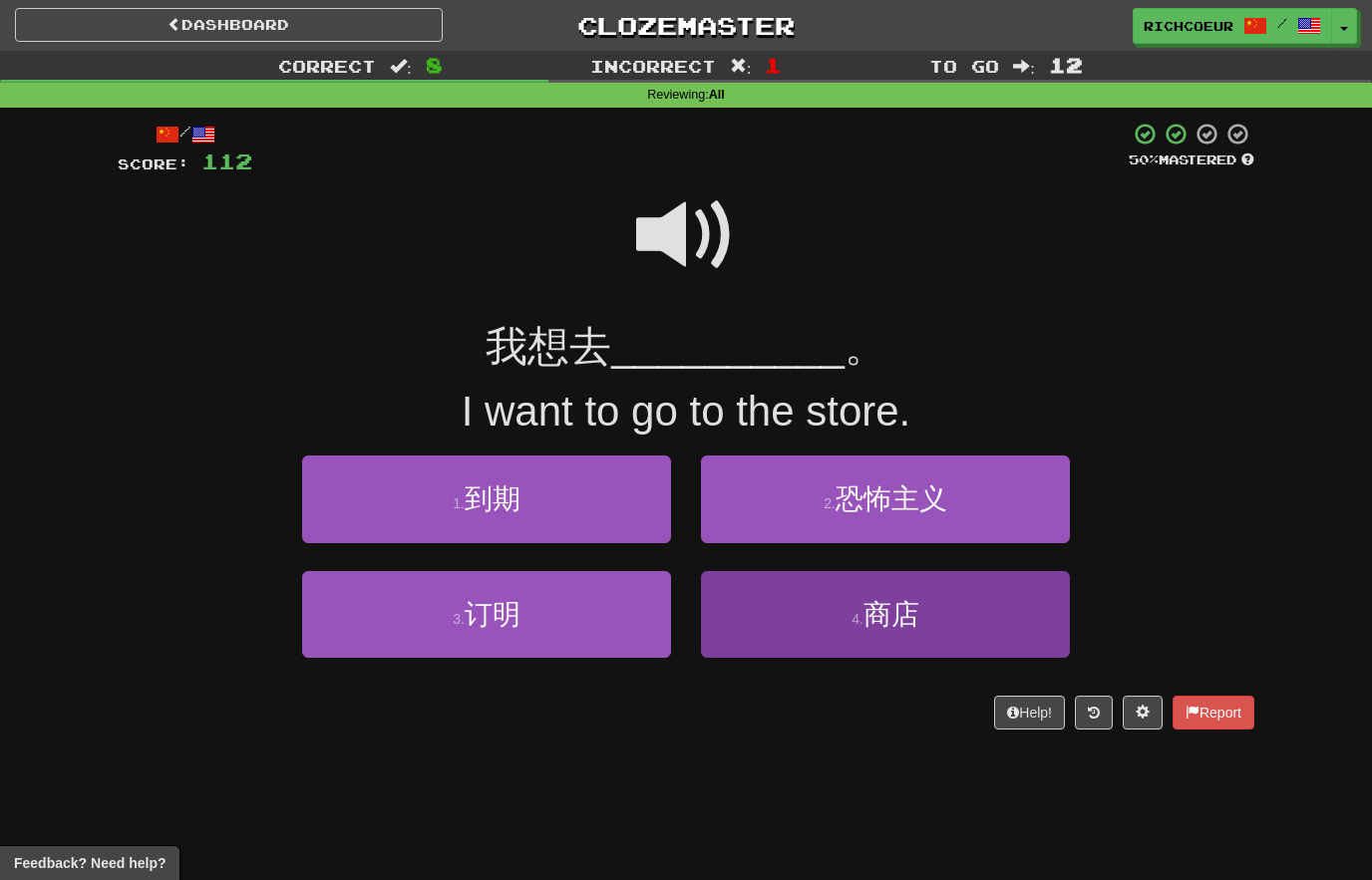 click on "4 .  商店" at bounding box center [885, 614] 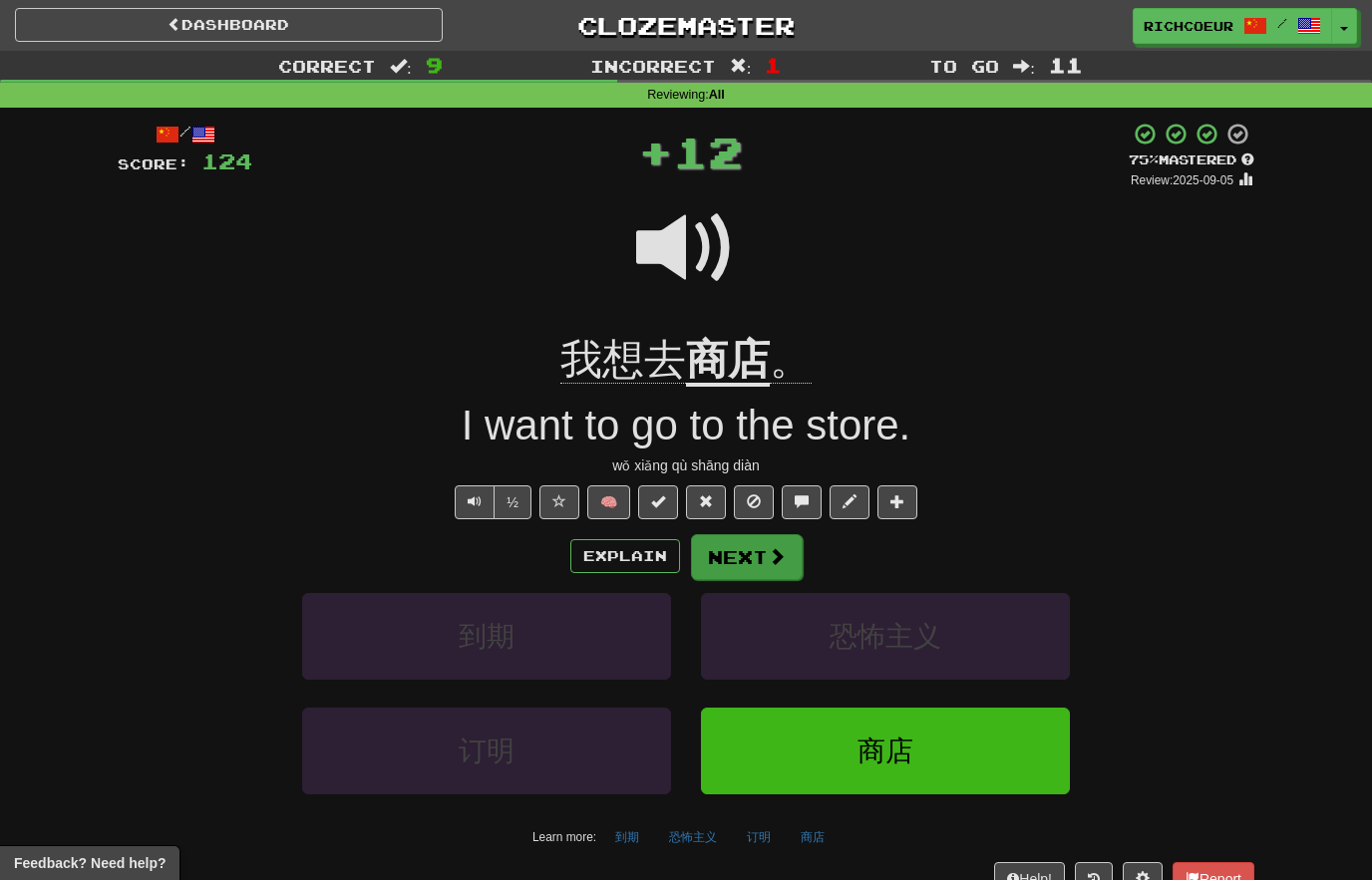 click at bounding box center (777, 556) 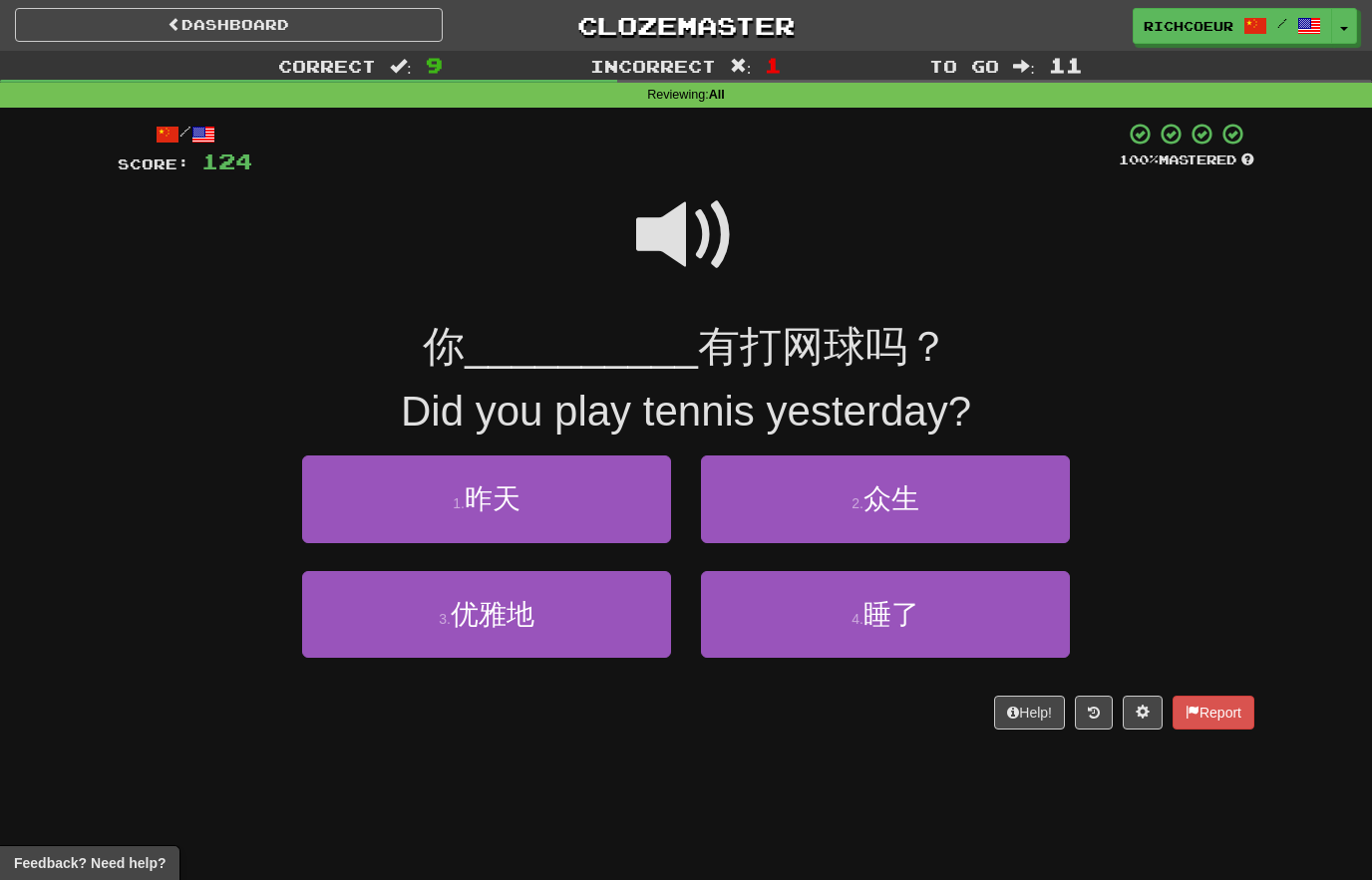 click at bounding box center (686, 235) 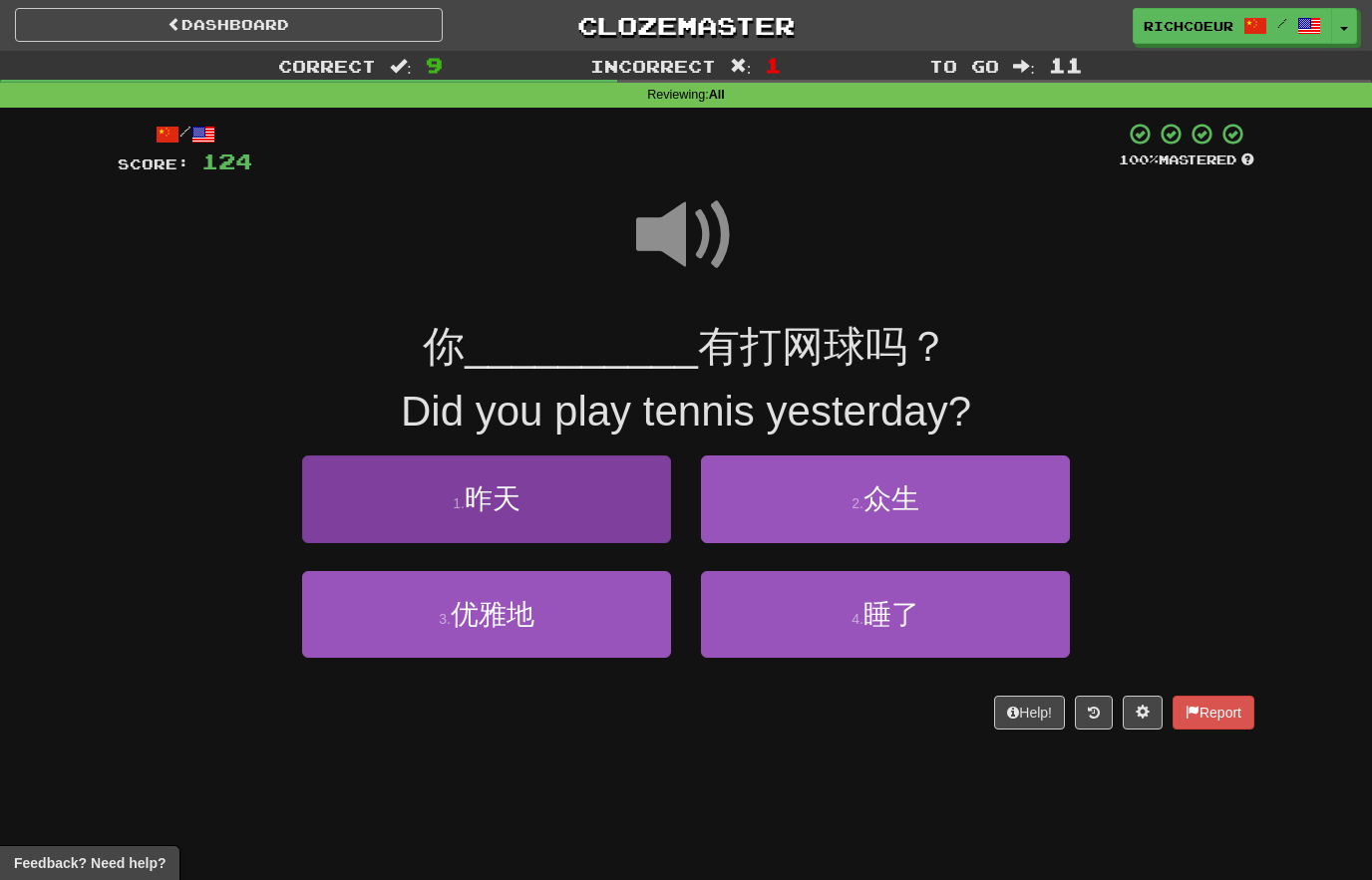 click on "1 .  昨天" at bounding box center (487, 498) 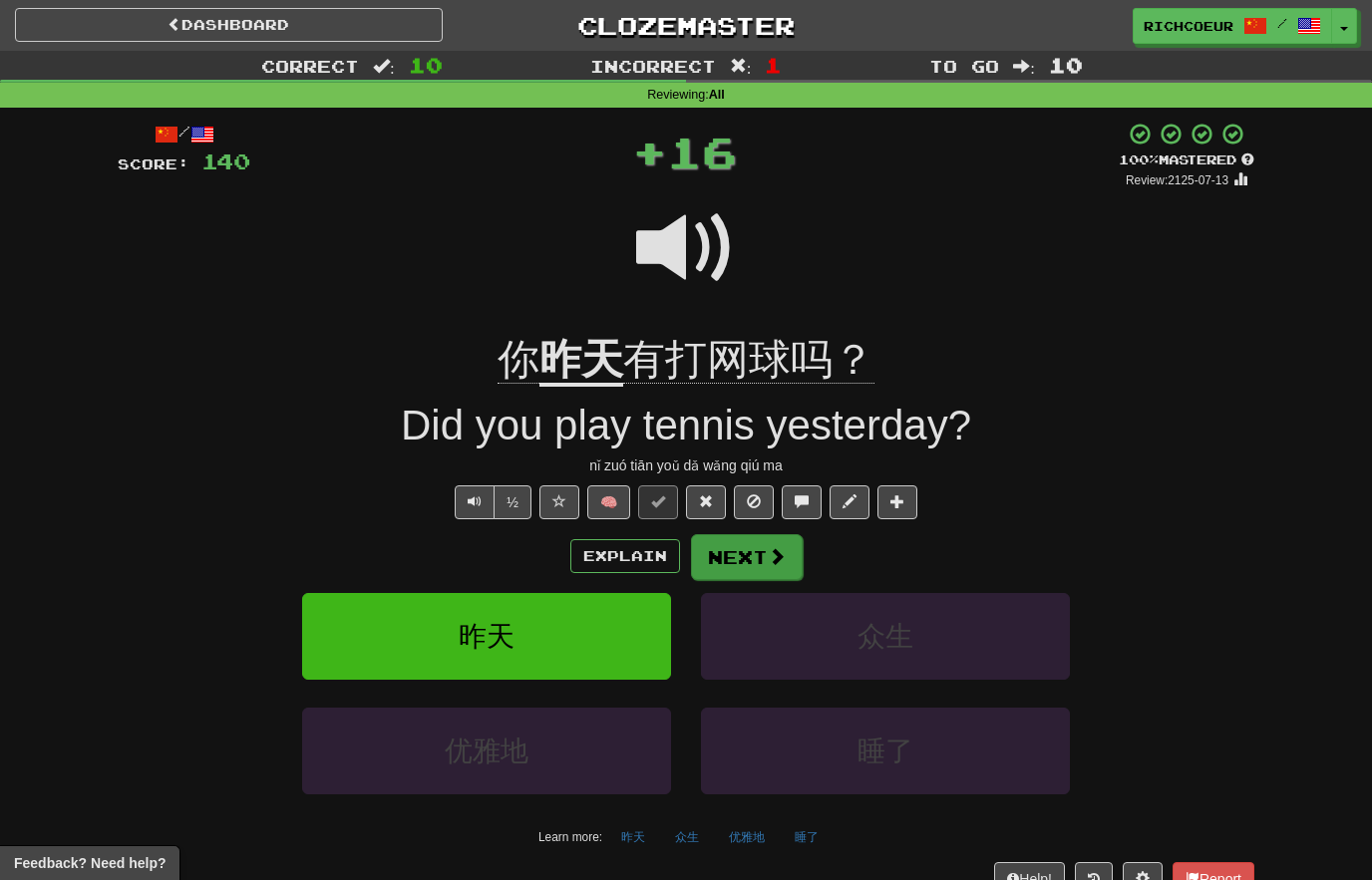 click at bounding box center (777, 556) 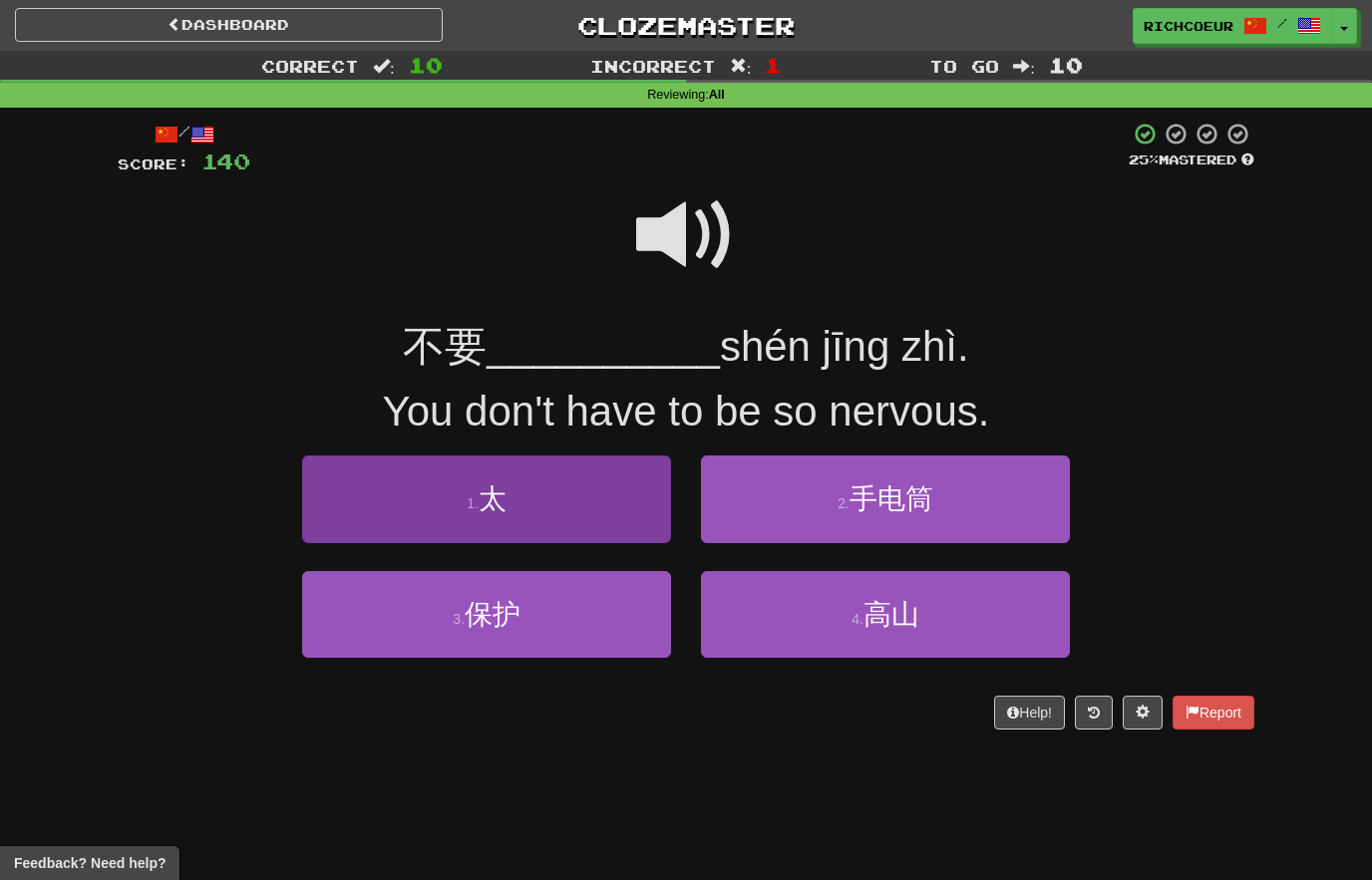 click on "1 .  太" at bounding box center (487, 498) 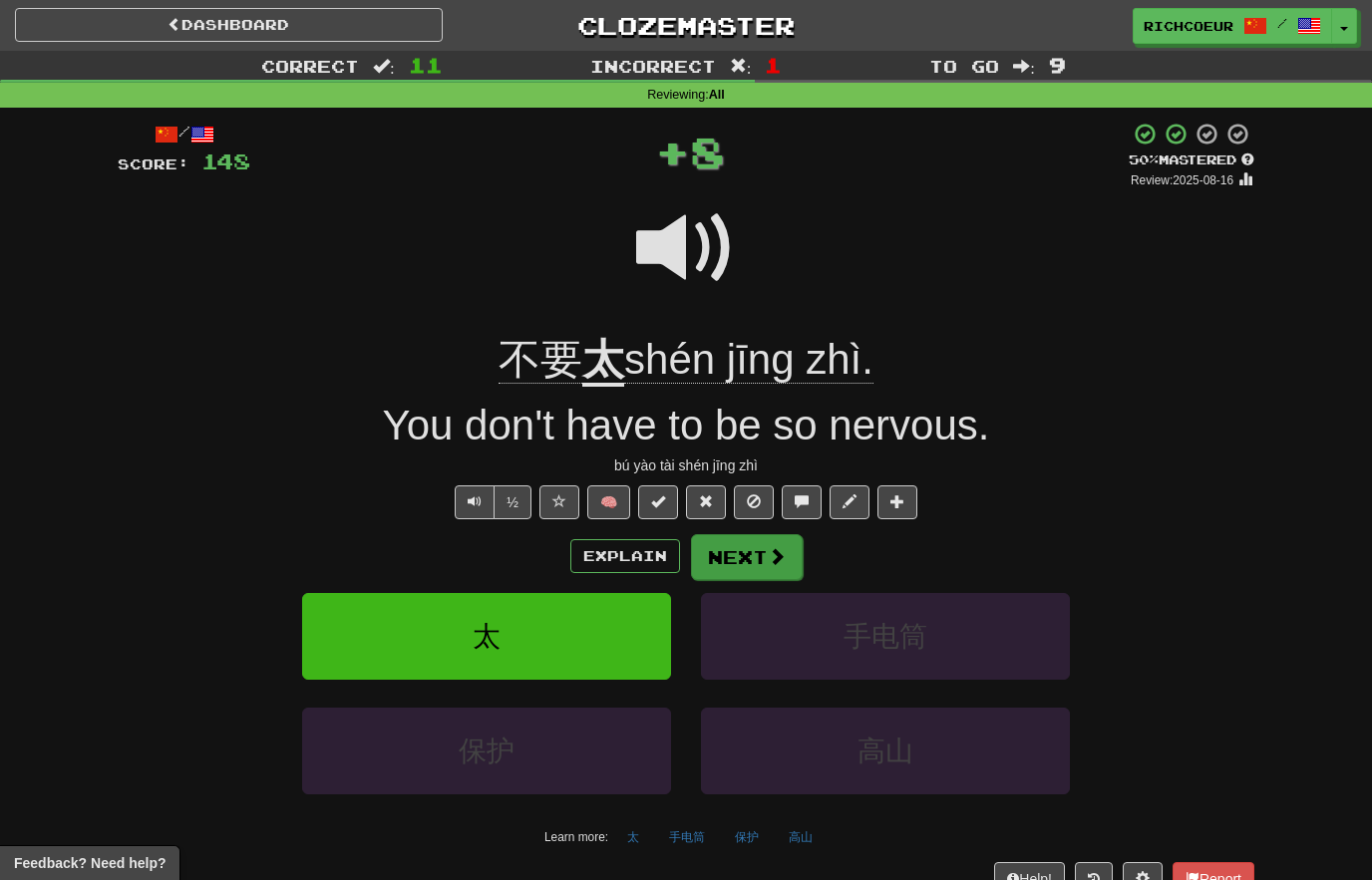 click at bounding box center [777, 556] 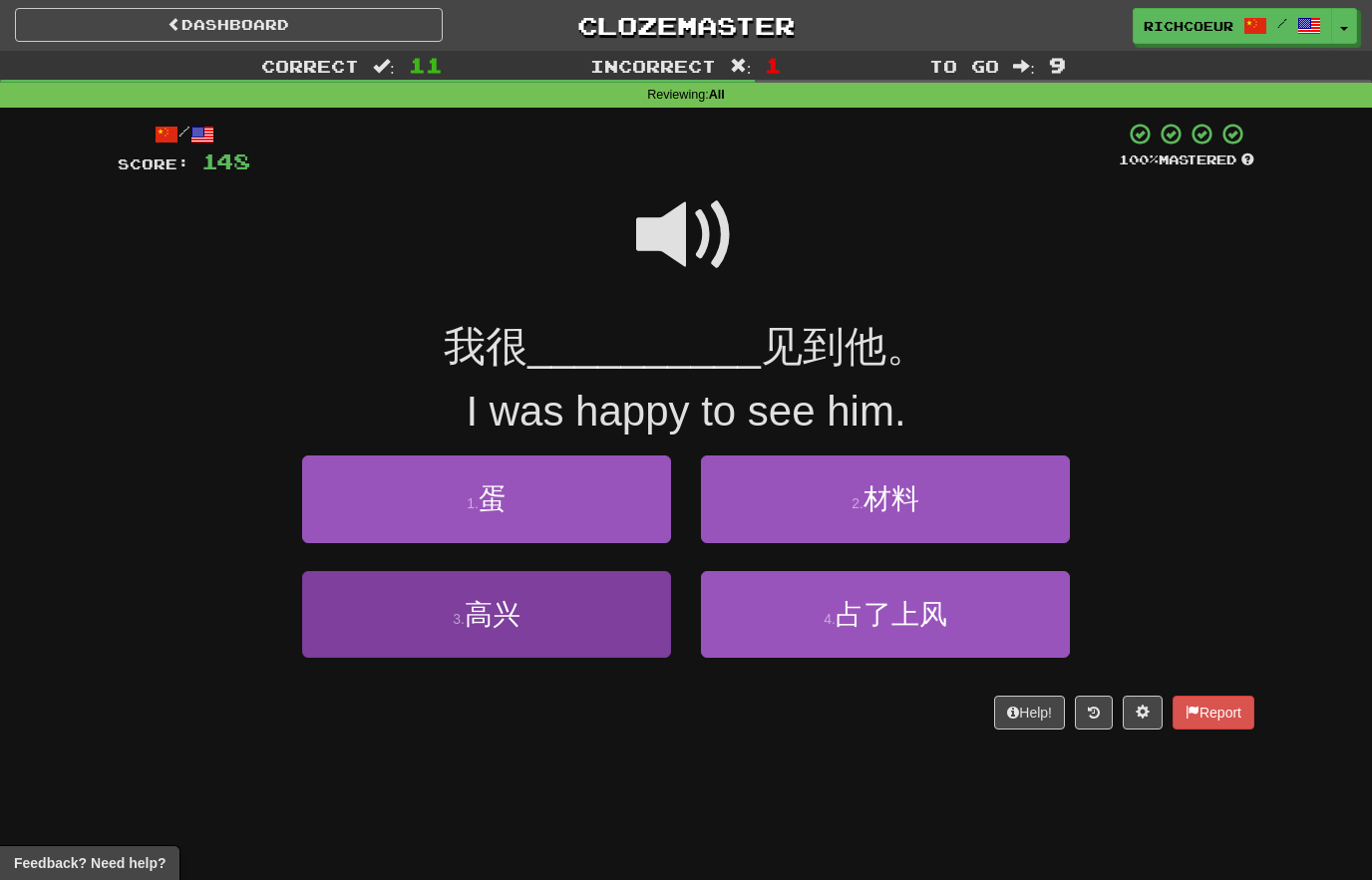 click on "3 .  高兴" at bounding box center (487, 614) 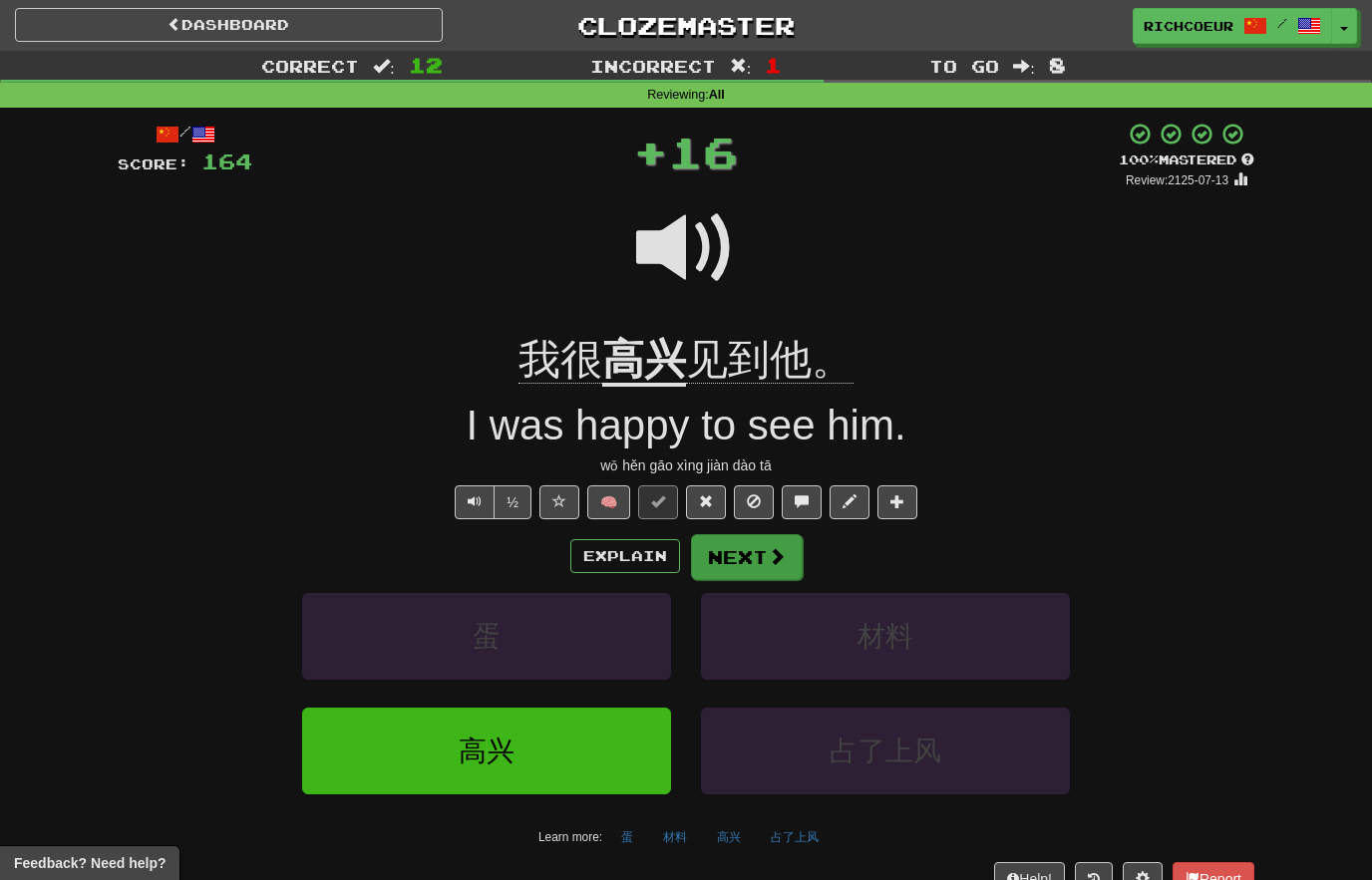 click at bounding box center (777, 556) 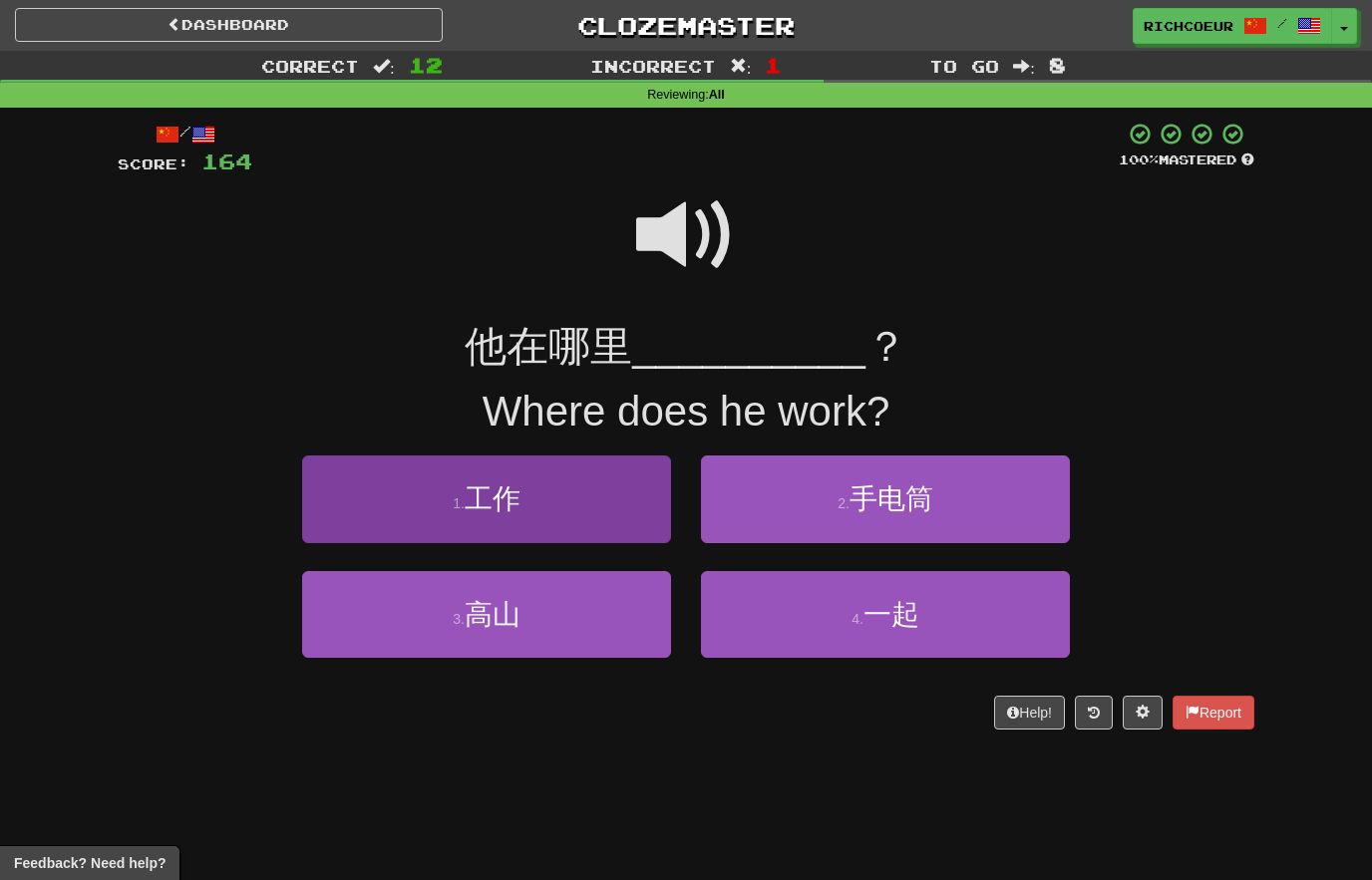 click on "1 .  工作" at bounding box center [487, 498] 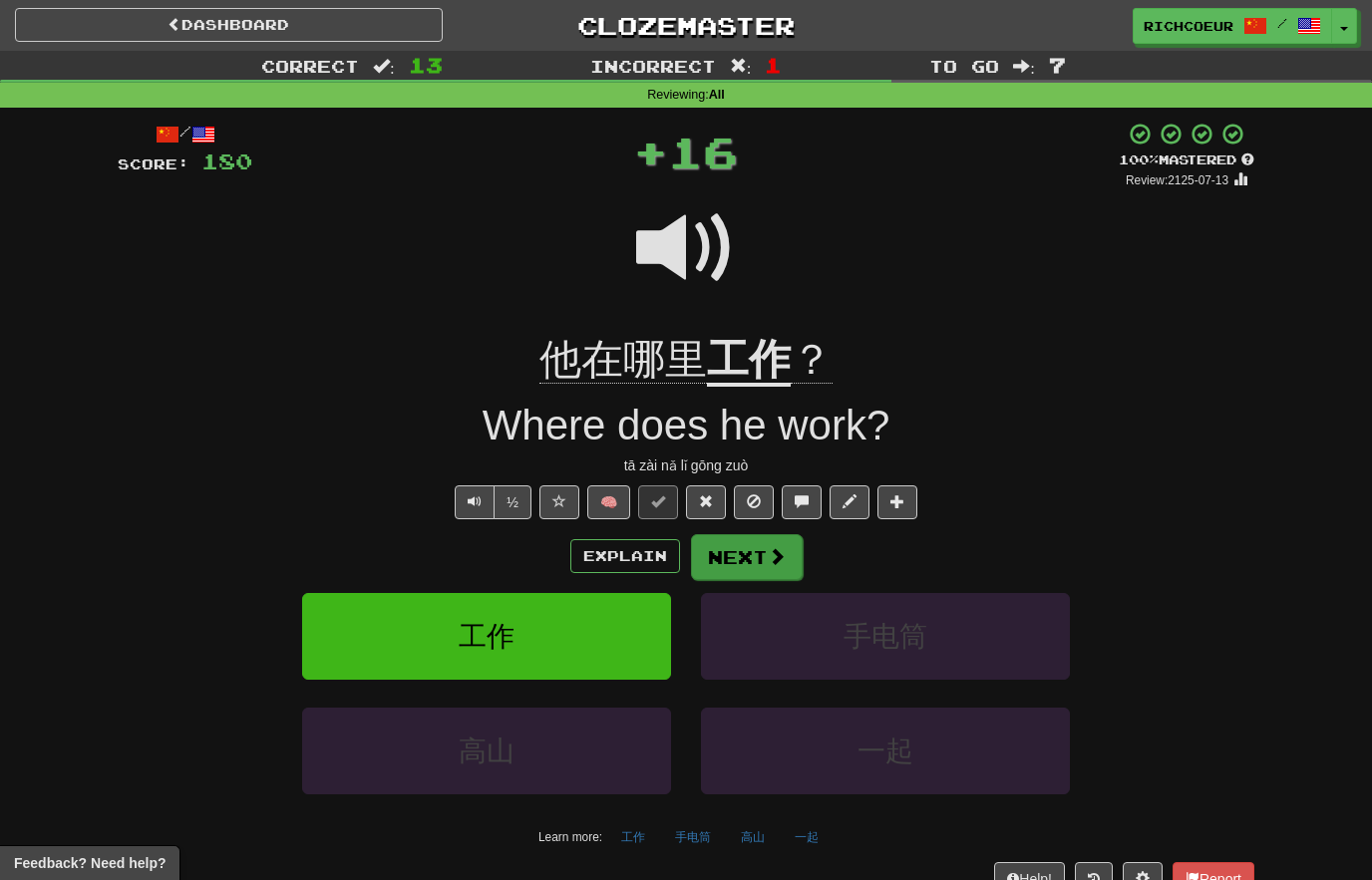click on "Next" at bounding box center [747, 557] 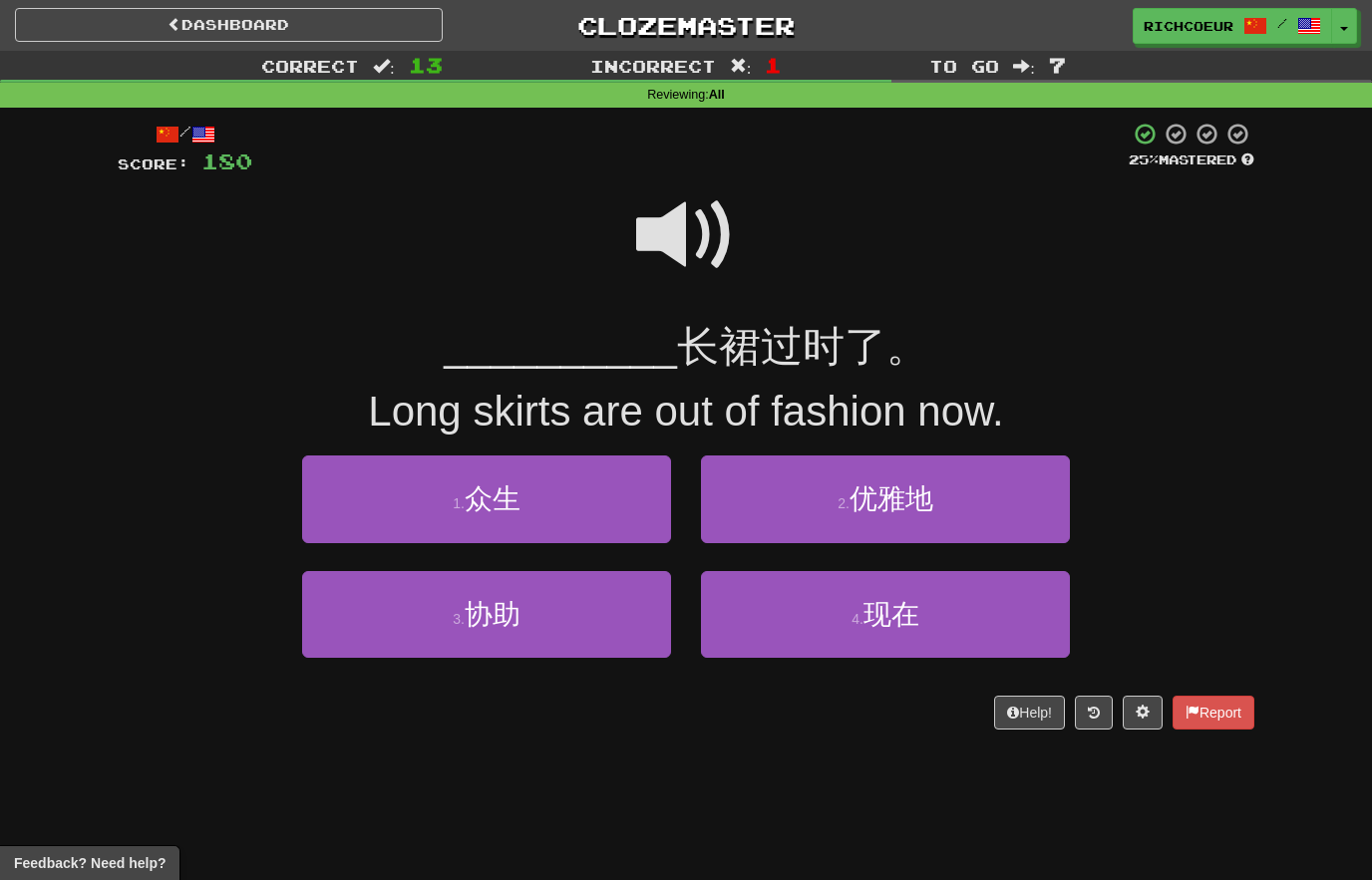 click at bounding box center (686, 235) 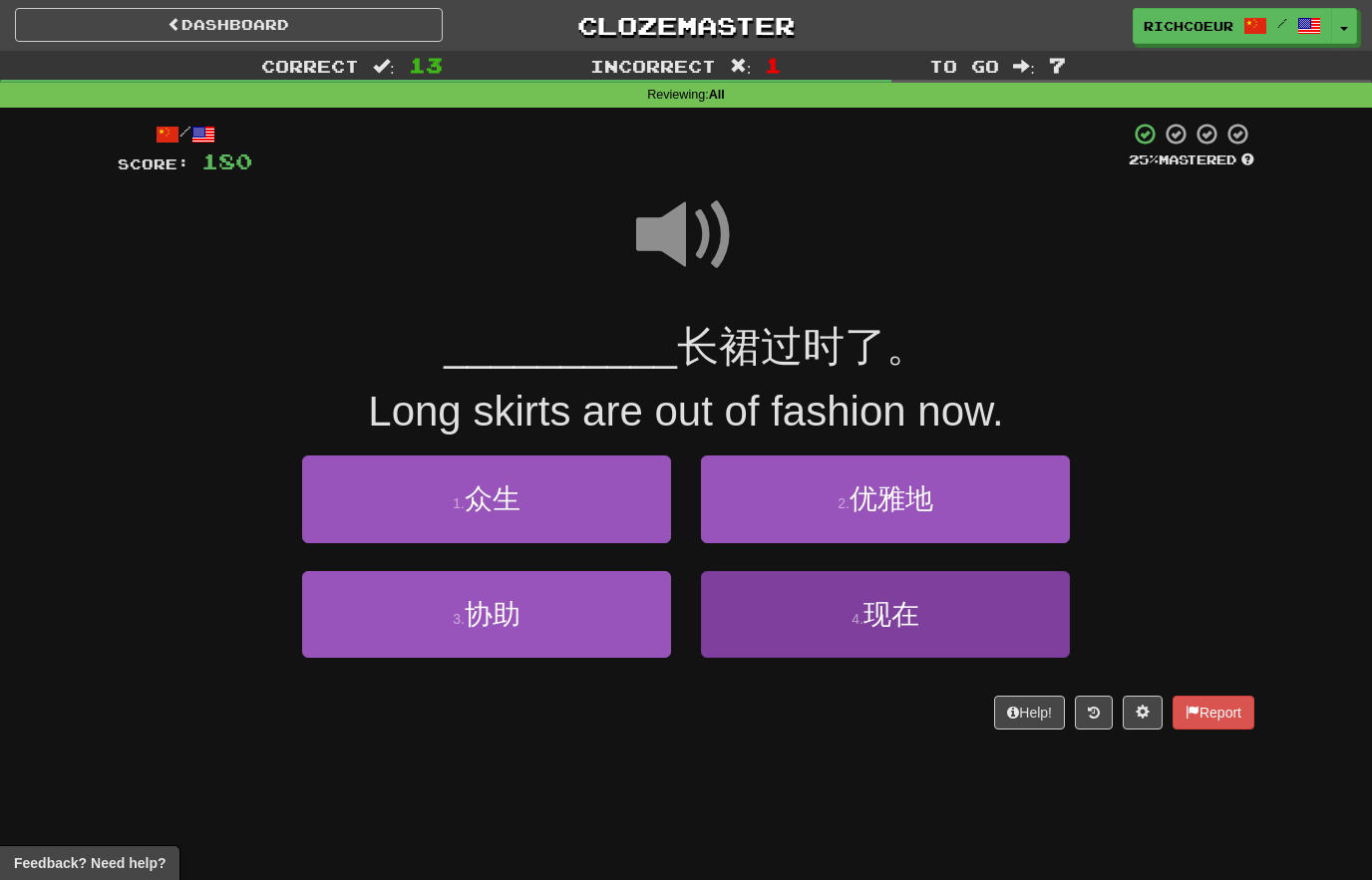 click on "现在" at bounding box center (891, 614) 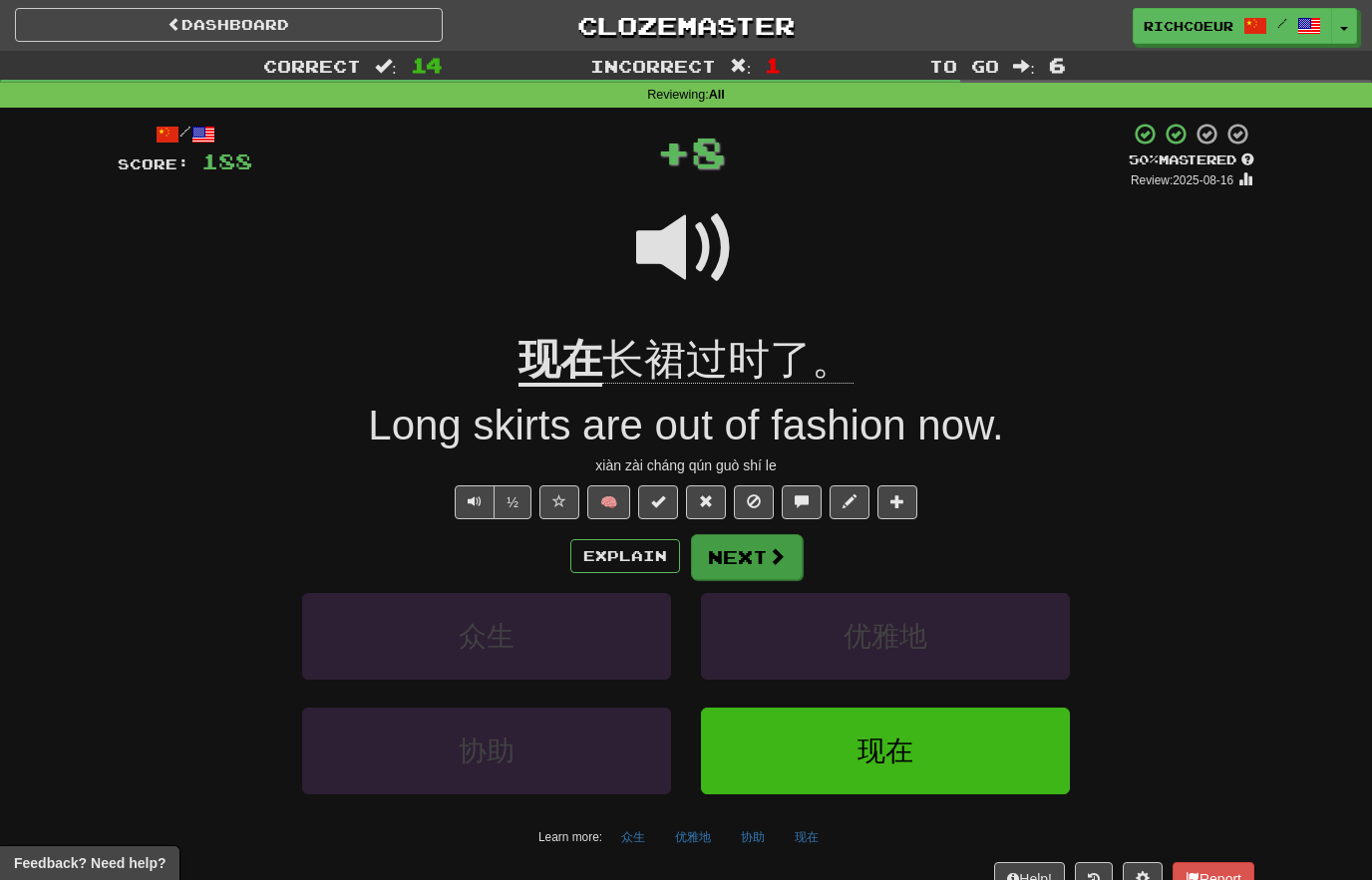 click on "Next" at bounding box center [747, 557] 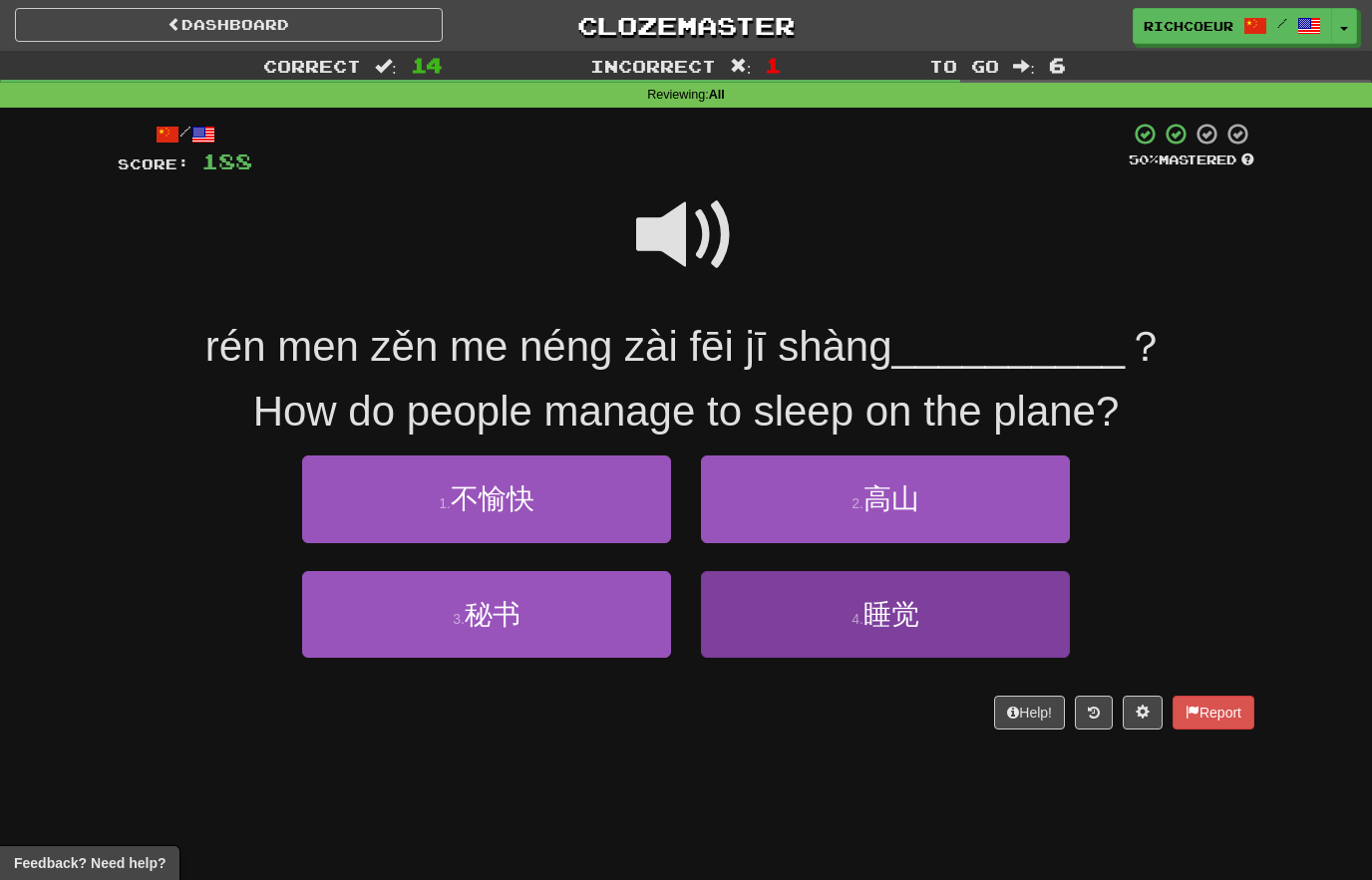 click on "睡觉" at bounding box center [891, 614] 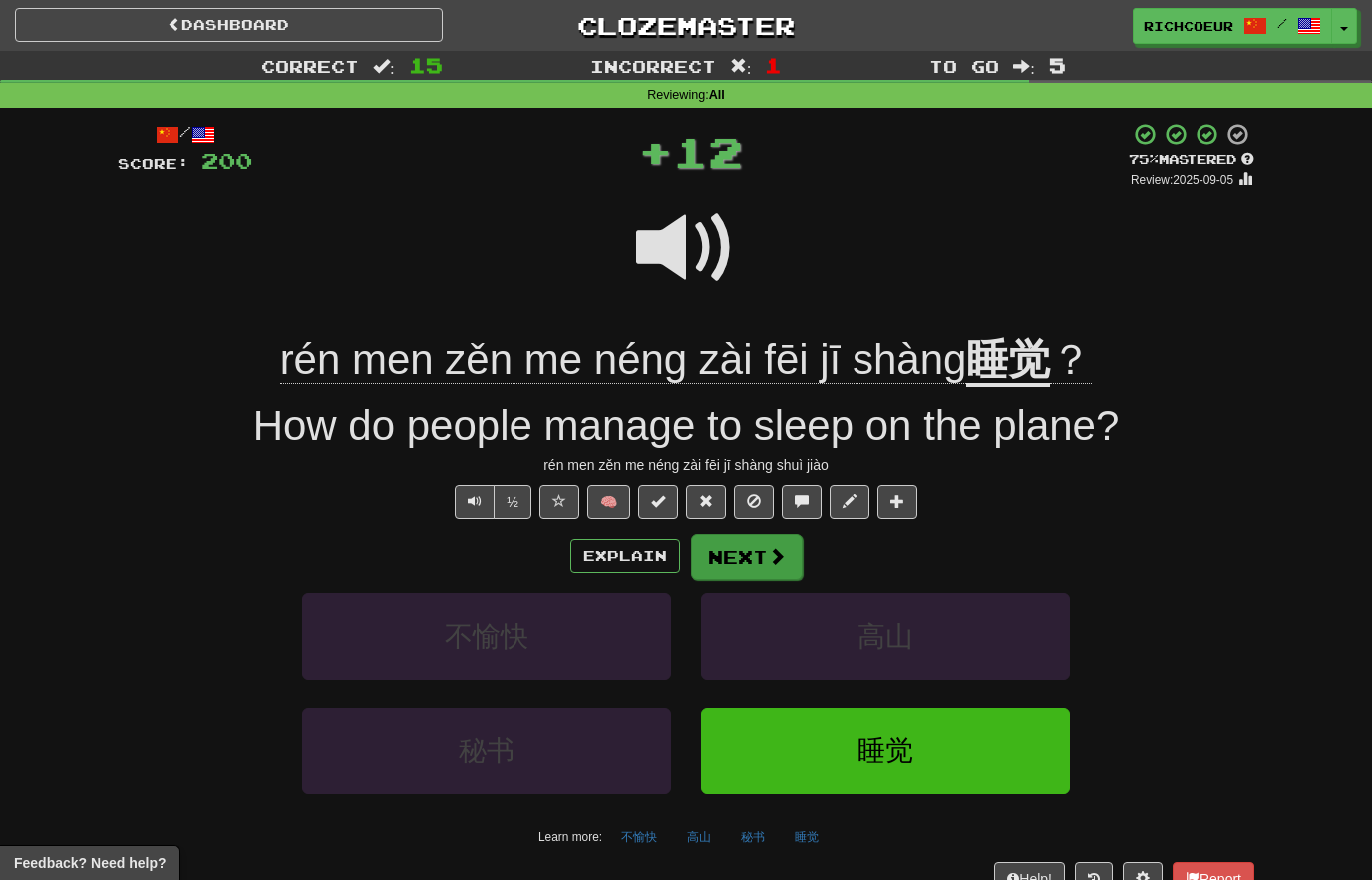 click at bounding box center [777, 556] 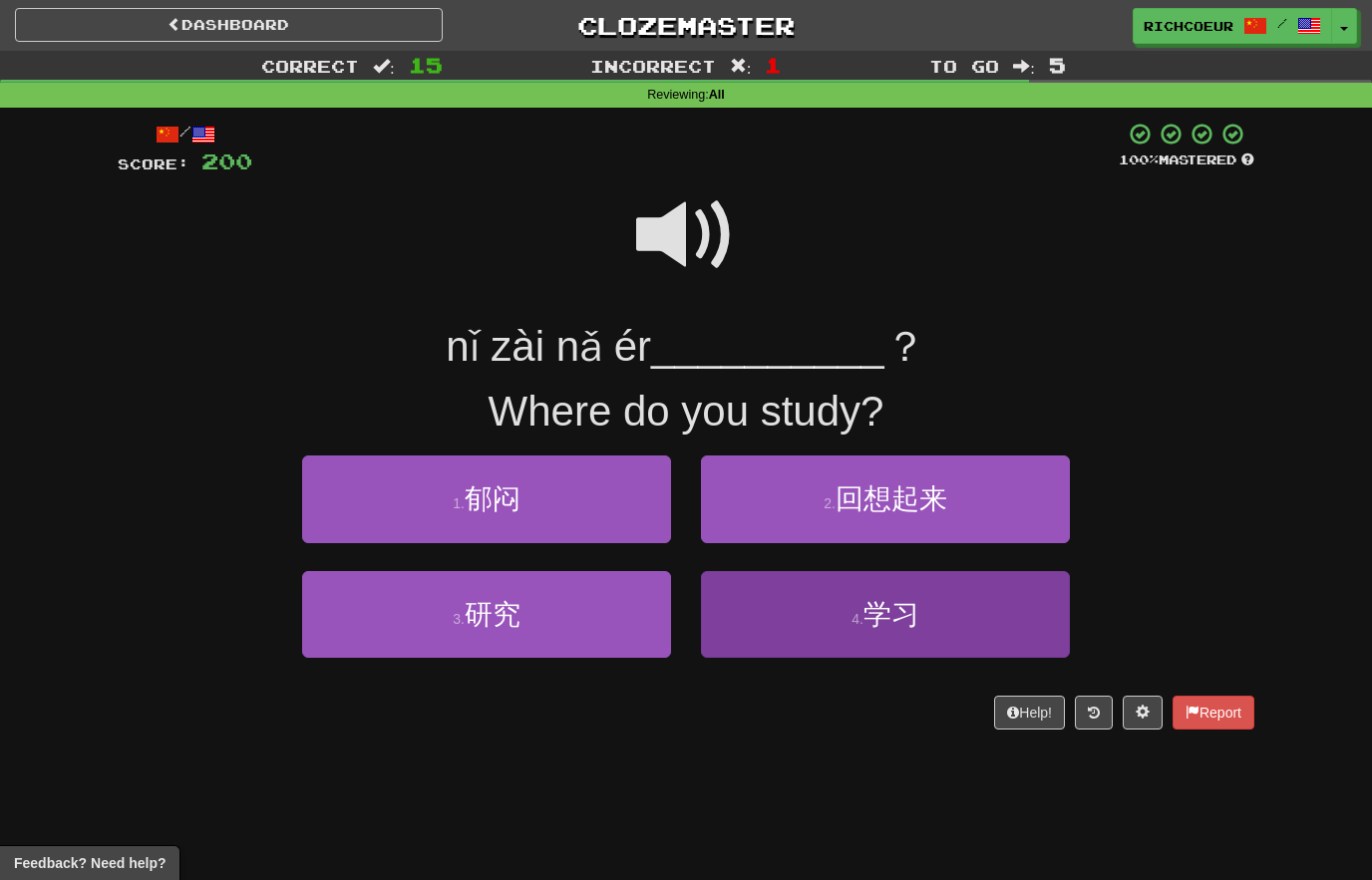 click on "4 .  学习" at bounding box center (885, 614) 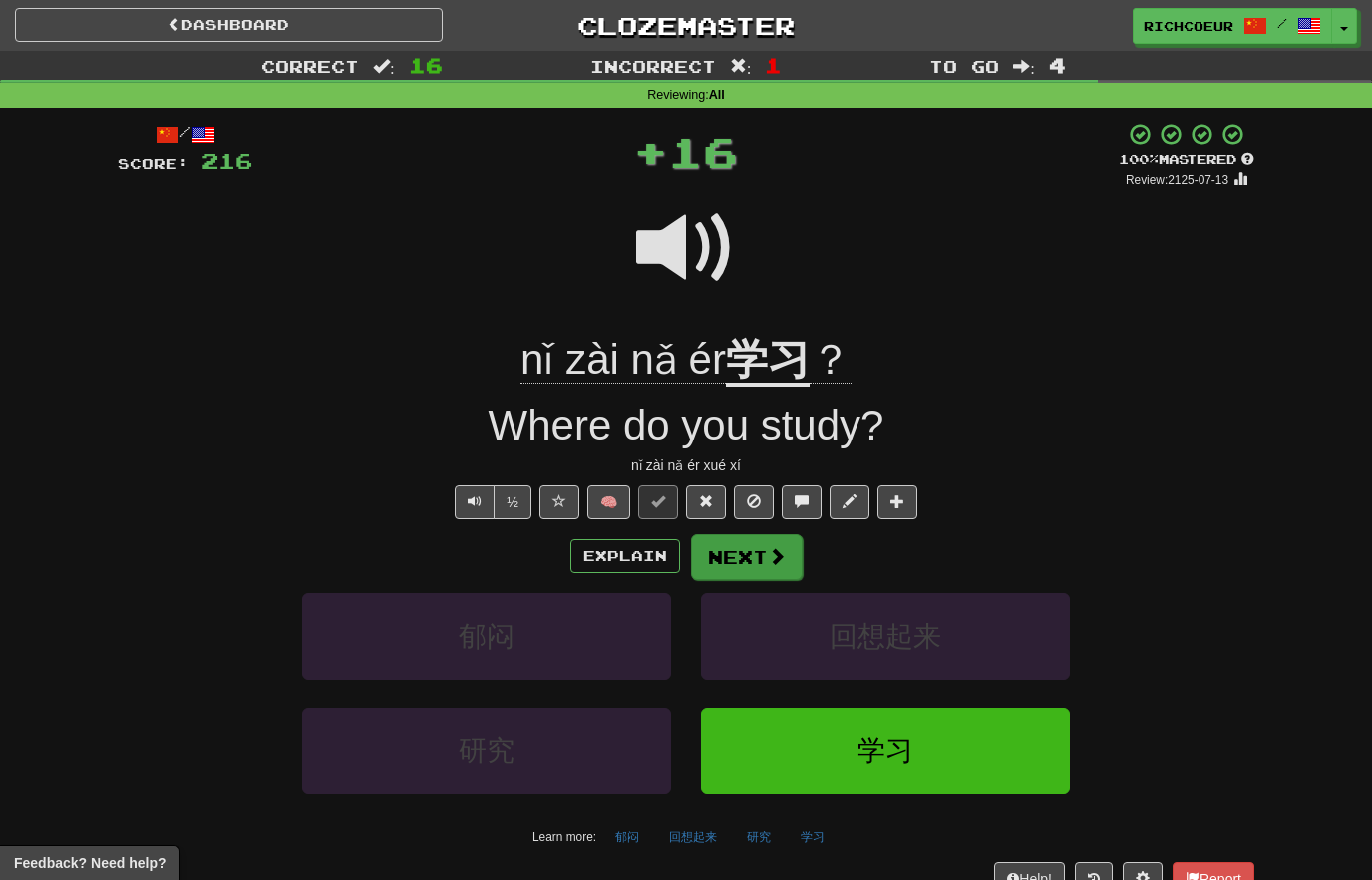 click on "Next" at bounding box center (747, 557) 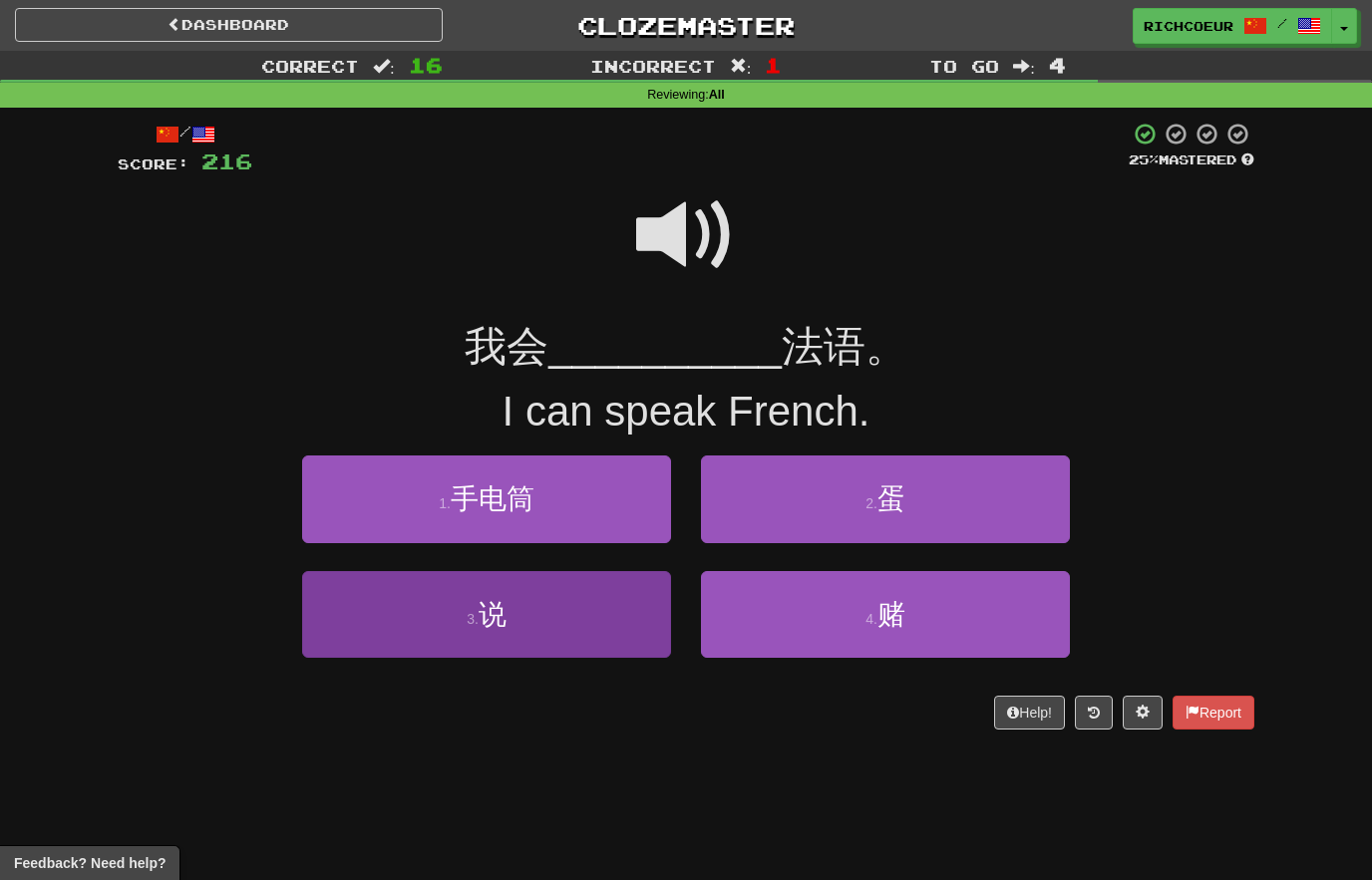 click on "3 .  说" at bounding box center [487, 614] 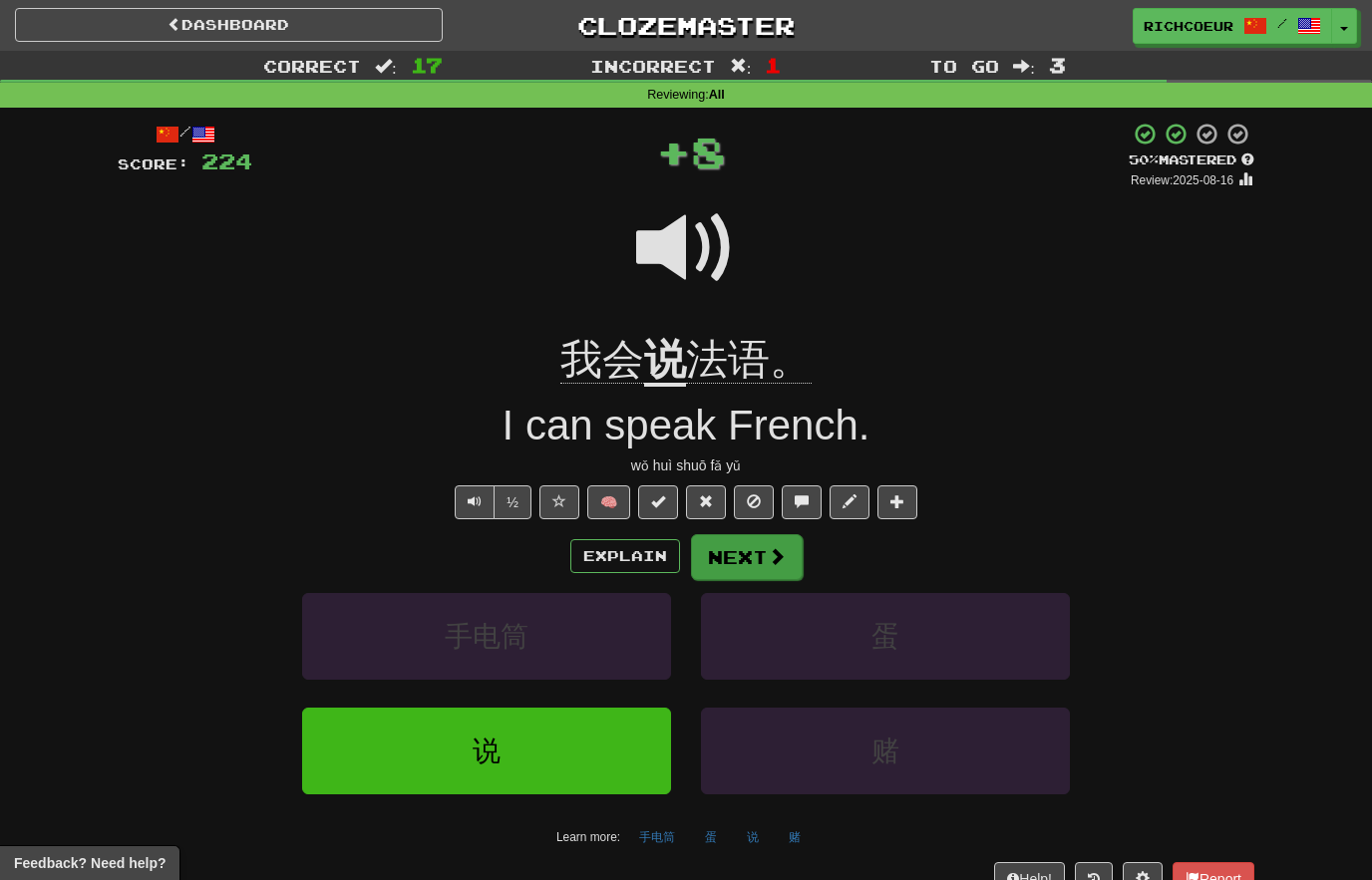 click at bounding box center (777, 556) 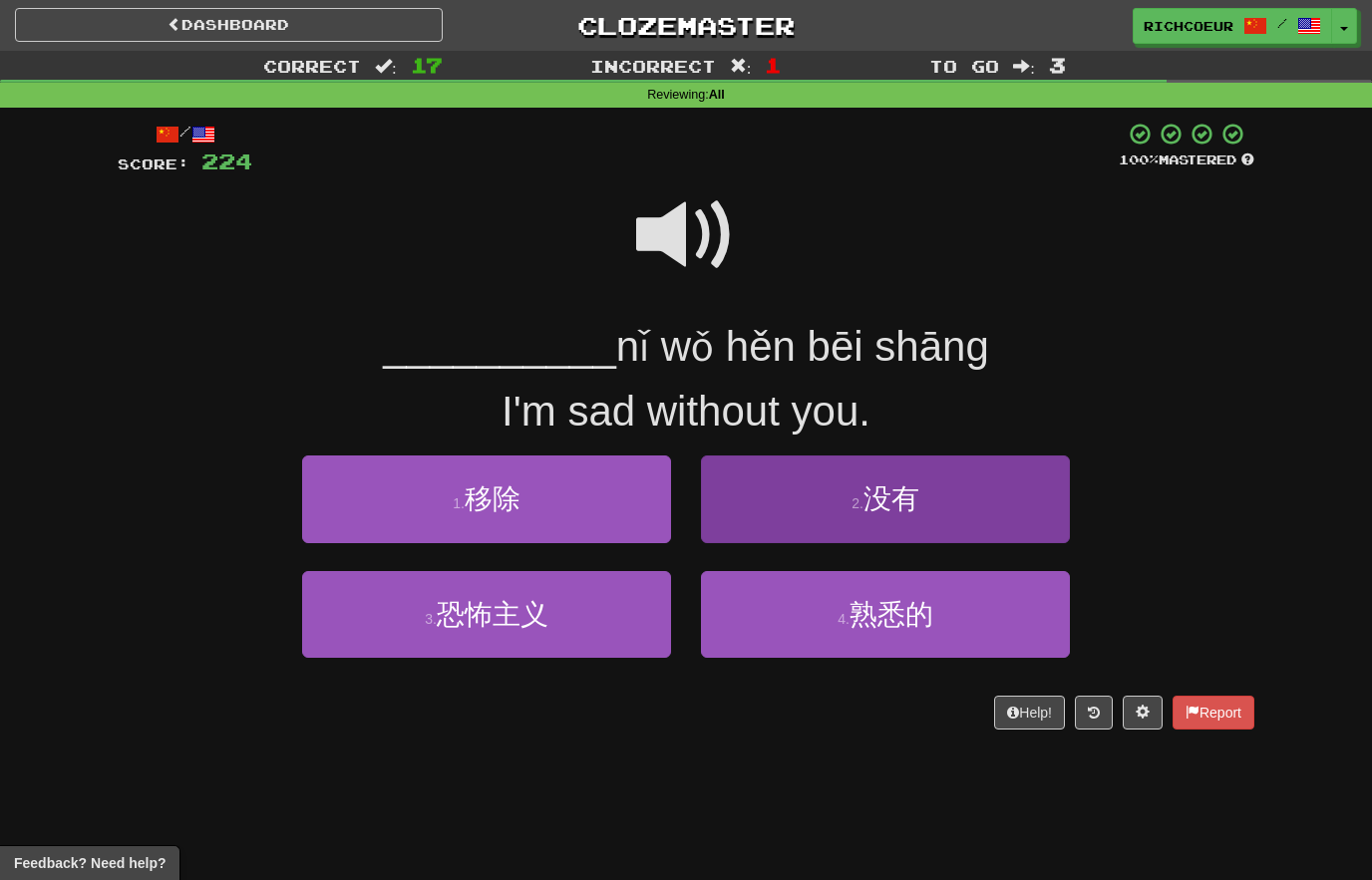click on "没有" at bounding box center [891, 498] 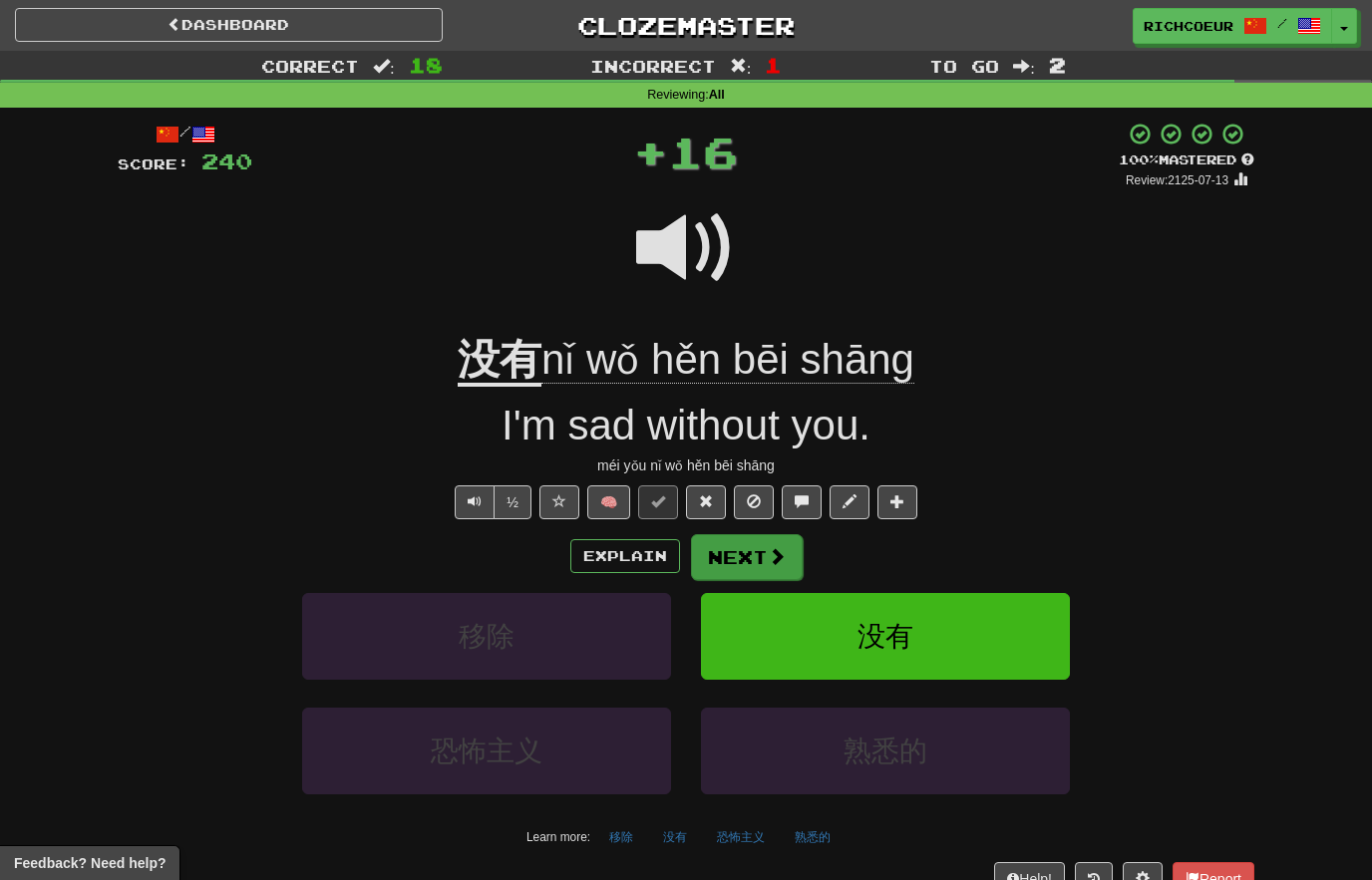click at bounding box center [777, 556] 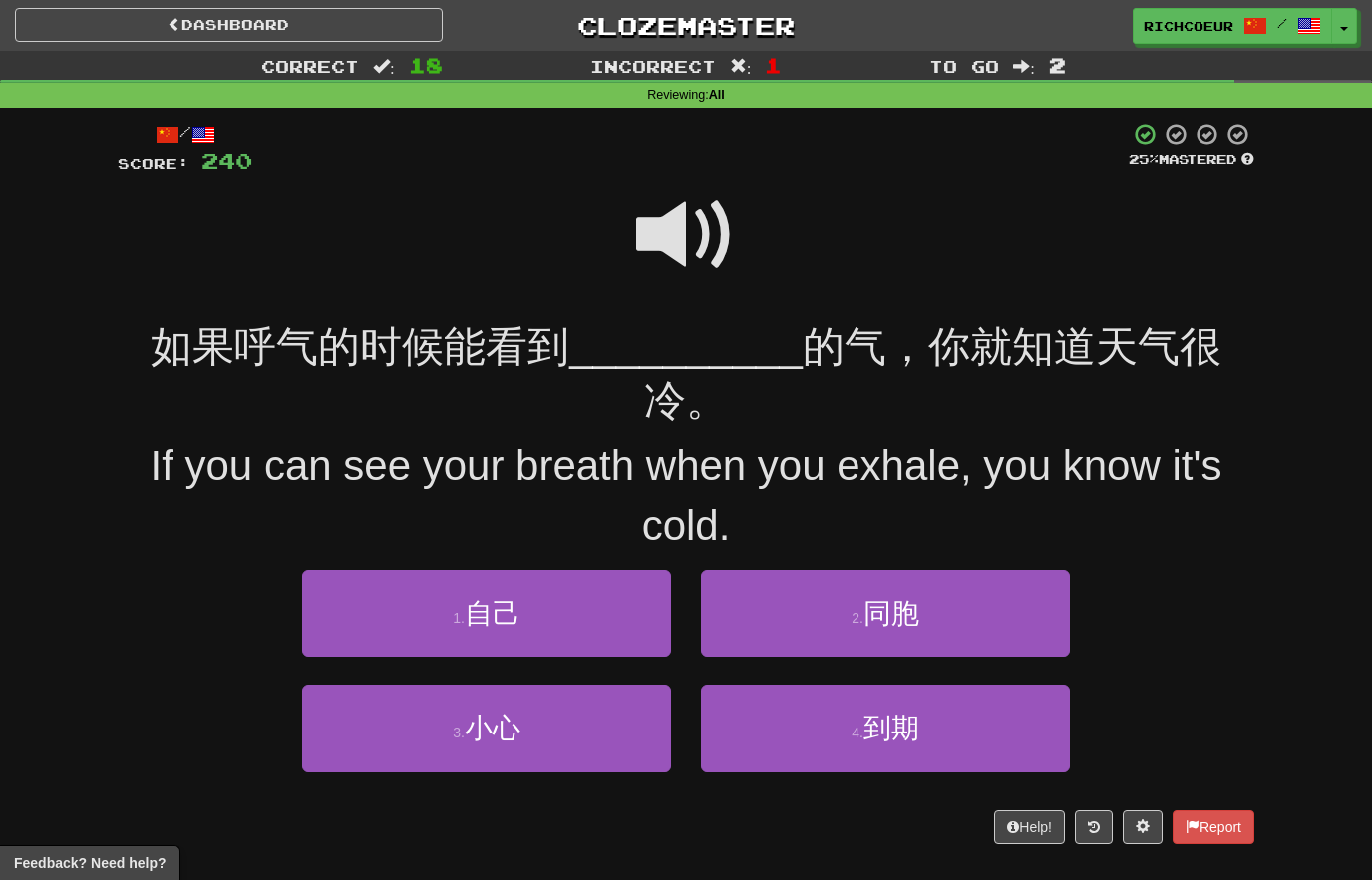 click at bounding box center [686, 235] 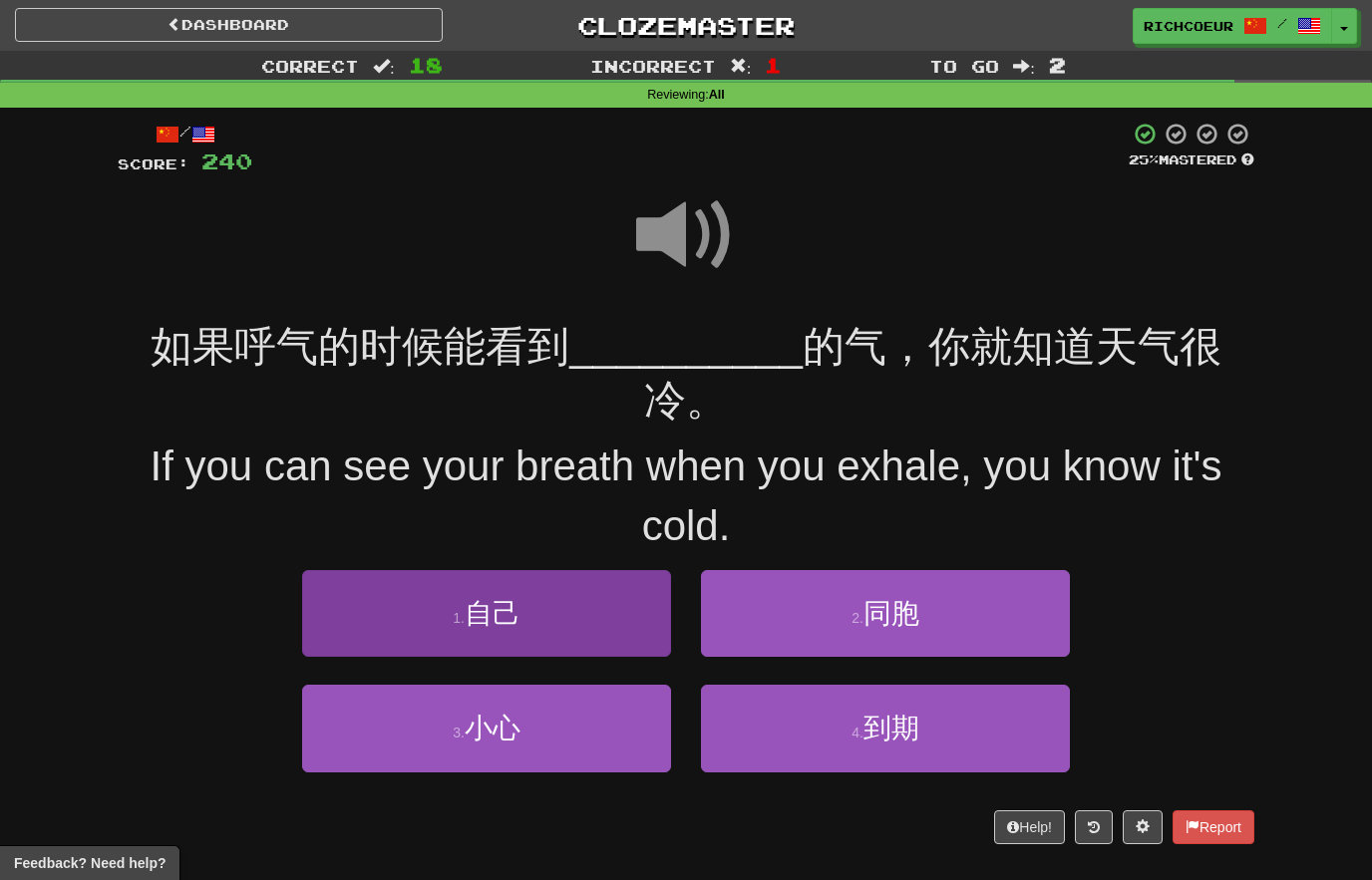 click on "1 .  自己" at bounding box center (487, 613) 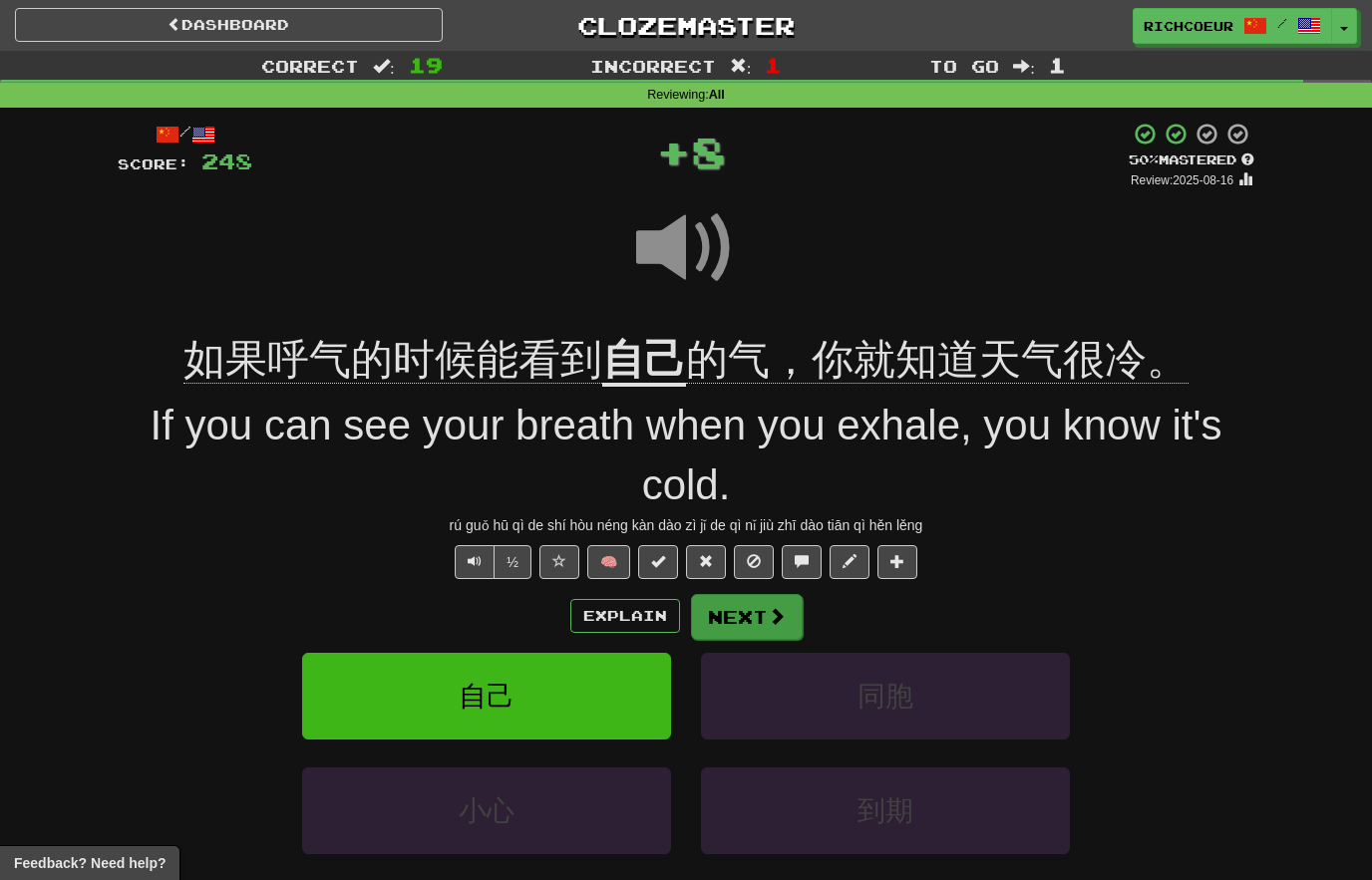 click on "Next" at bounding box center (747, 617) 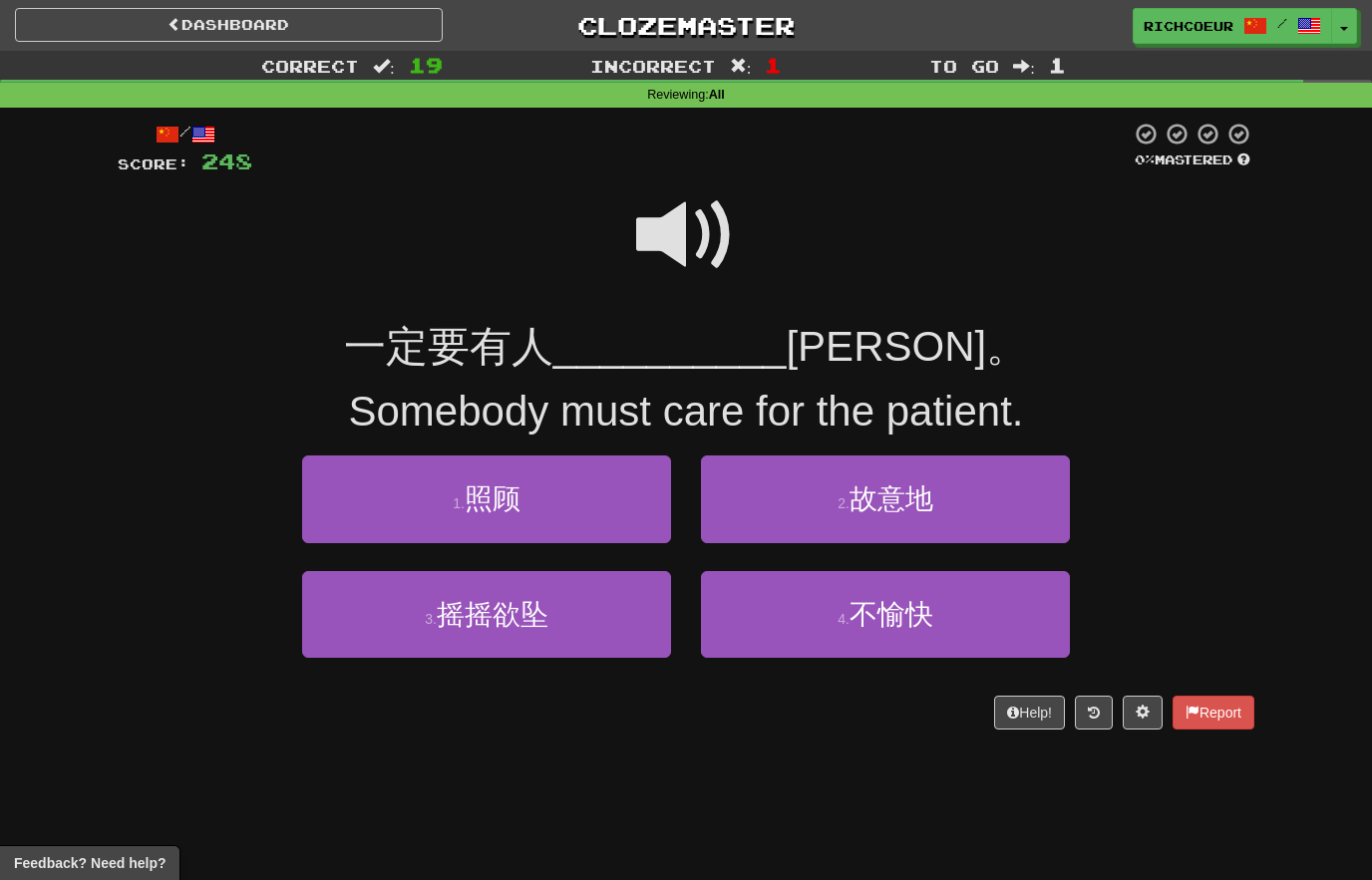 click at bounding box center [686, 235] 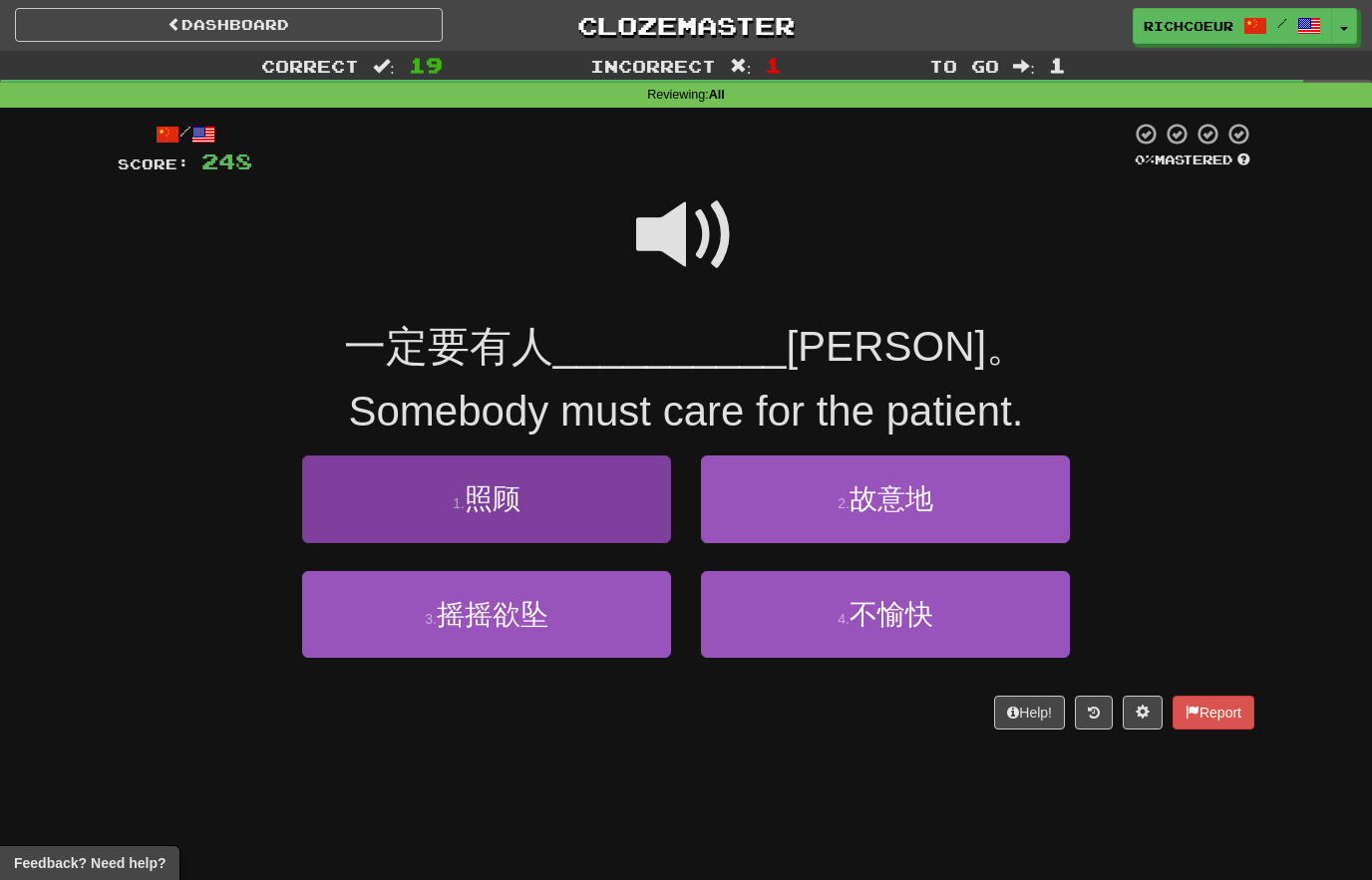 click on "1 .  照顾" at bounding box center [487, 498] 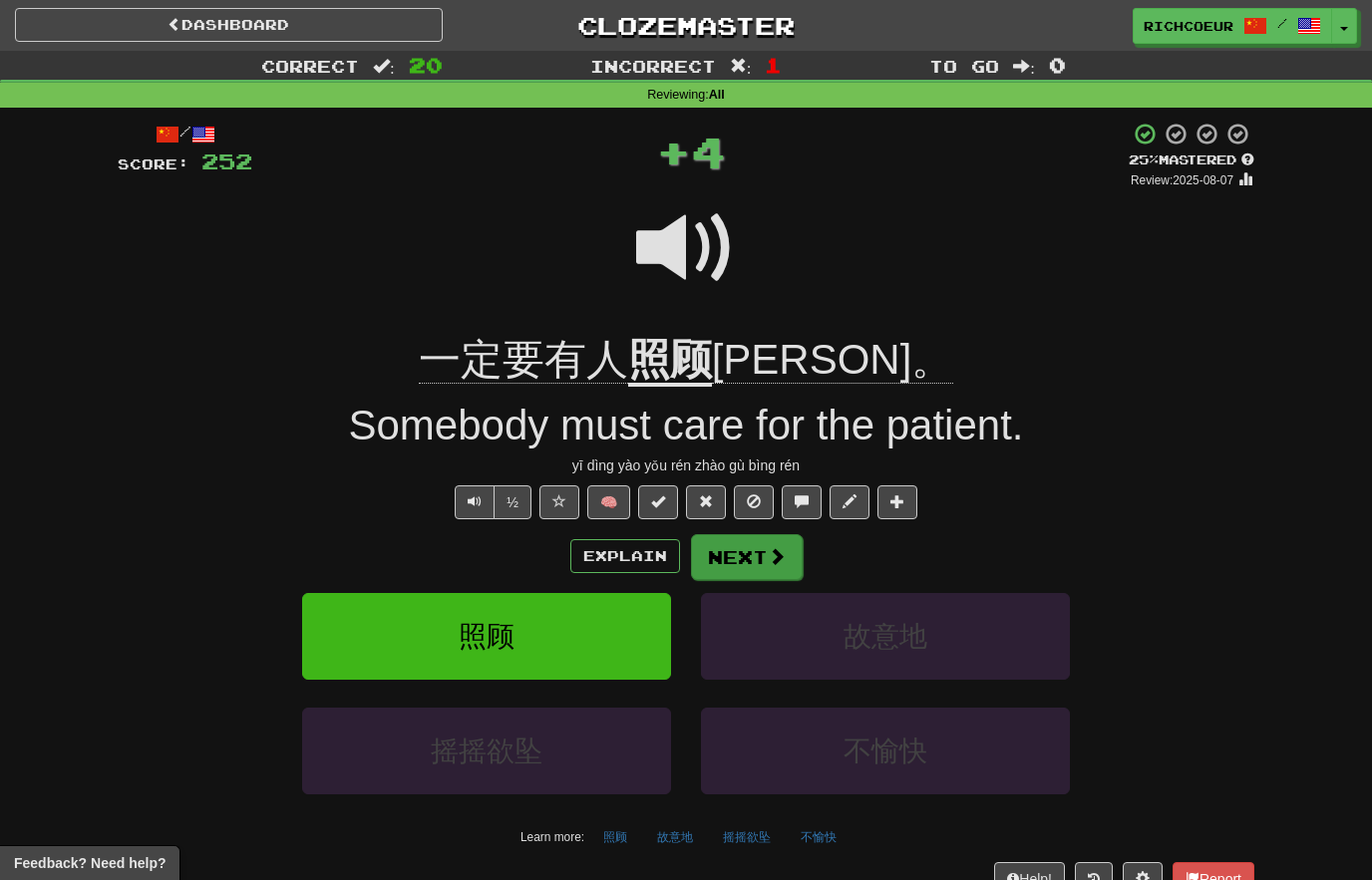 click on "Next" at bounding box center [747, 557] 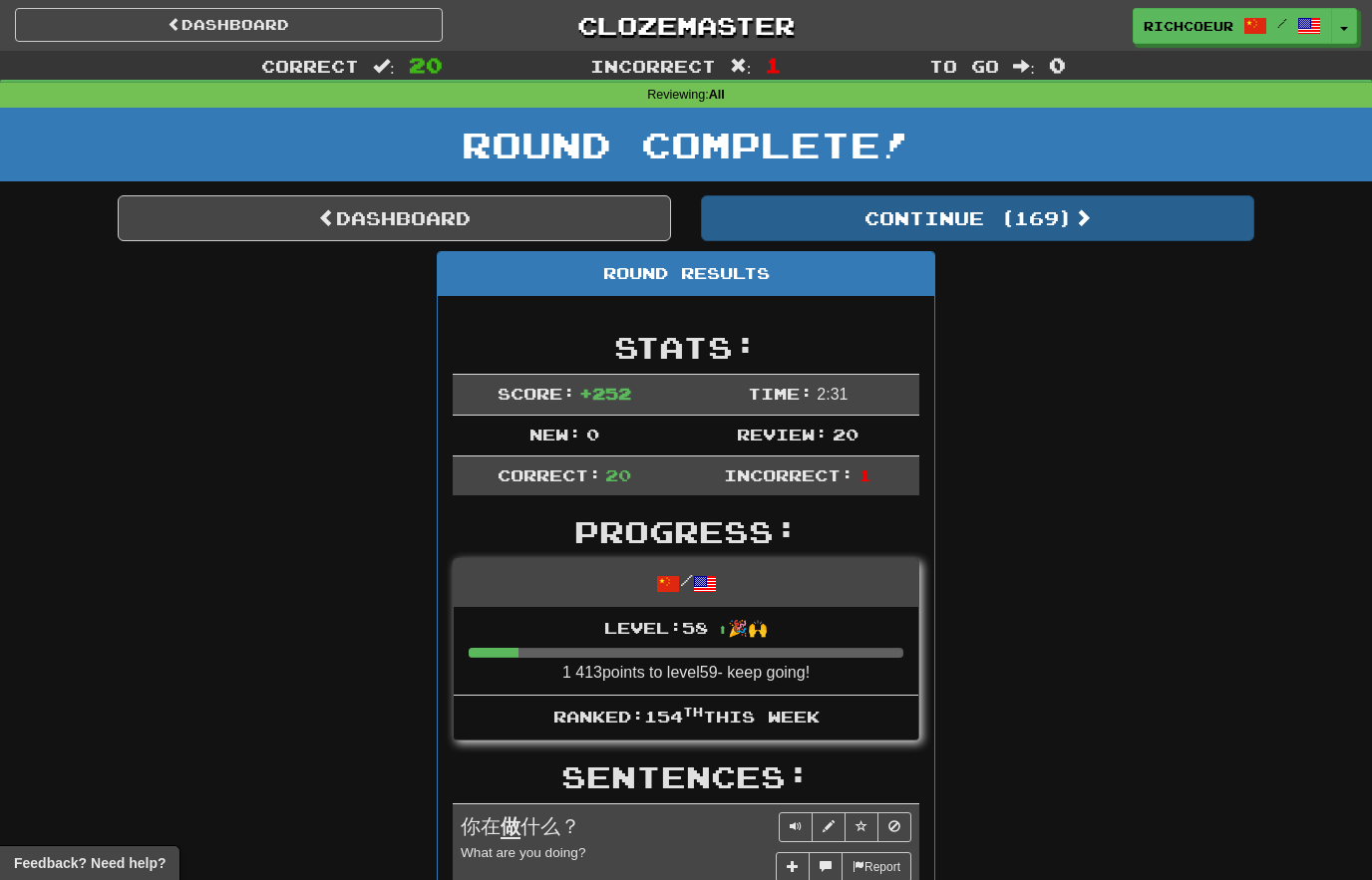 click on "Continue ( 169 )" at bounding box center (977, 218) 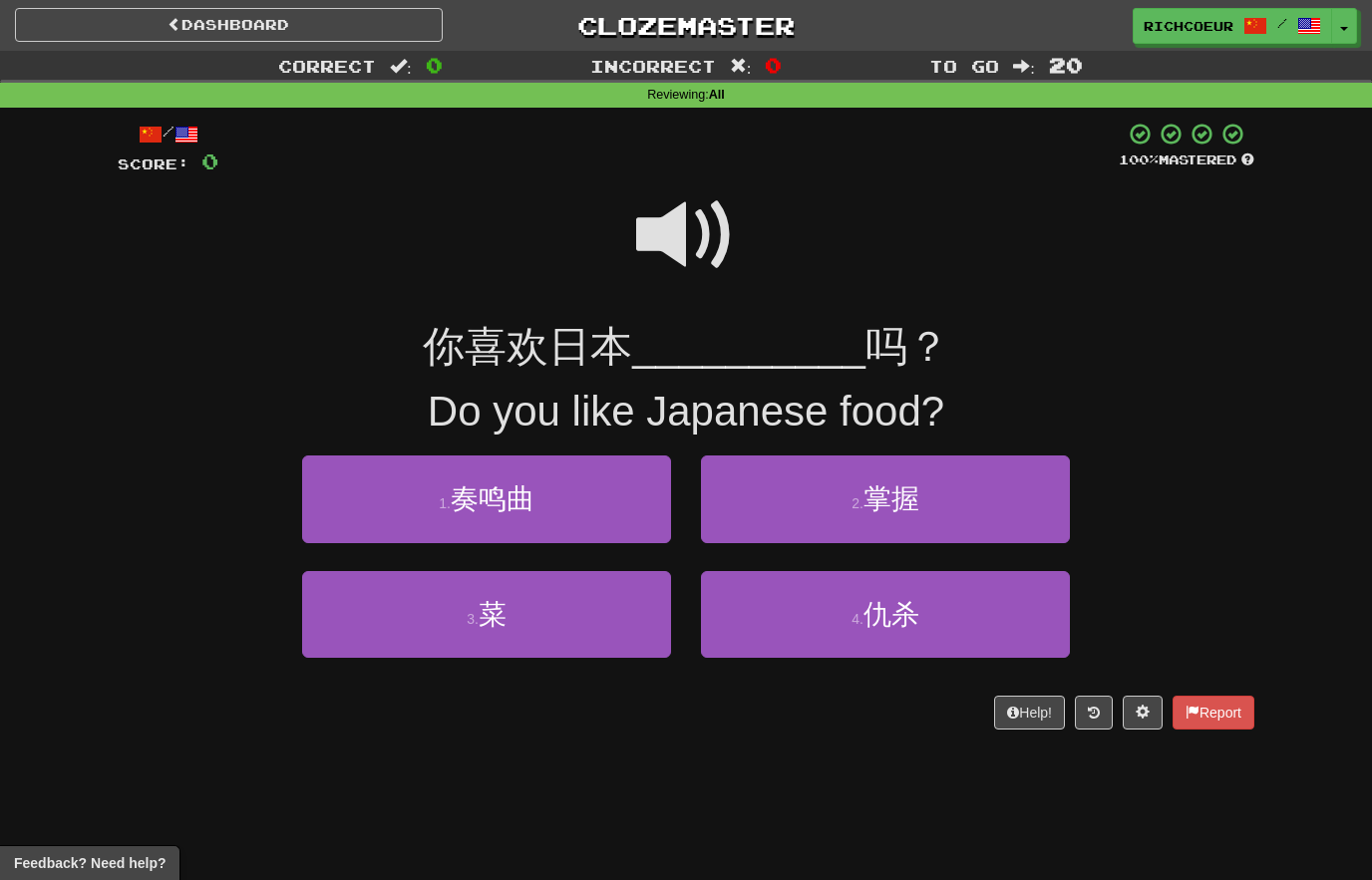 click at bounding box center [686, 235] 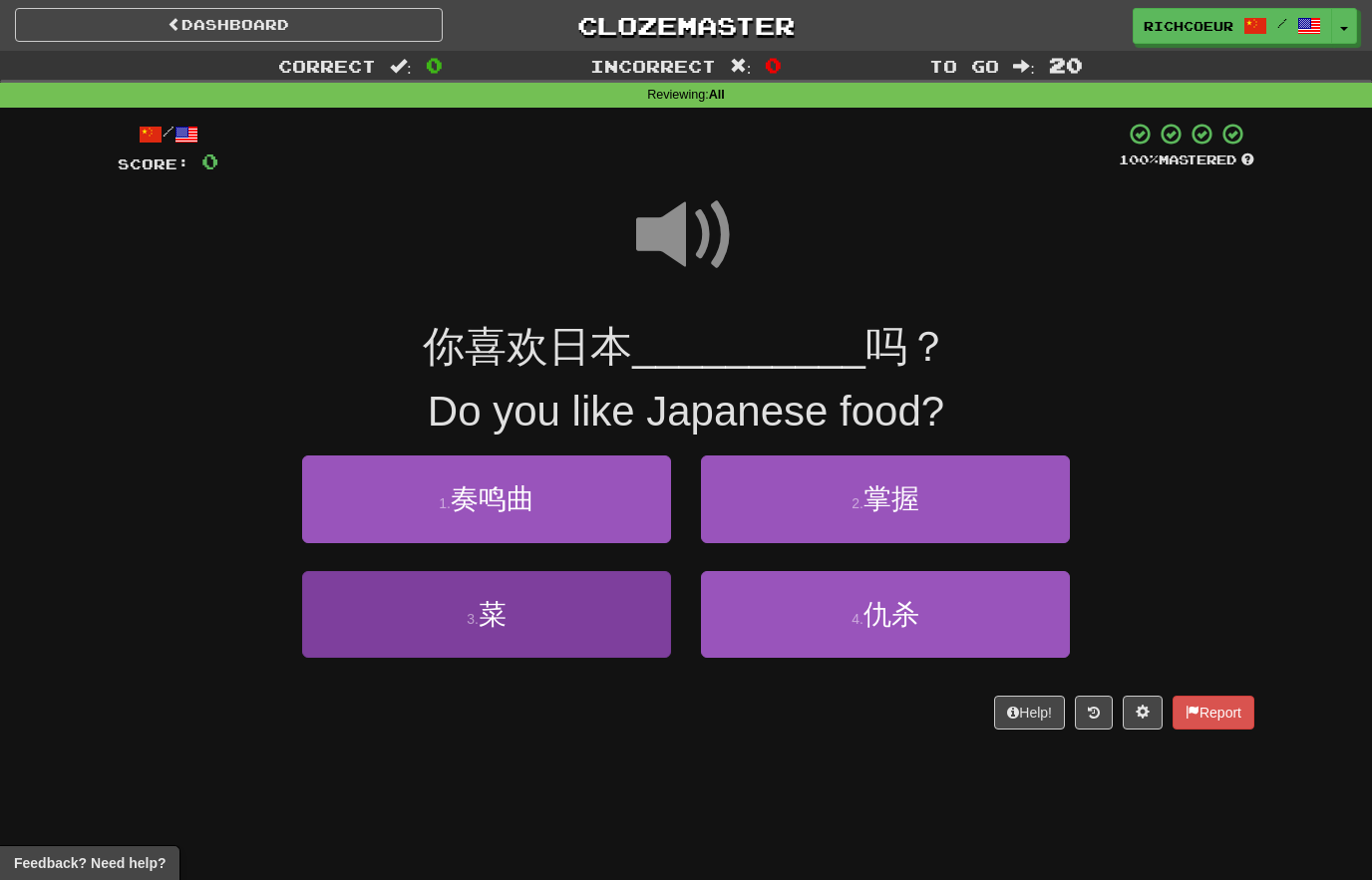 click on "3 .  菜" at bounding box center (487, 614) 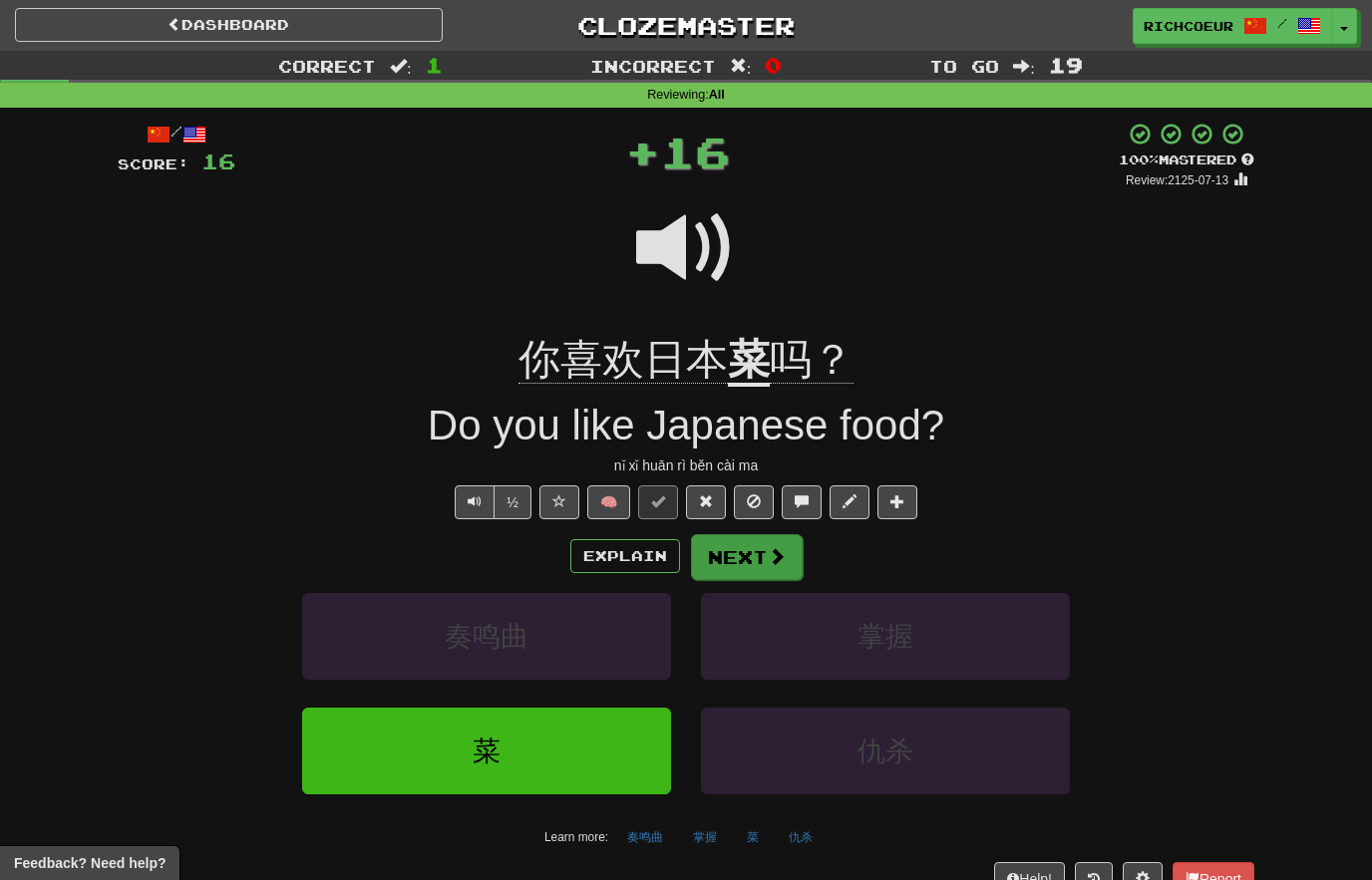 click at bounding box center (777, 556) 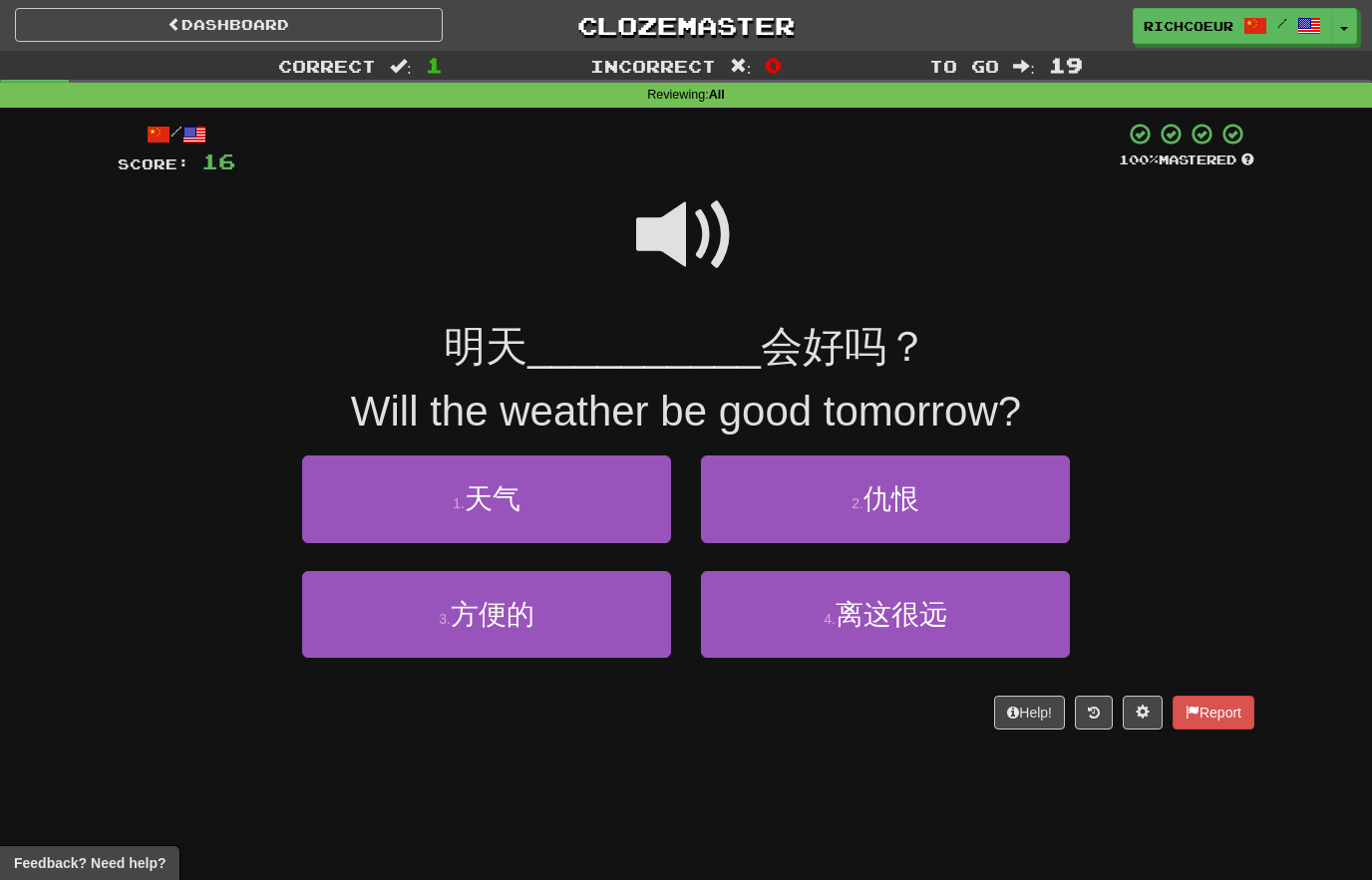 click at bounding box center (686, 235) 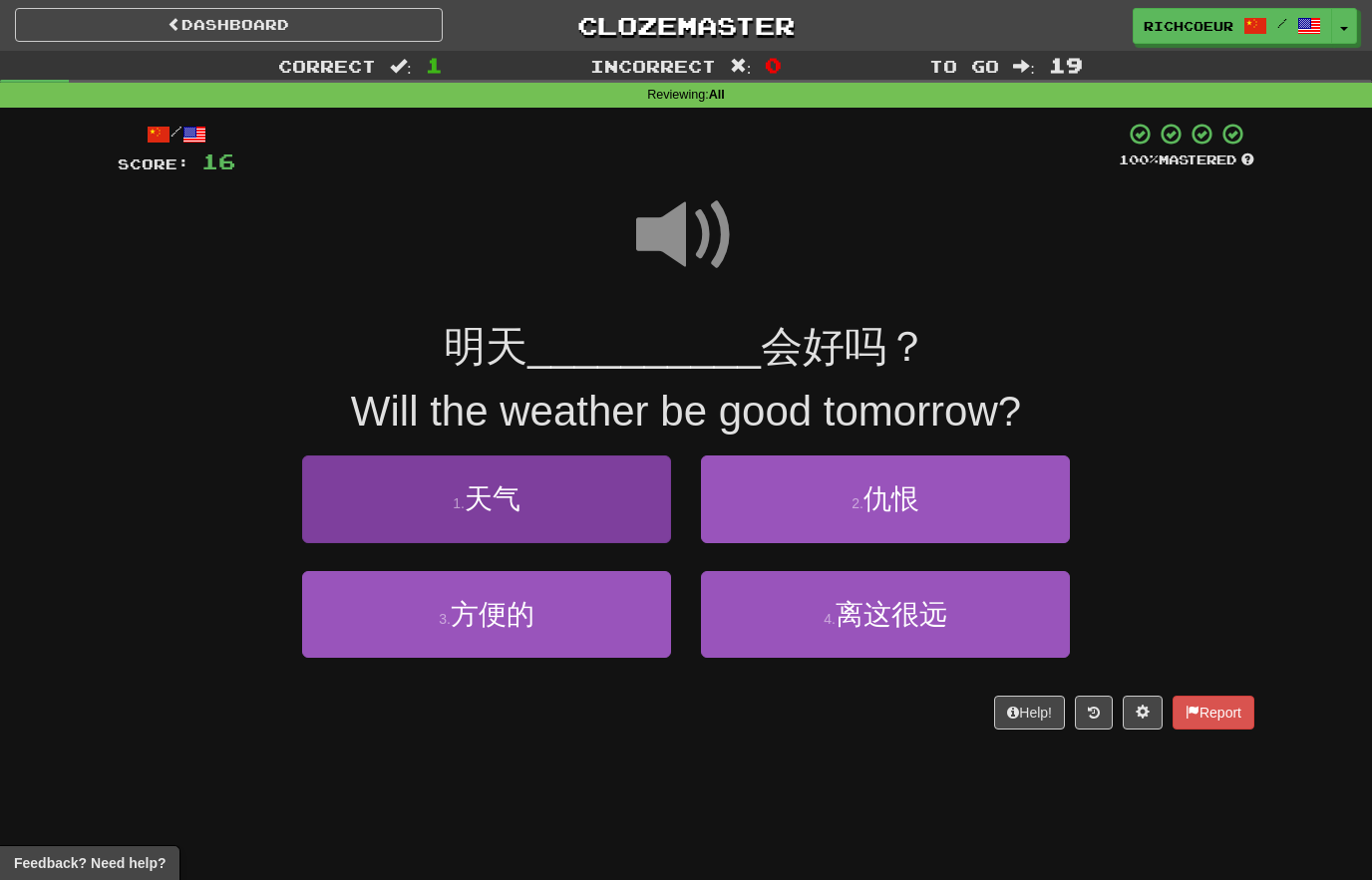 click on "1 .  天气" at bounding box center (487, 498) 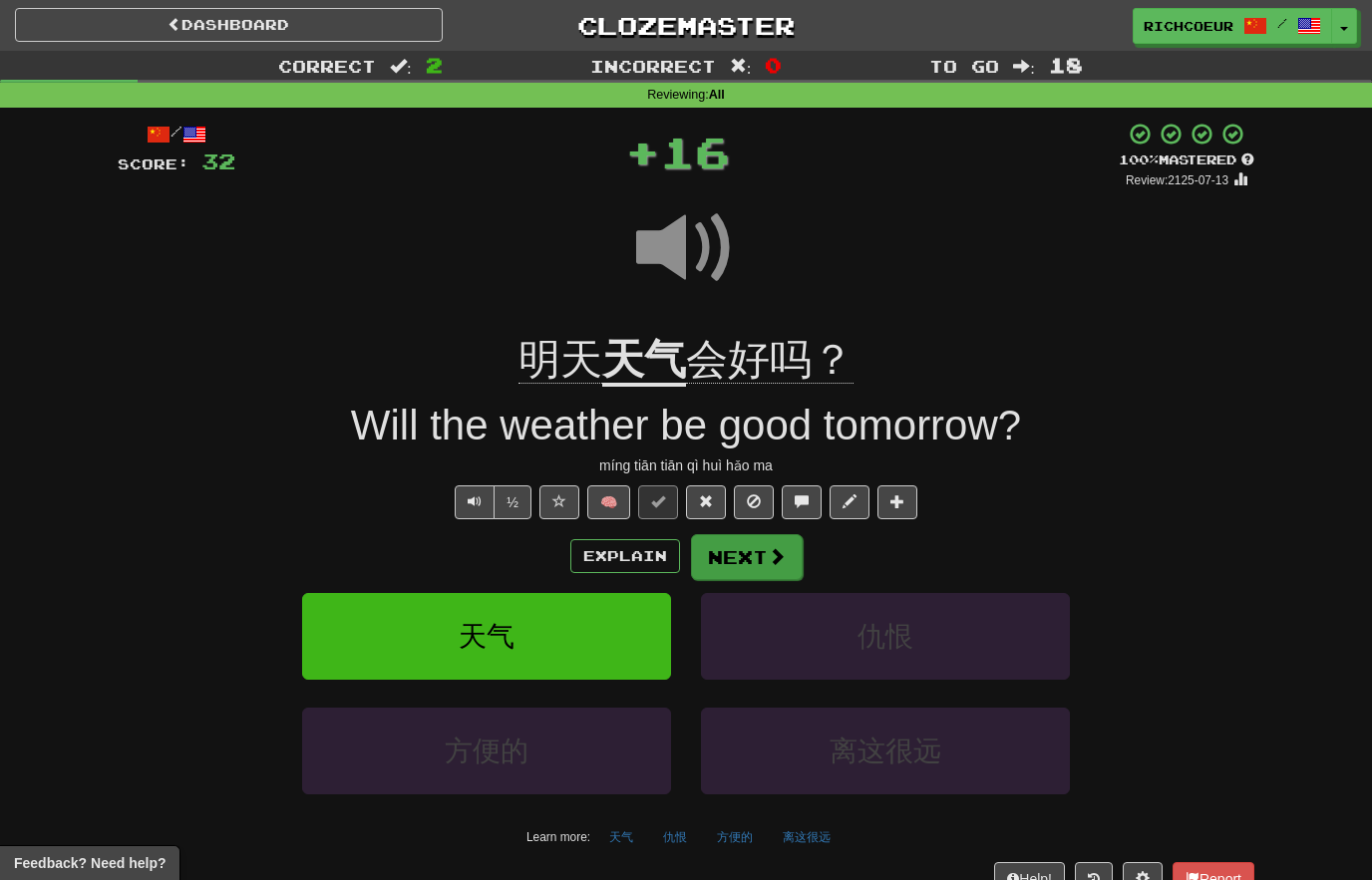 click at bounding box center [777, 556] 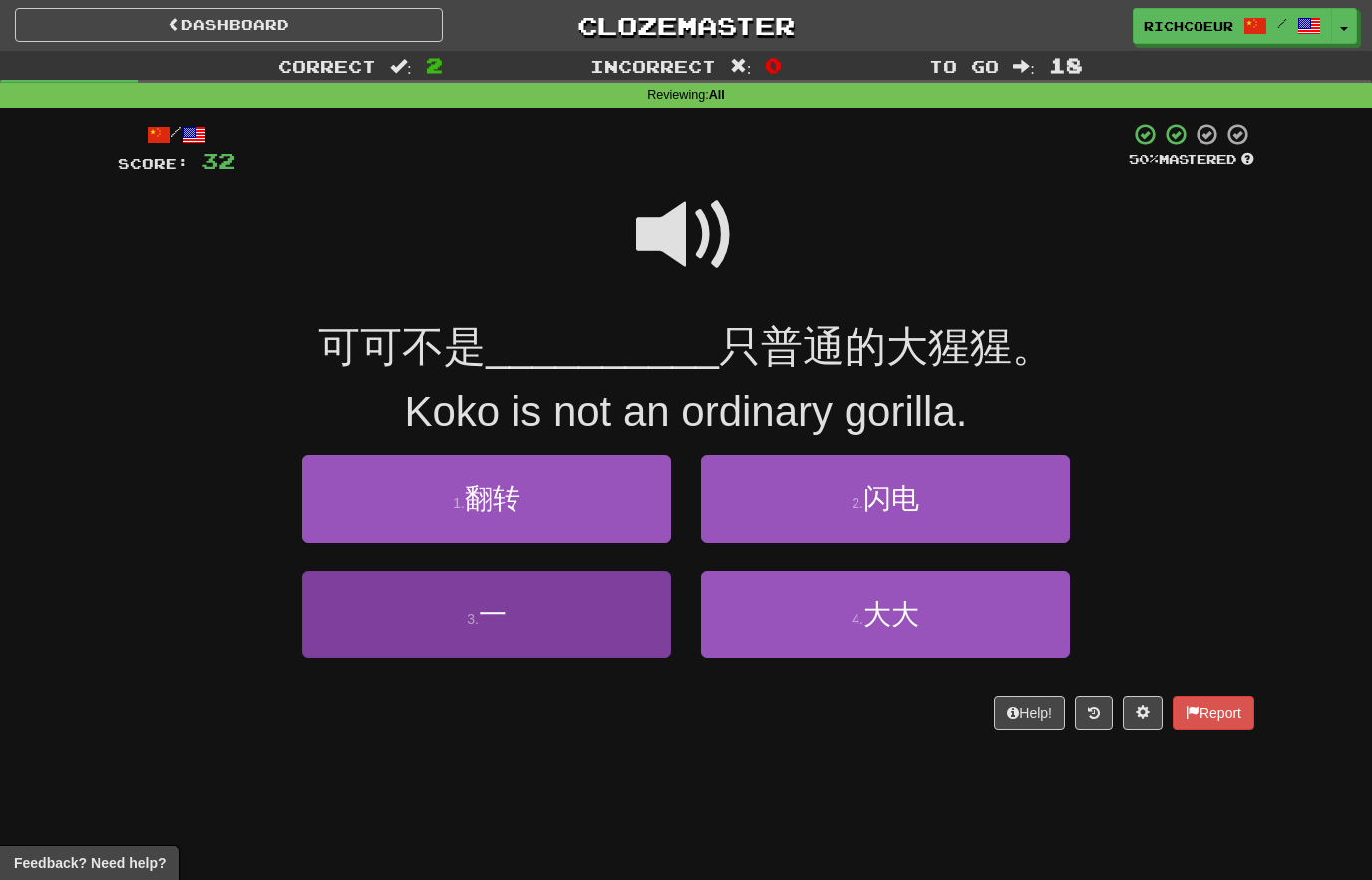 click on "3 .  一" at bounding box center (487, 614) 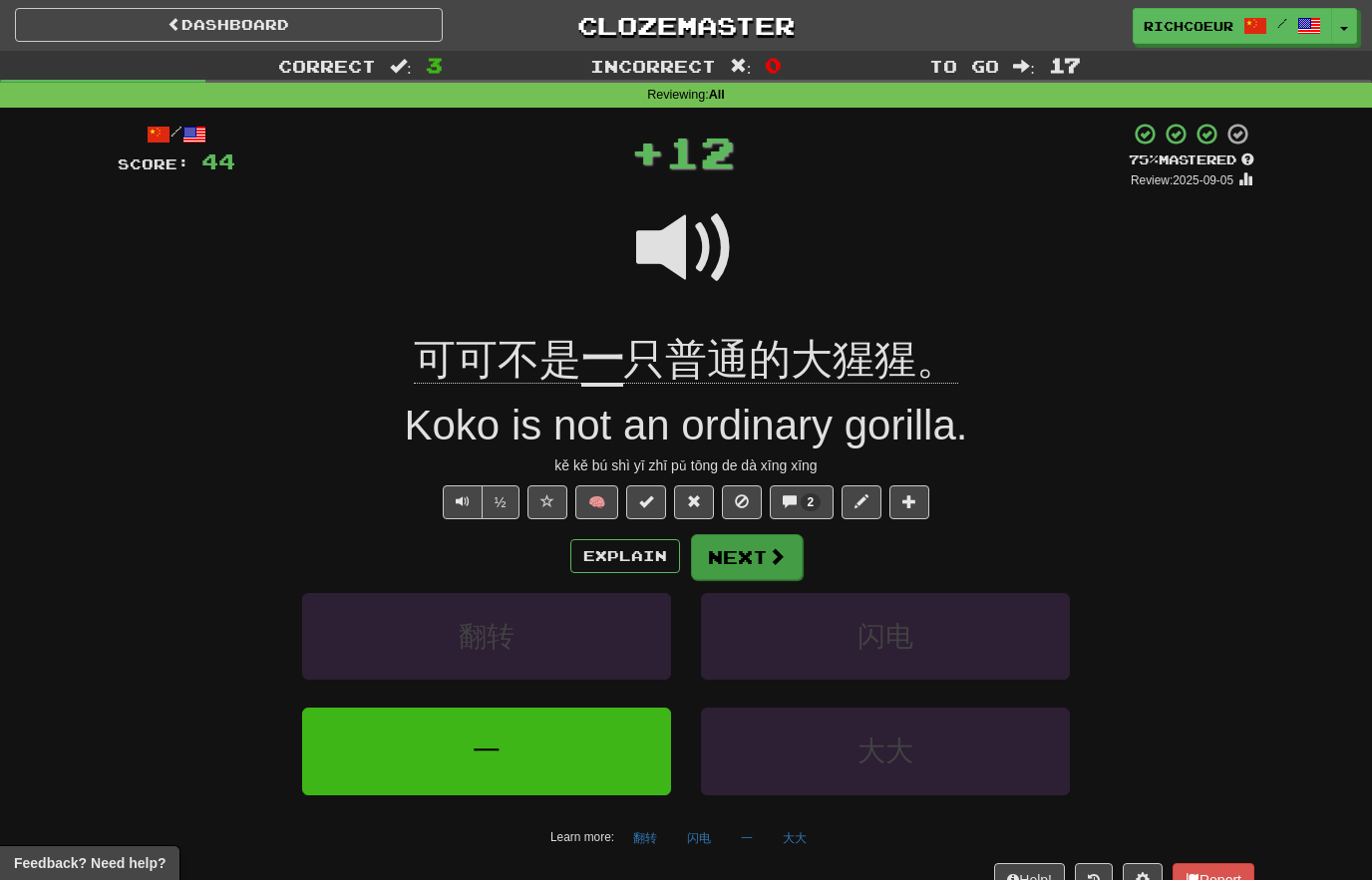 click at bounding box center (777, 556) 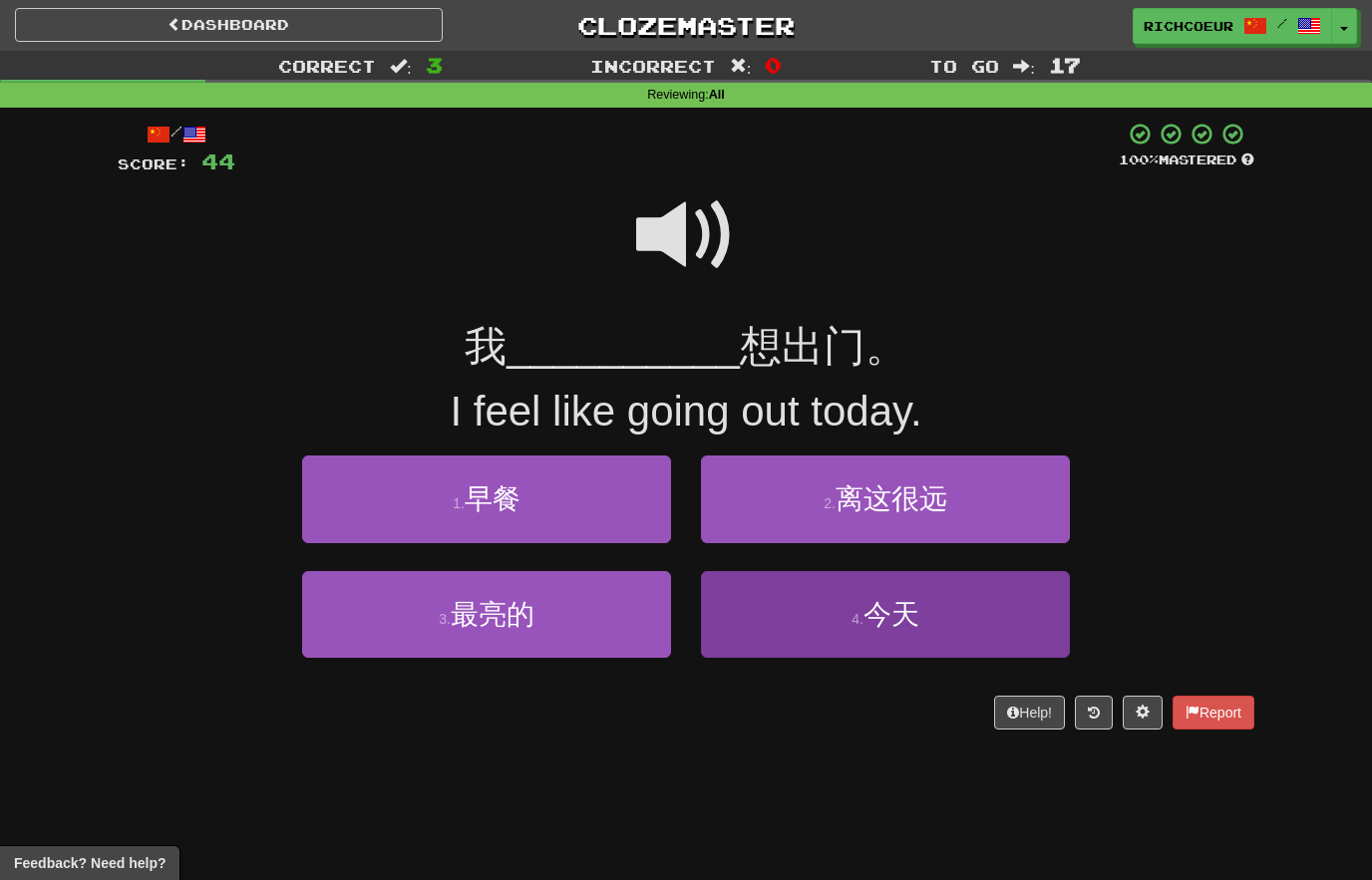 click on "4 .  今天" at bounding box center (885, 614) 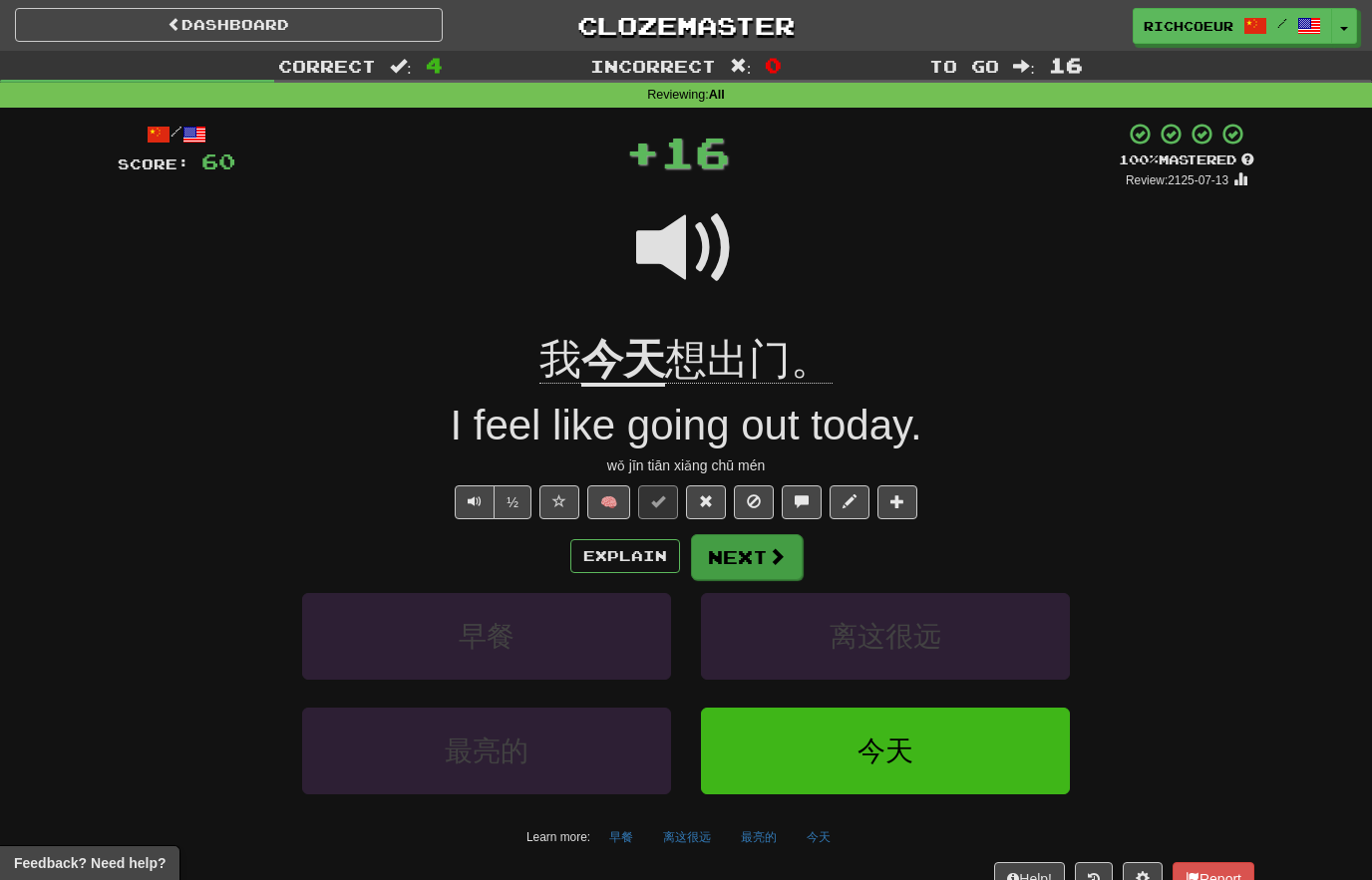 click at bounding box center (777, 556) 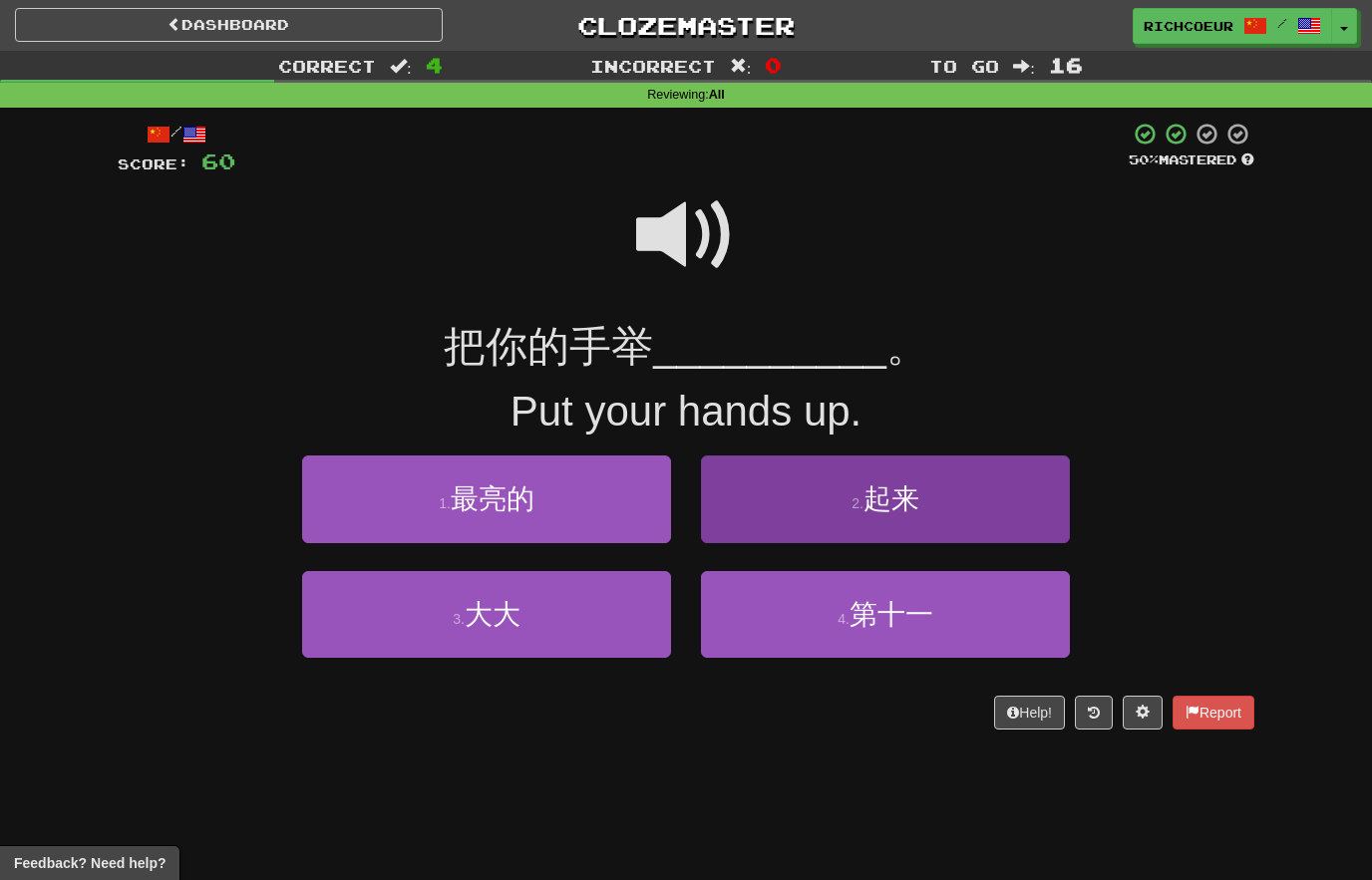 click on "起来" at bounding box center (891, 498) 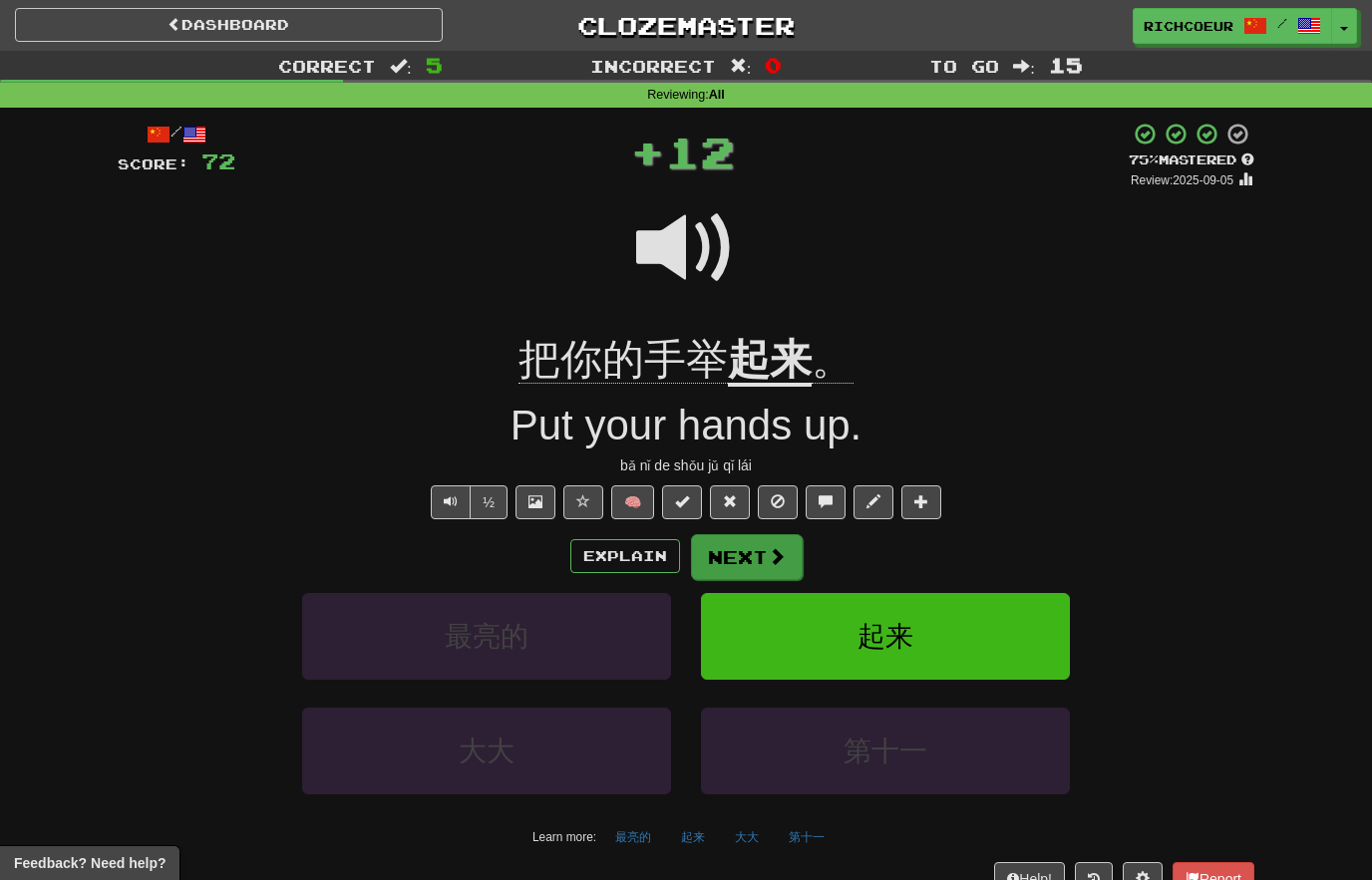 click at bounding box center [777, 556] 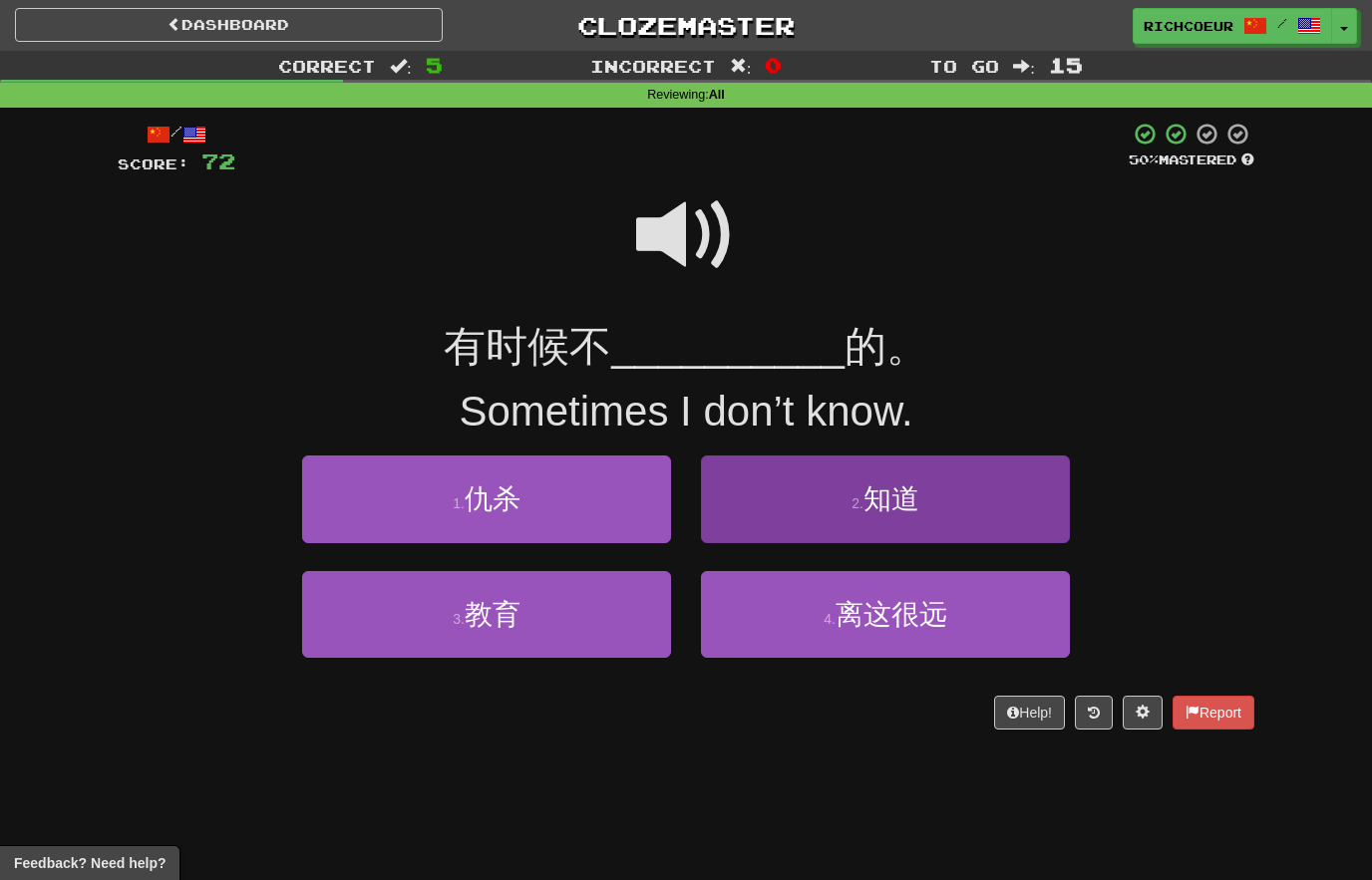 click on "知道" at bounding box center (891, 498) 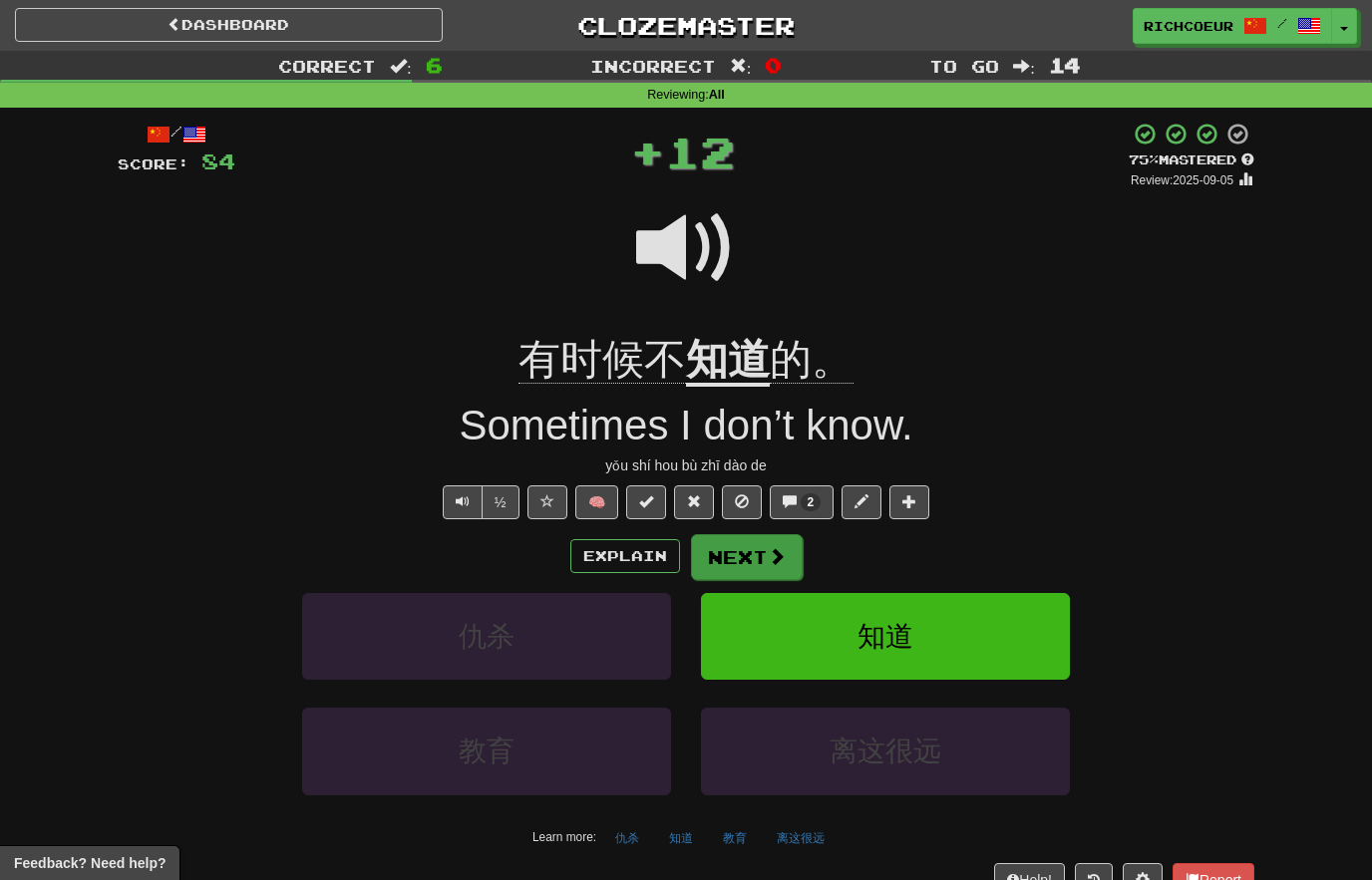 click at bounding box center [777, 556] 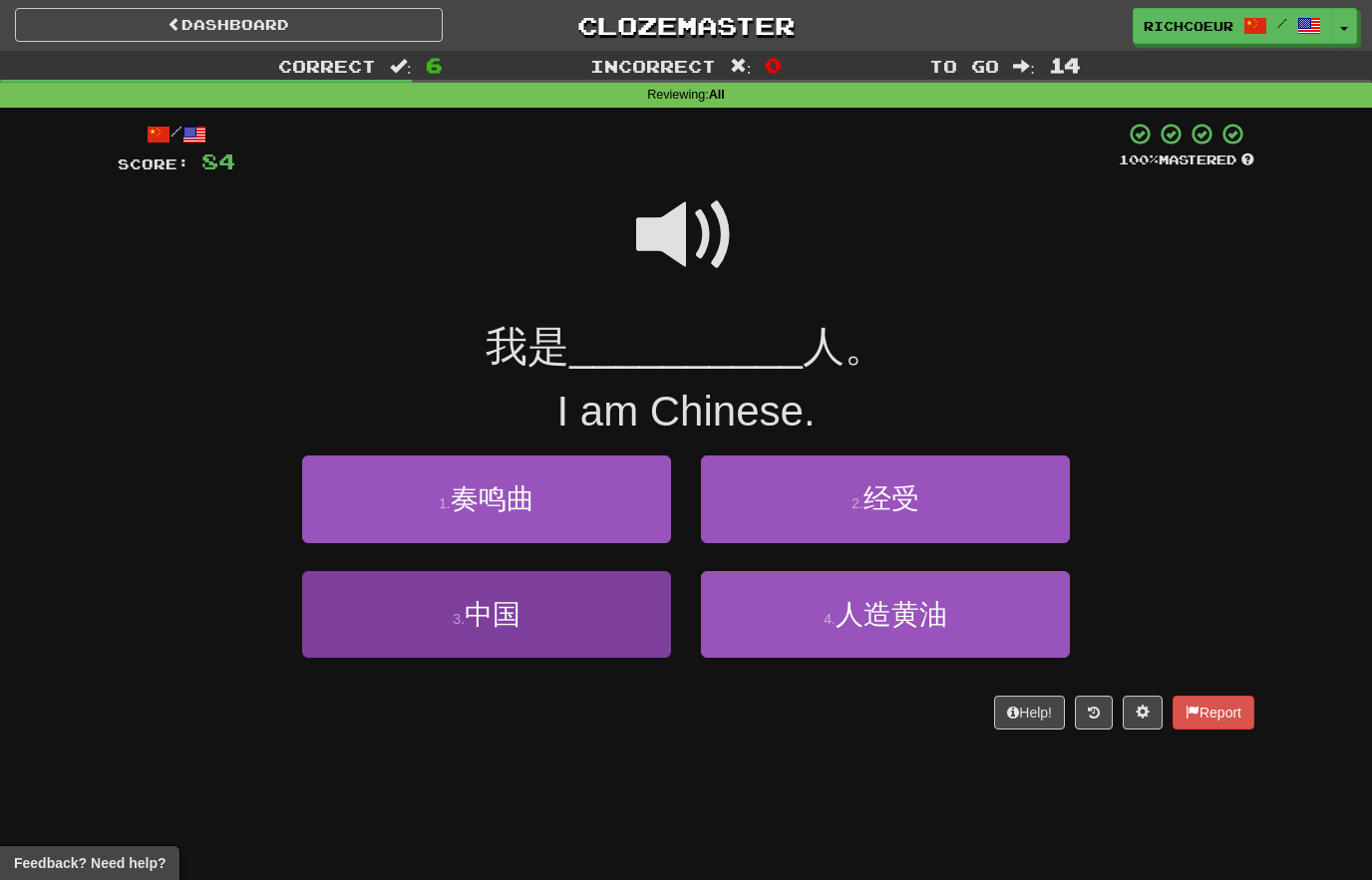click on "3 .  中国" at bounding box center [487, 614] 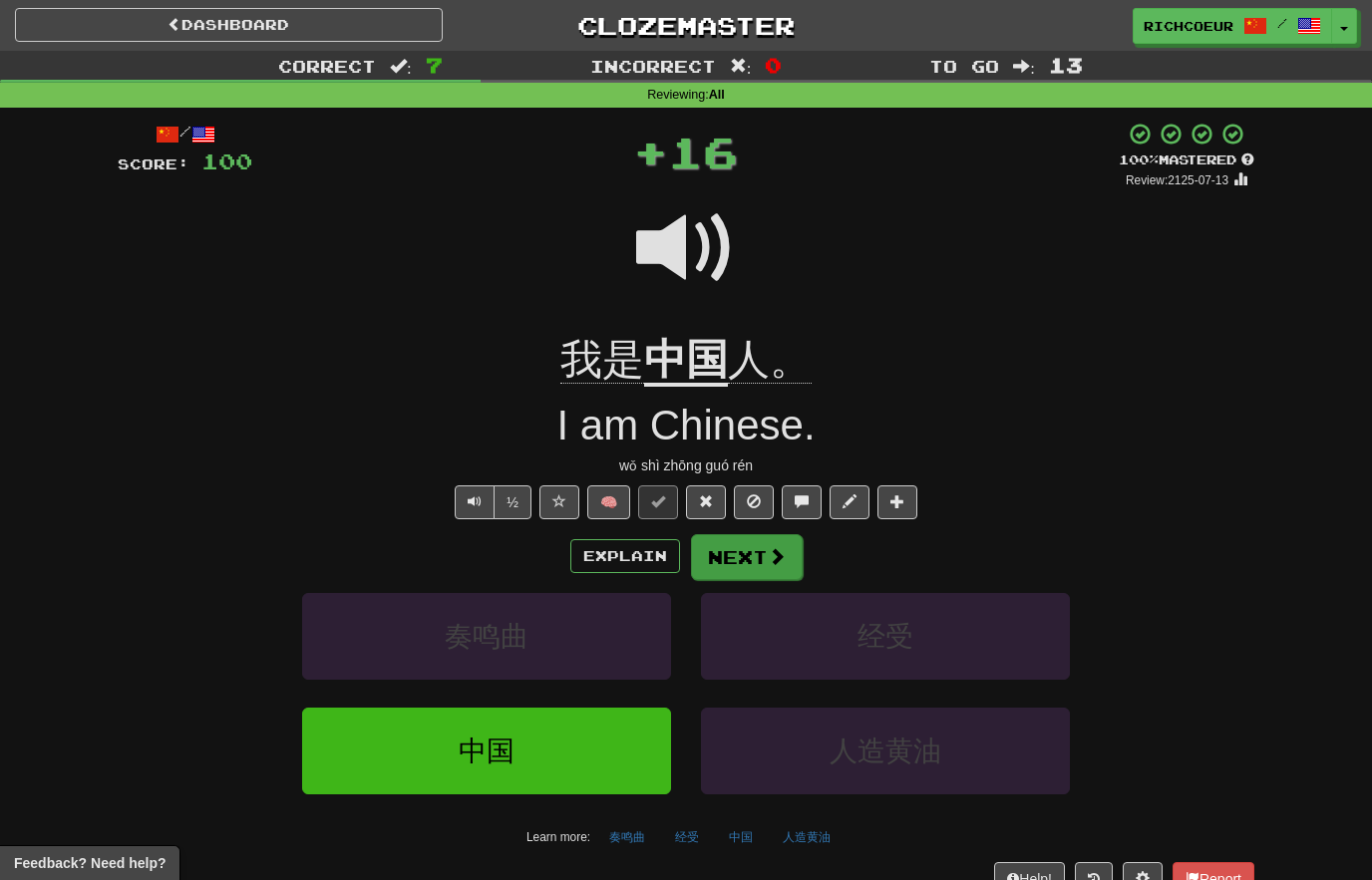 click on "Next" at bounding box center (747, 557) 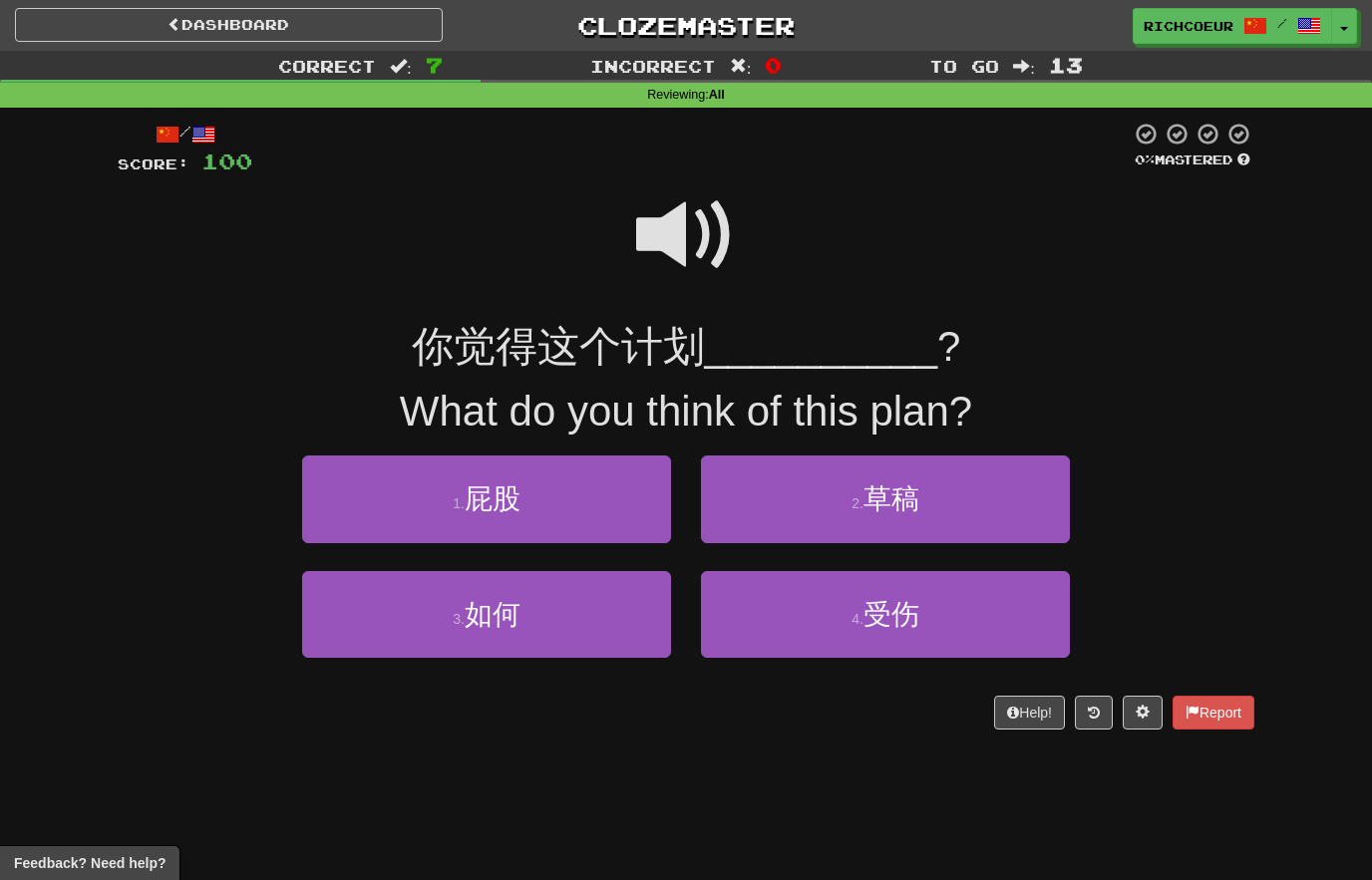 click at bounding box center [686, 235] 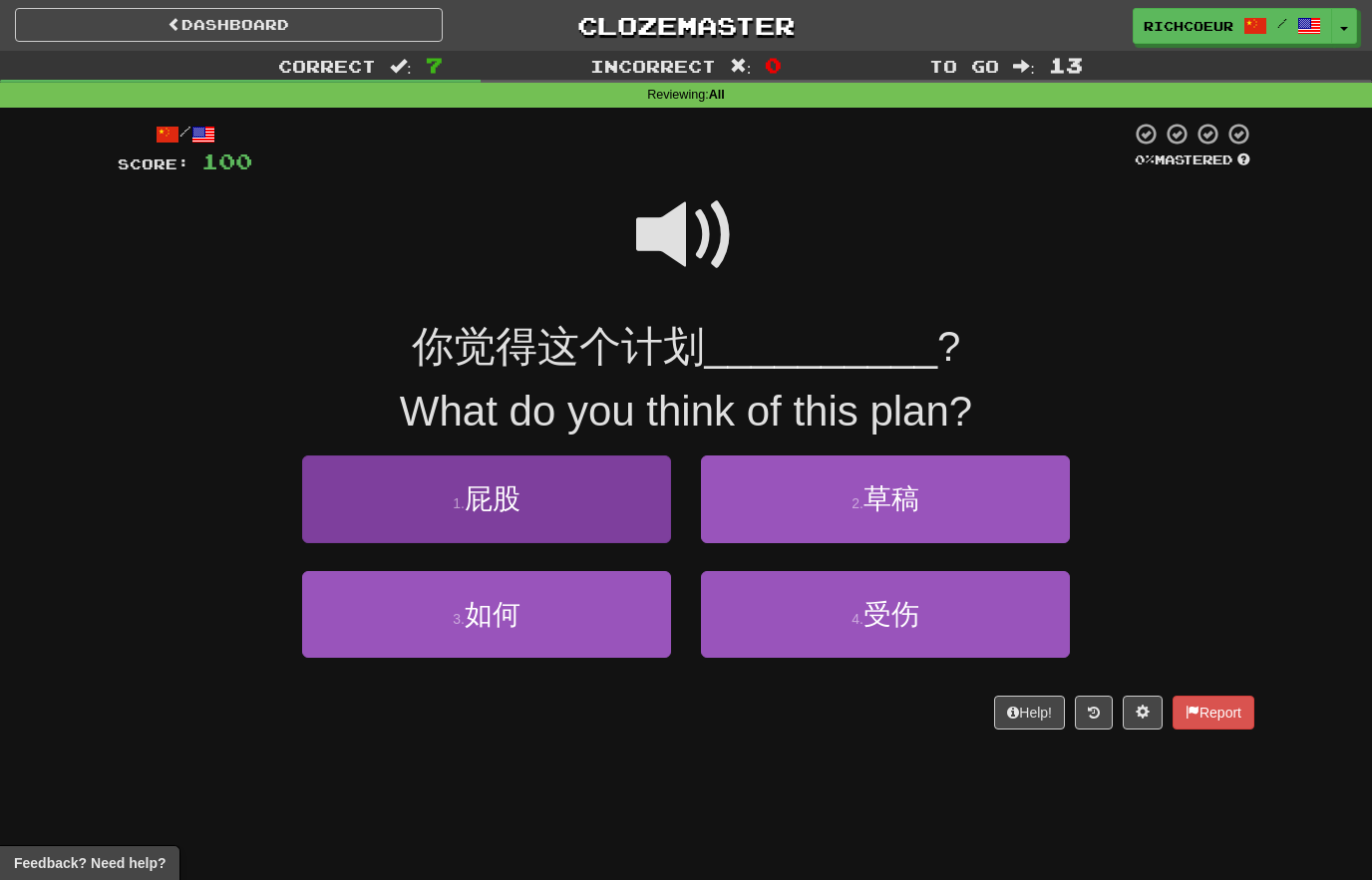 click on "1 .  屁股" at bounding box center (487, 498) 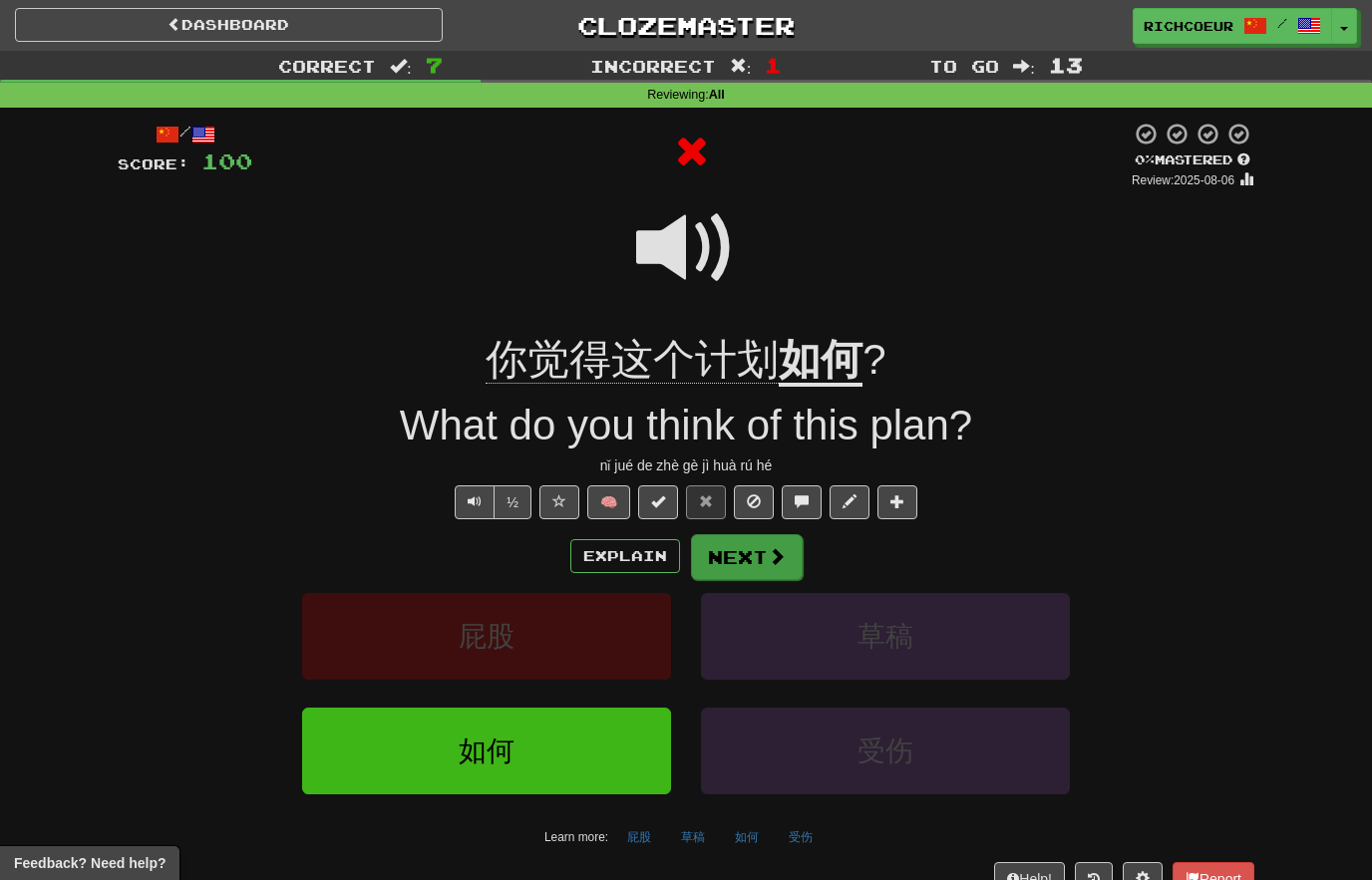 click at bounding box center [777, 556] 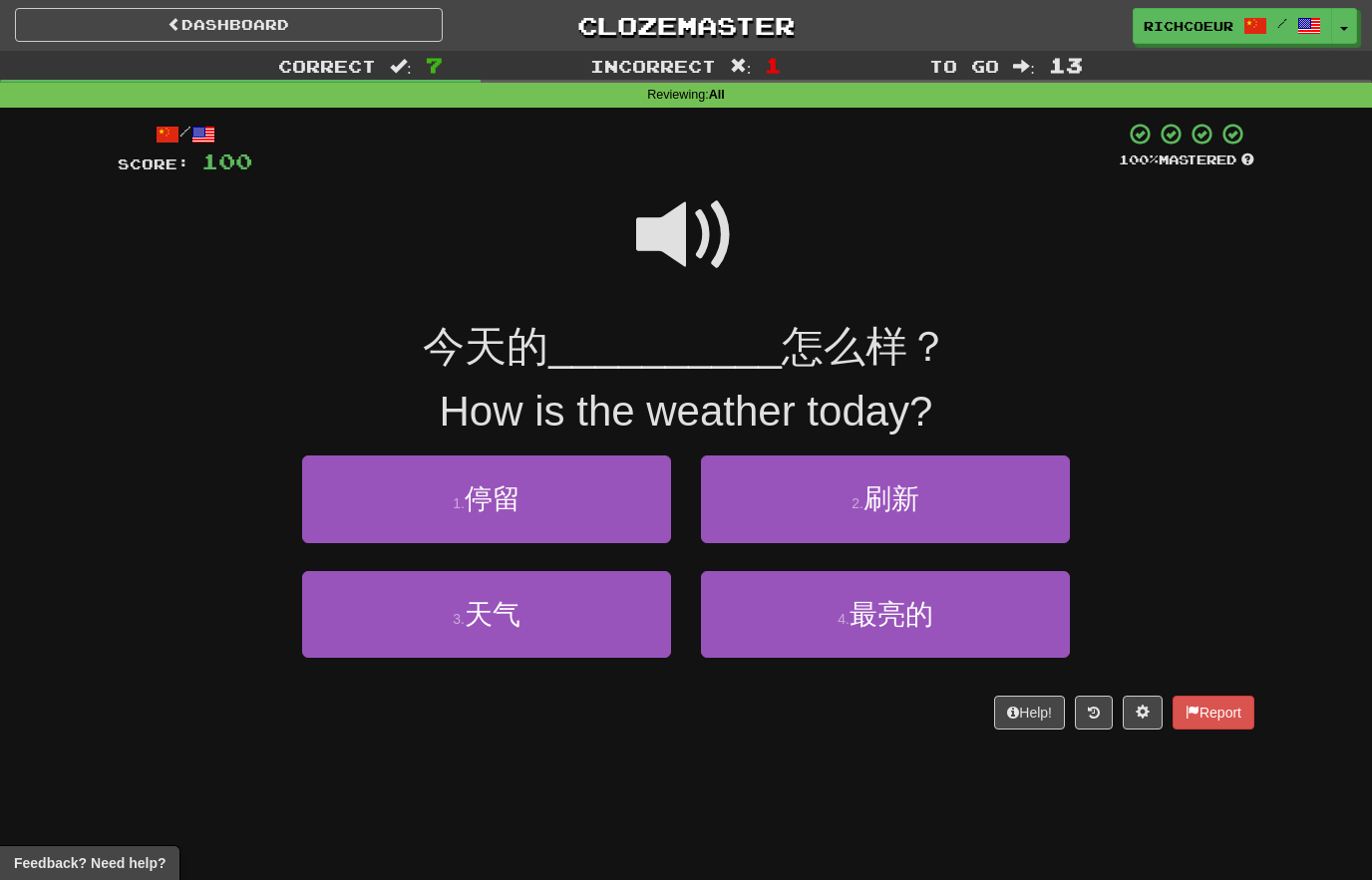 click at bounding box center (686, 235) 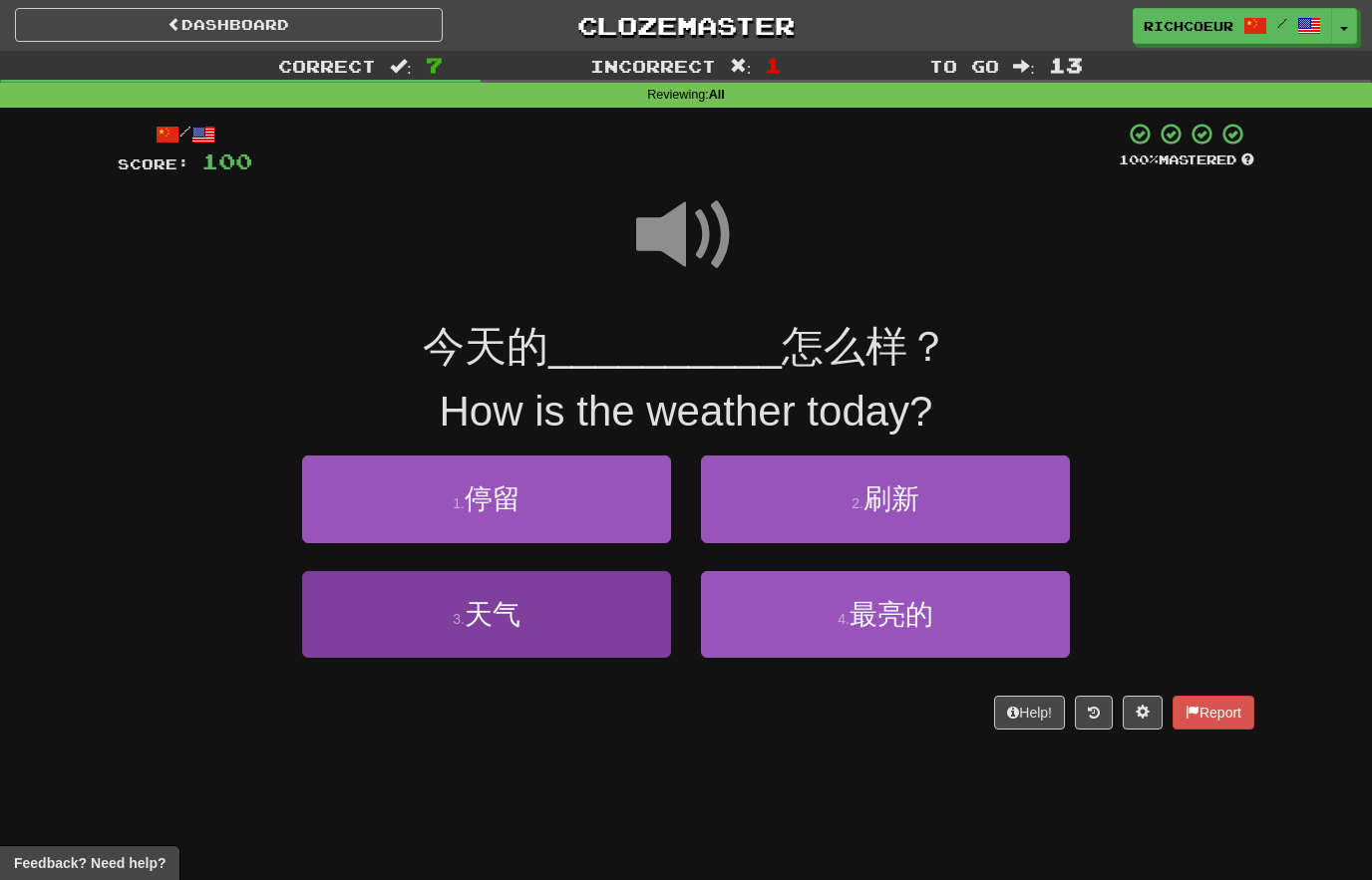 click on "3 .  天气" at bounding box center [487, 614] 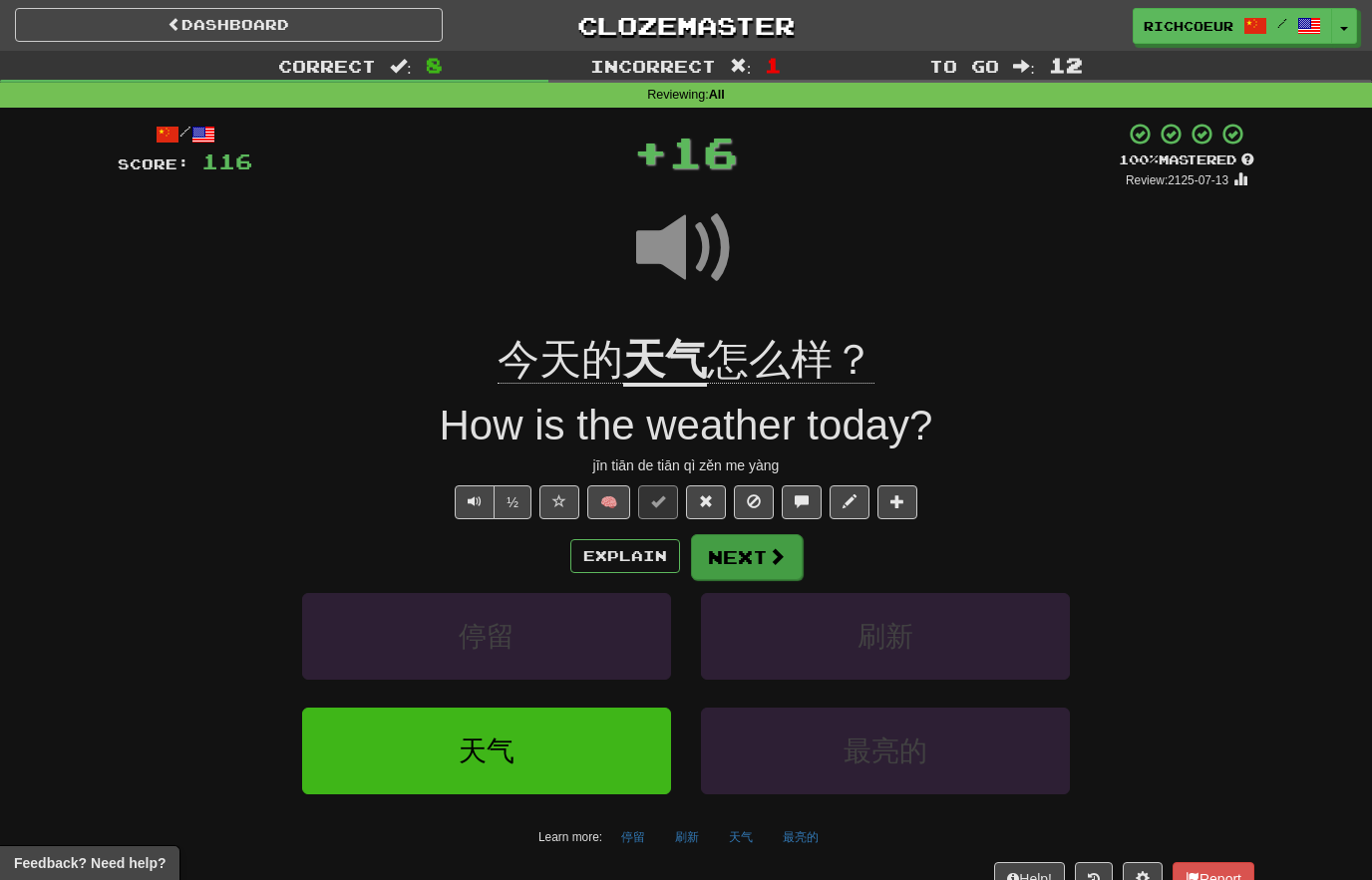 click at bounding box center (777, 556) 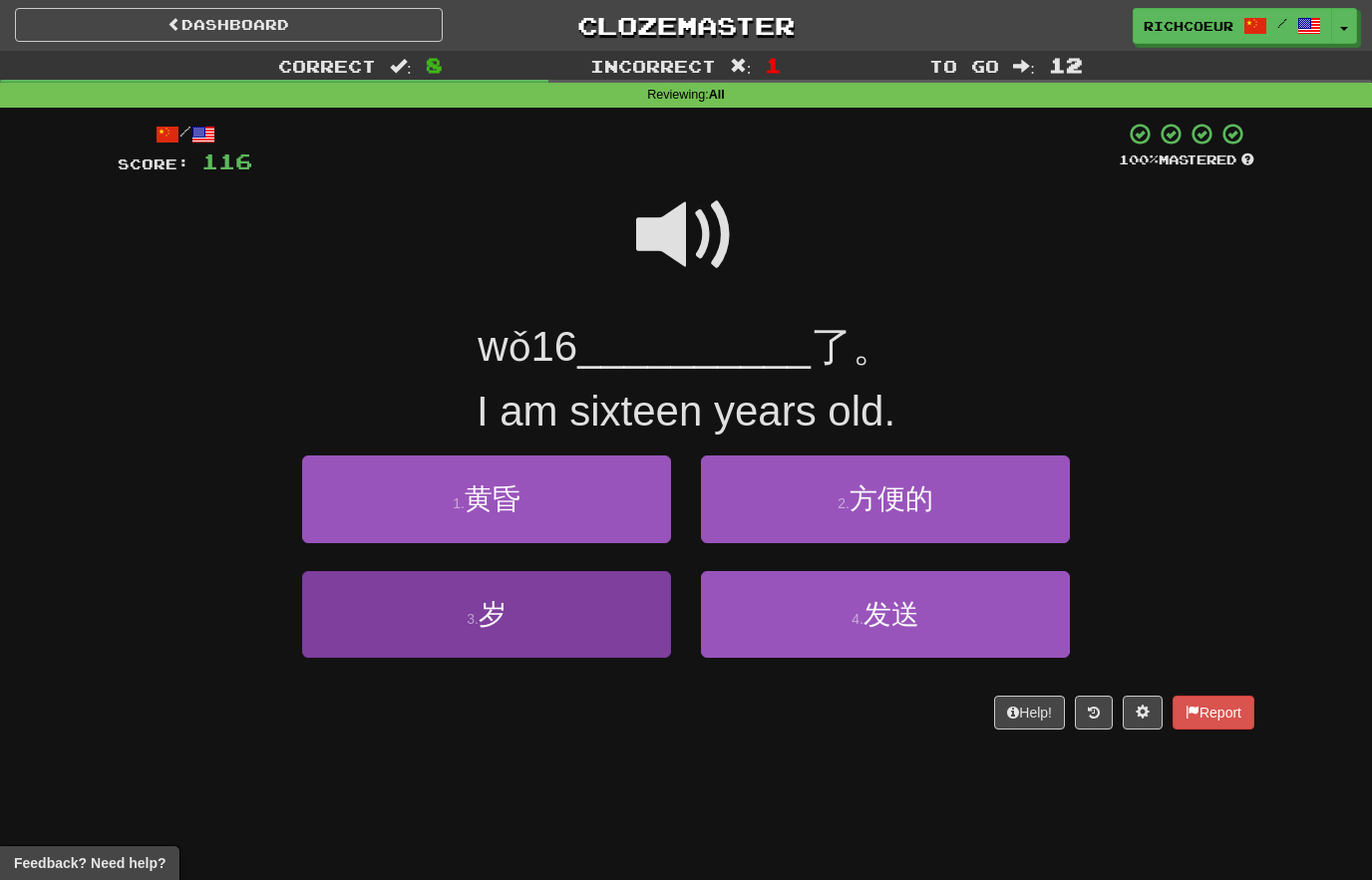 click on "3 .  岁" at bounding box center (487, 614) 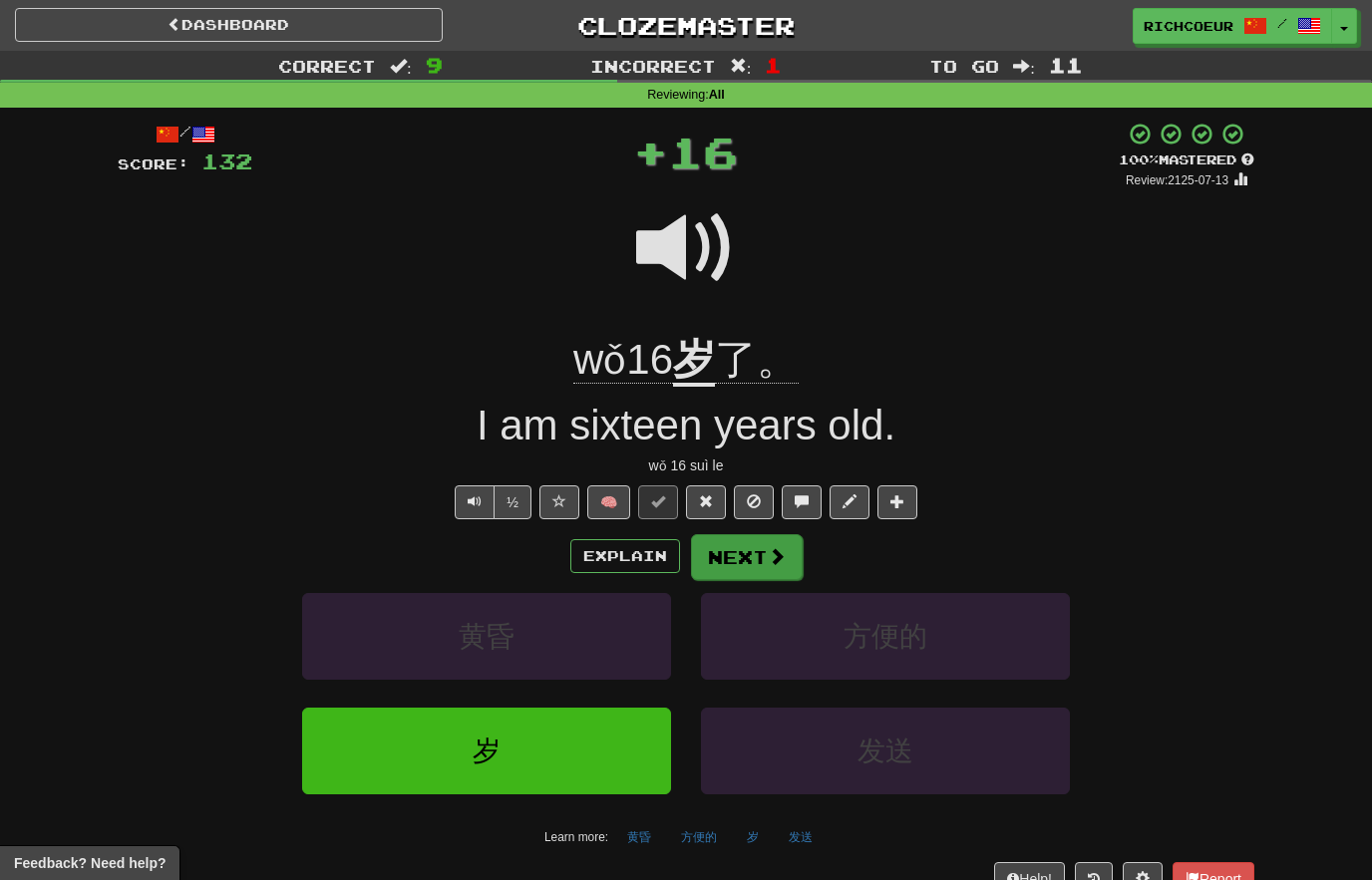 click on "Next" at bounding box center (747, 557) 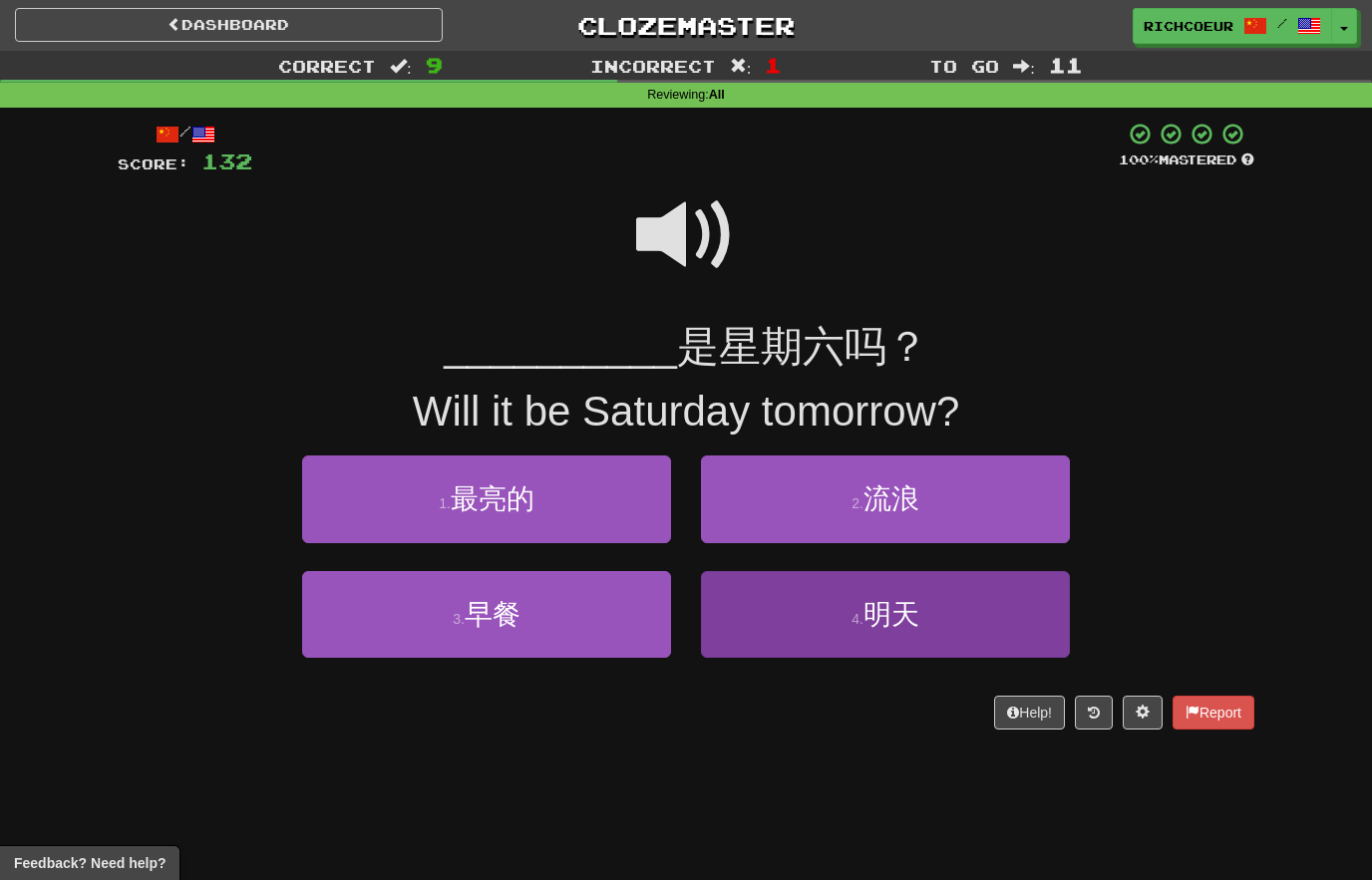 click on "4 .  明天" at bounding box center [885, 614] 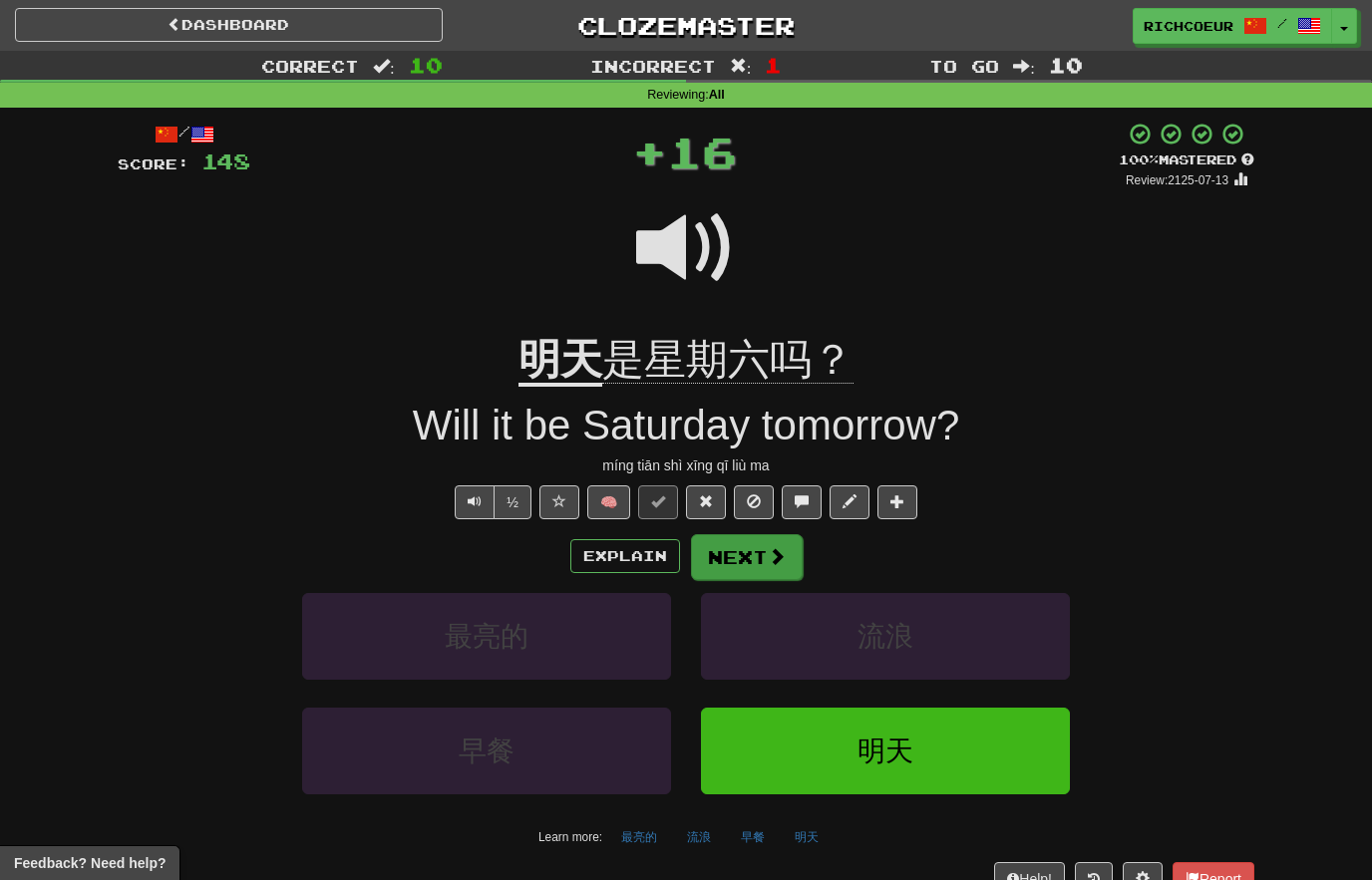 click at bounding box center (777, 556) 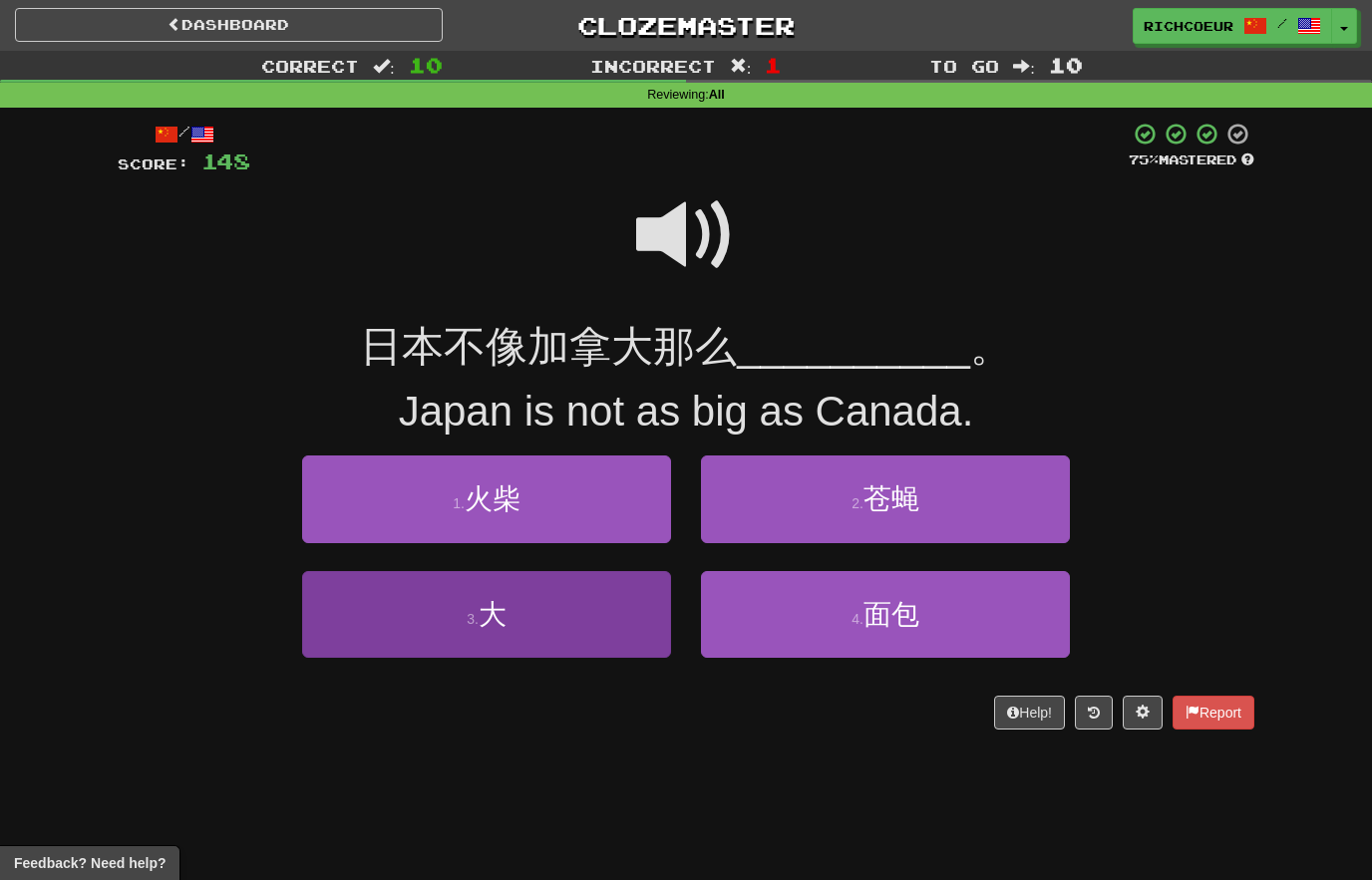 click on "3 .  大" at bounding box center [487, 614] 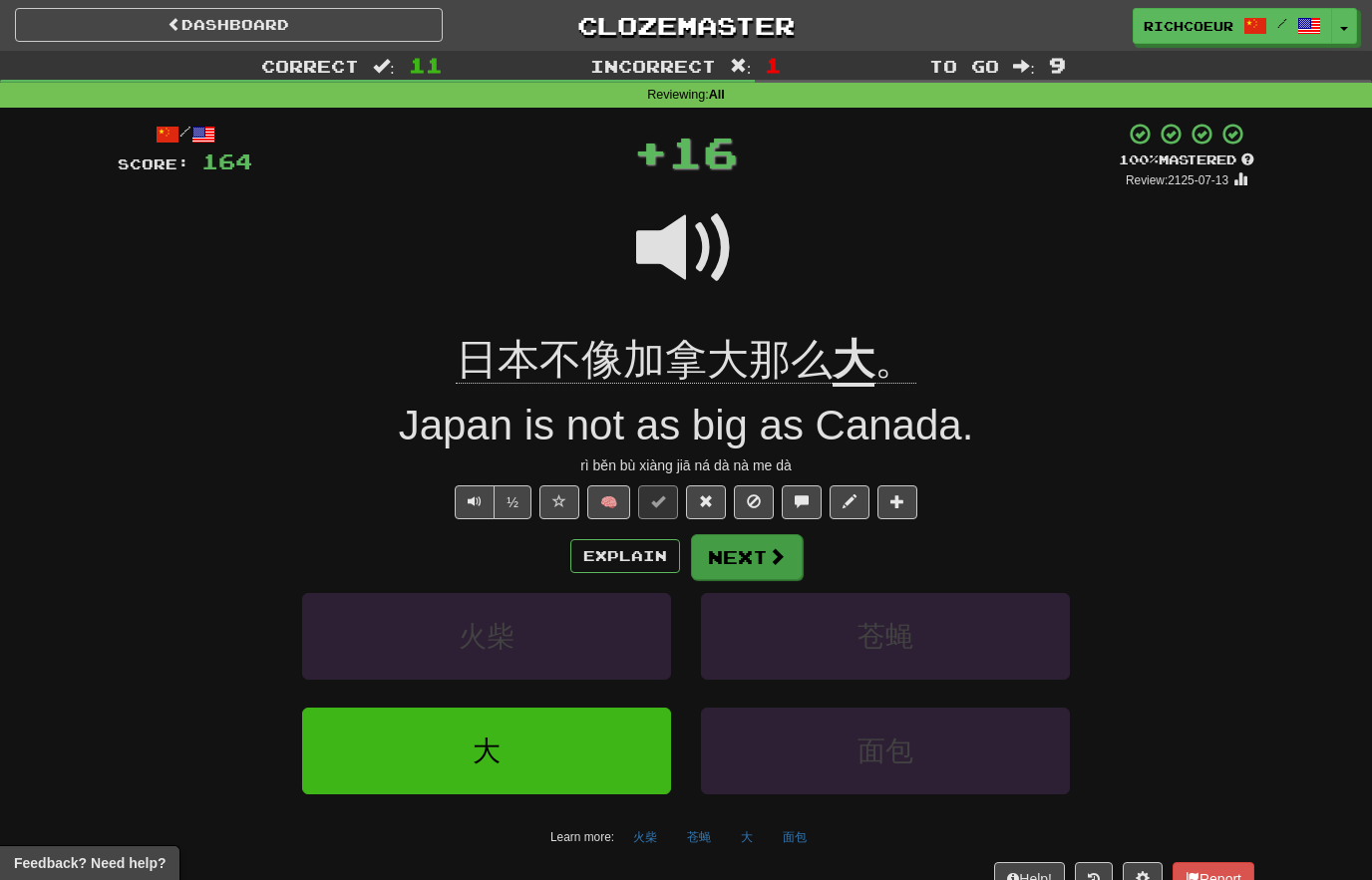 click at bounding box center [777, 556] 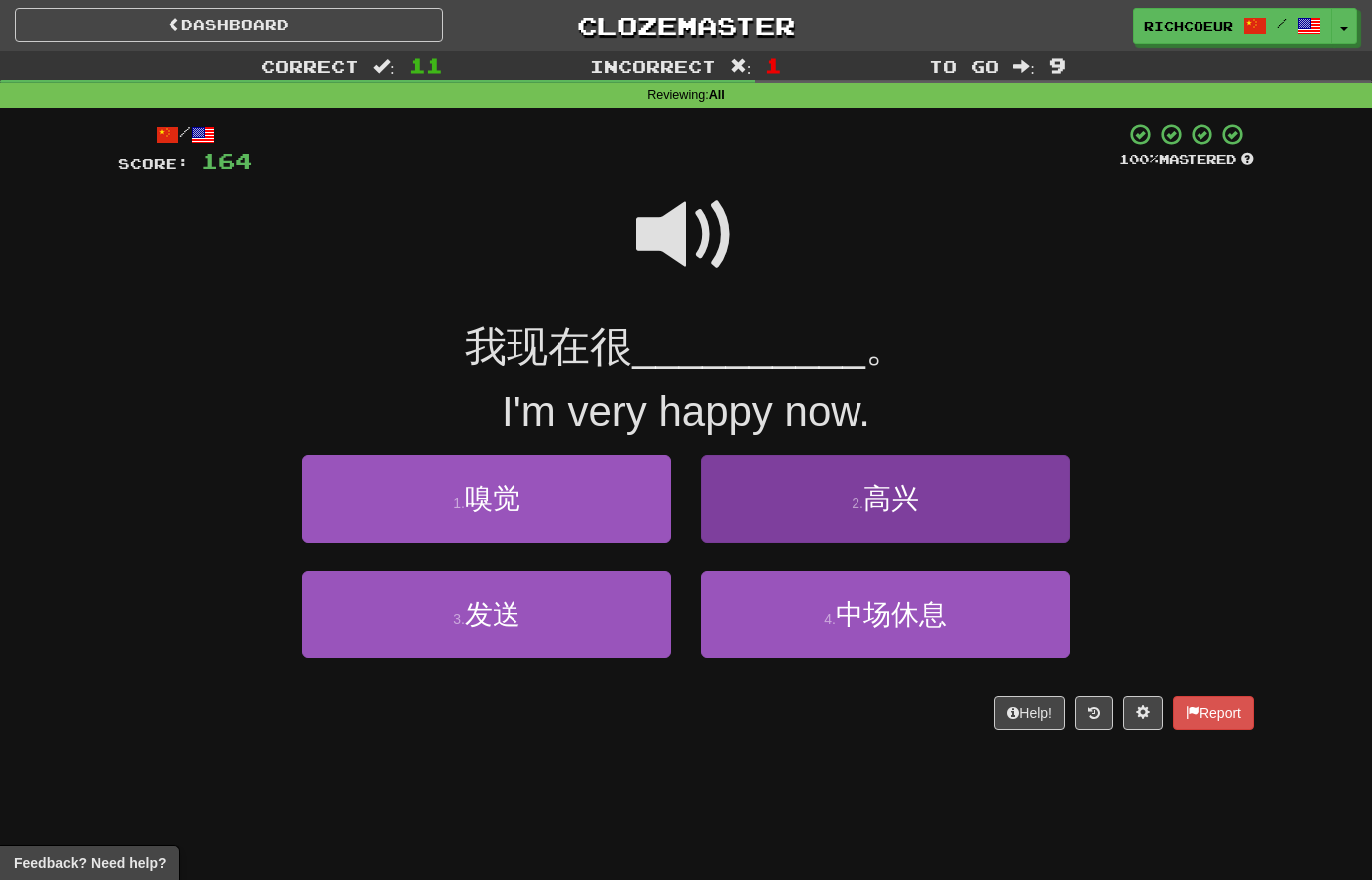 click on "高兴" at bounding box center [891, 498] 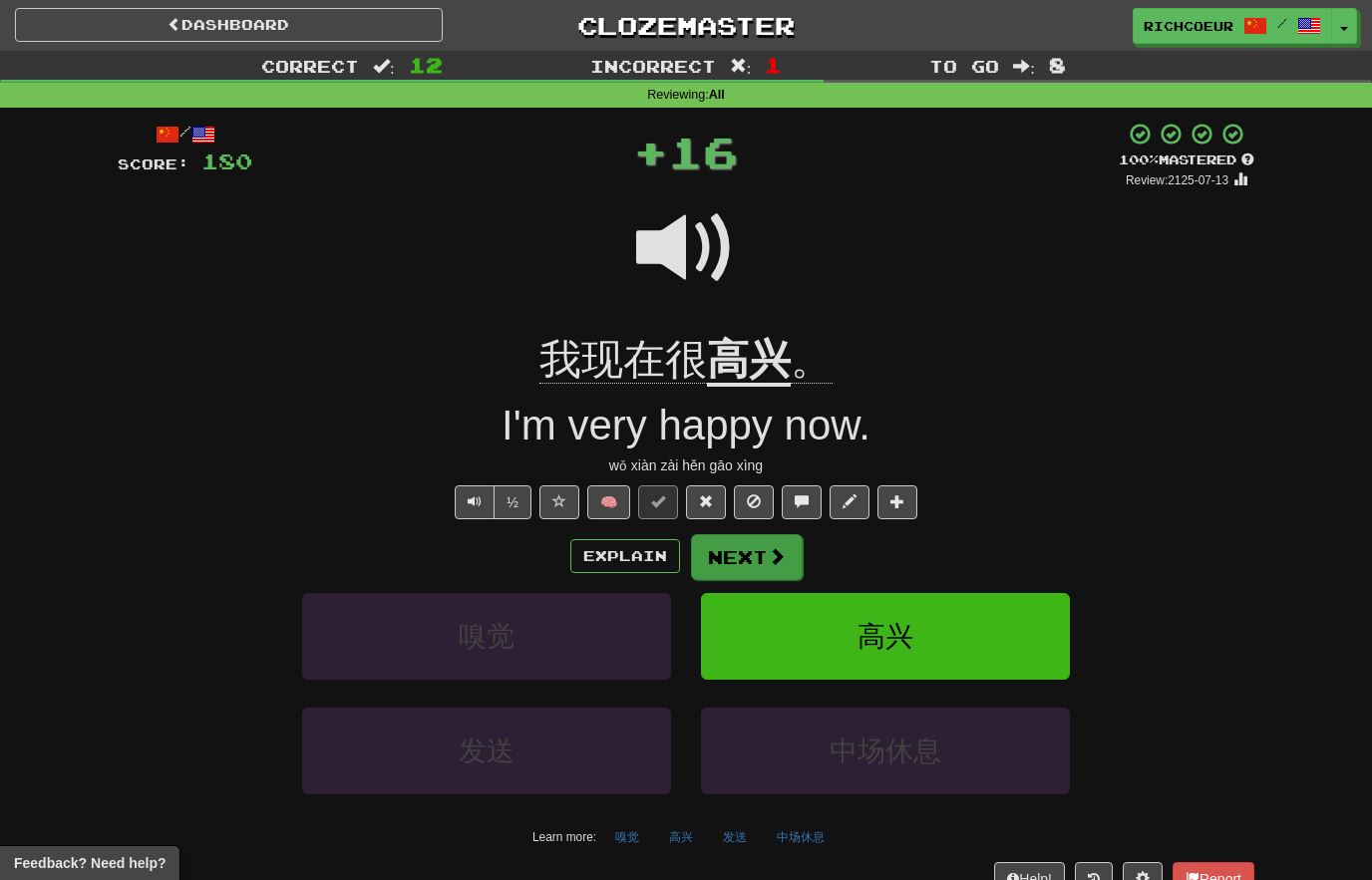 click at bounding box center (777, 556) 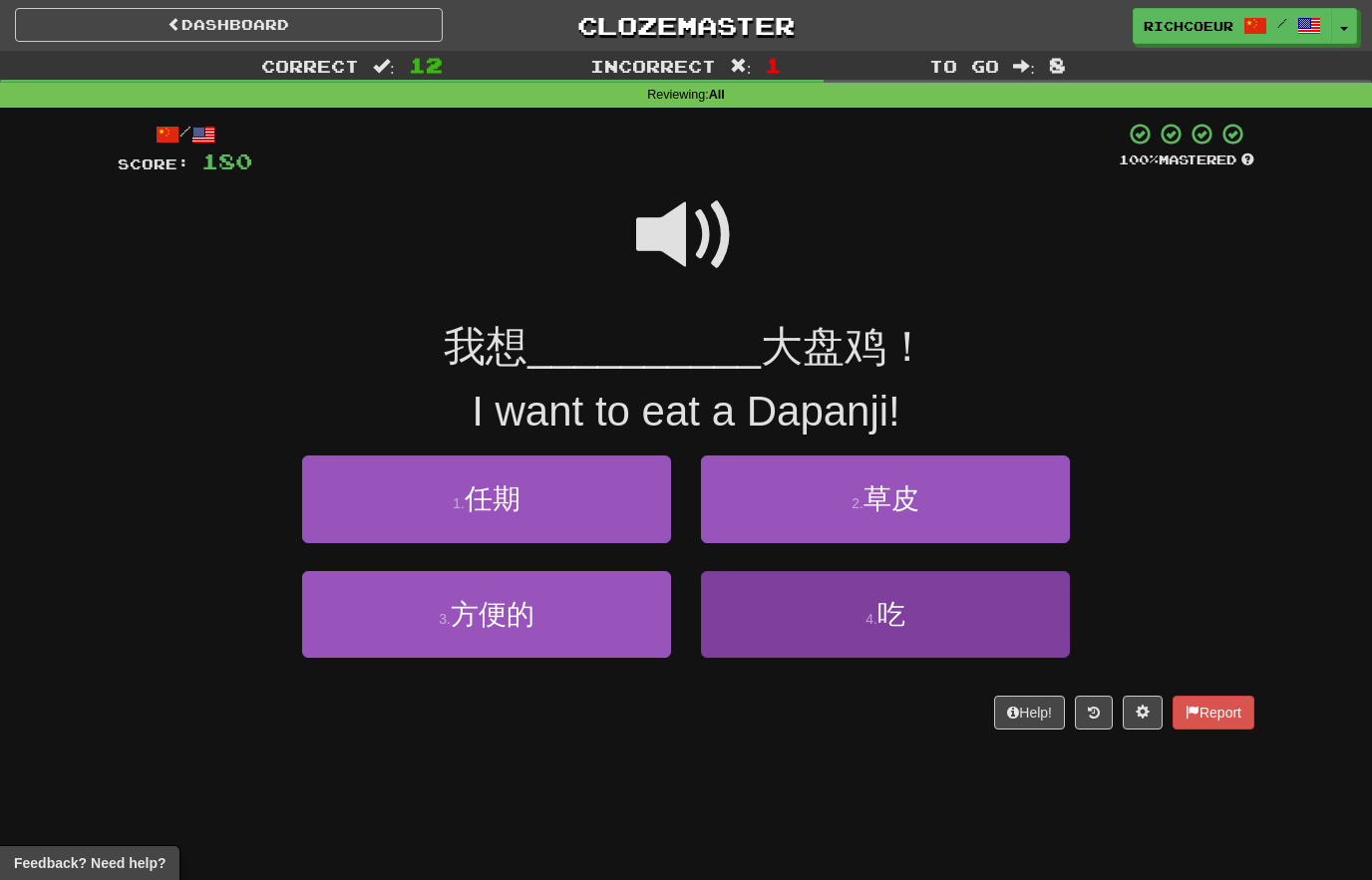 click on "4 .  吃" at bounding box center [885, 614] 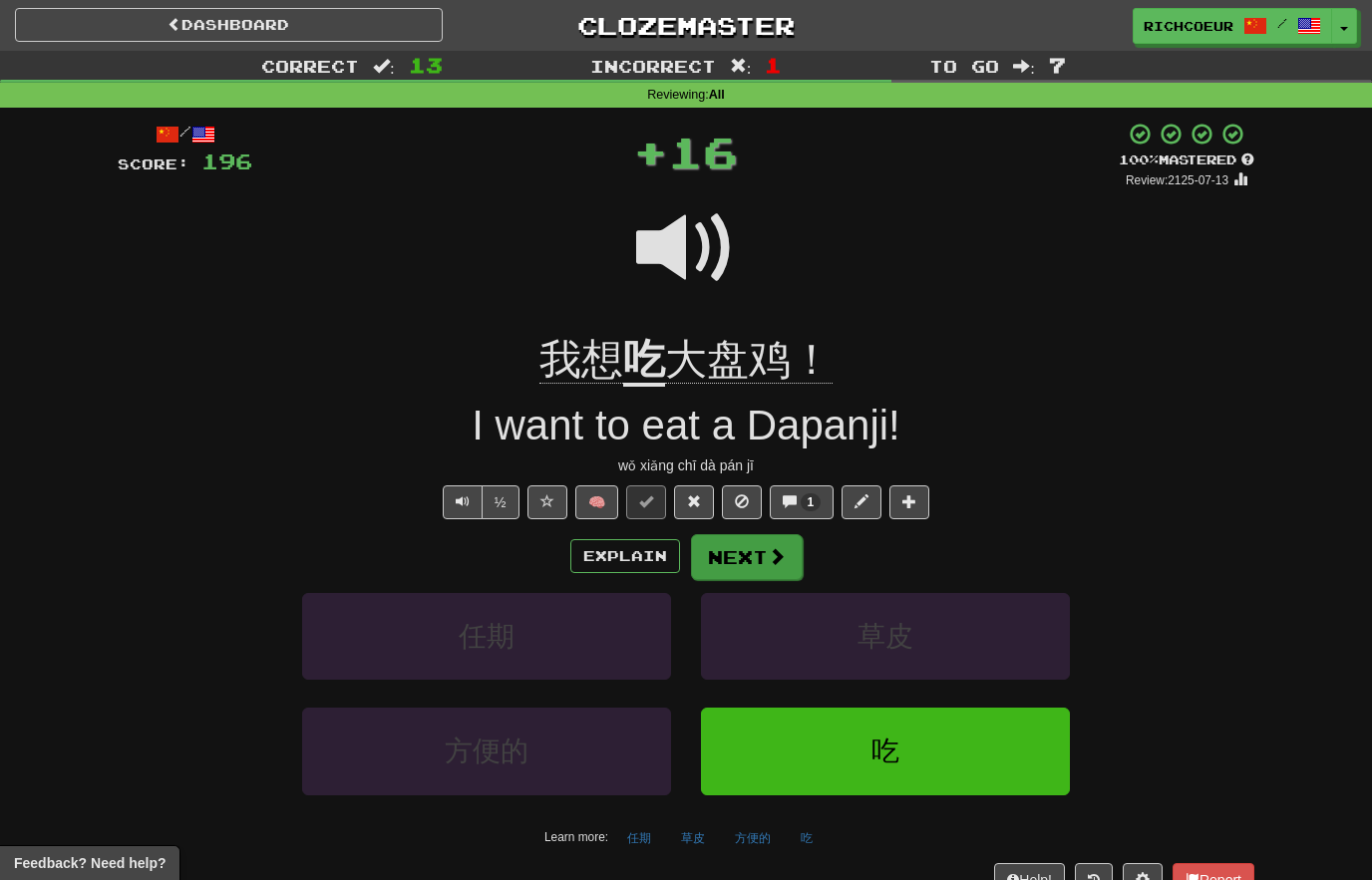 click at bounding box center (777, 556) 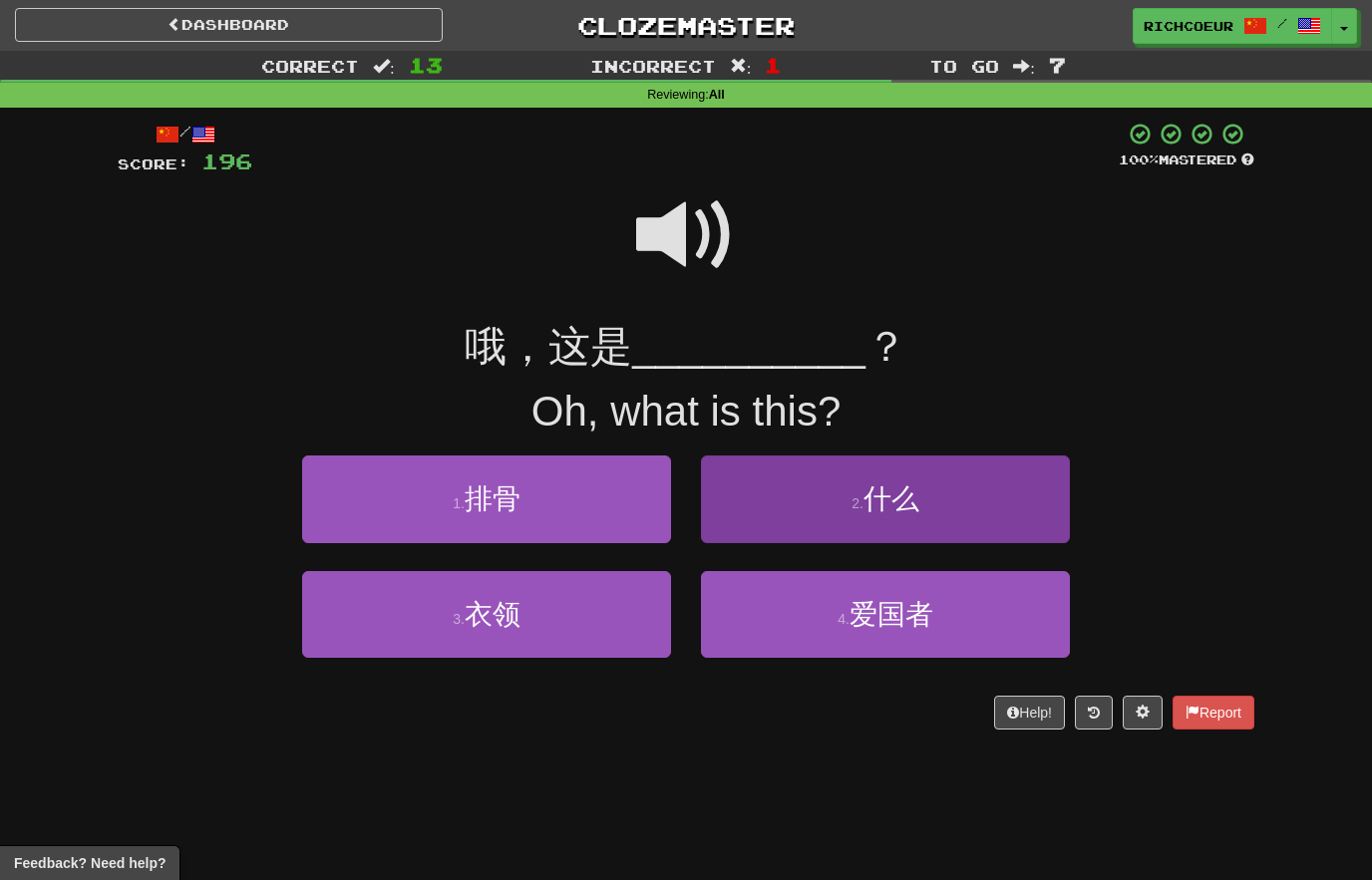 click on "2 .  什么" at bounding box center (885, 498) 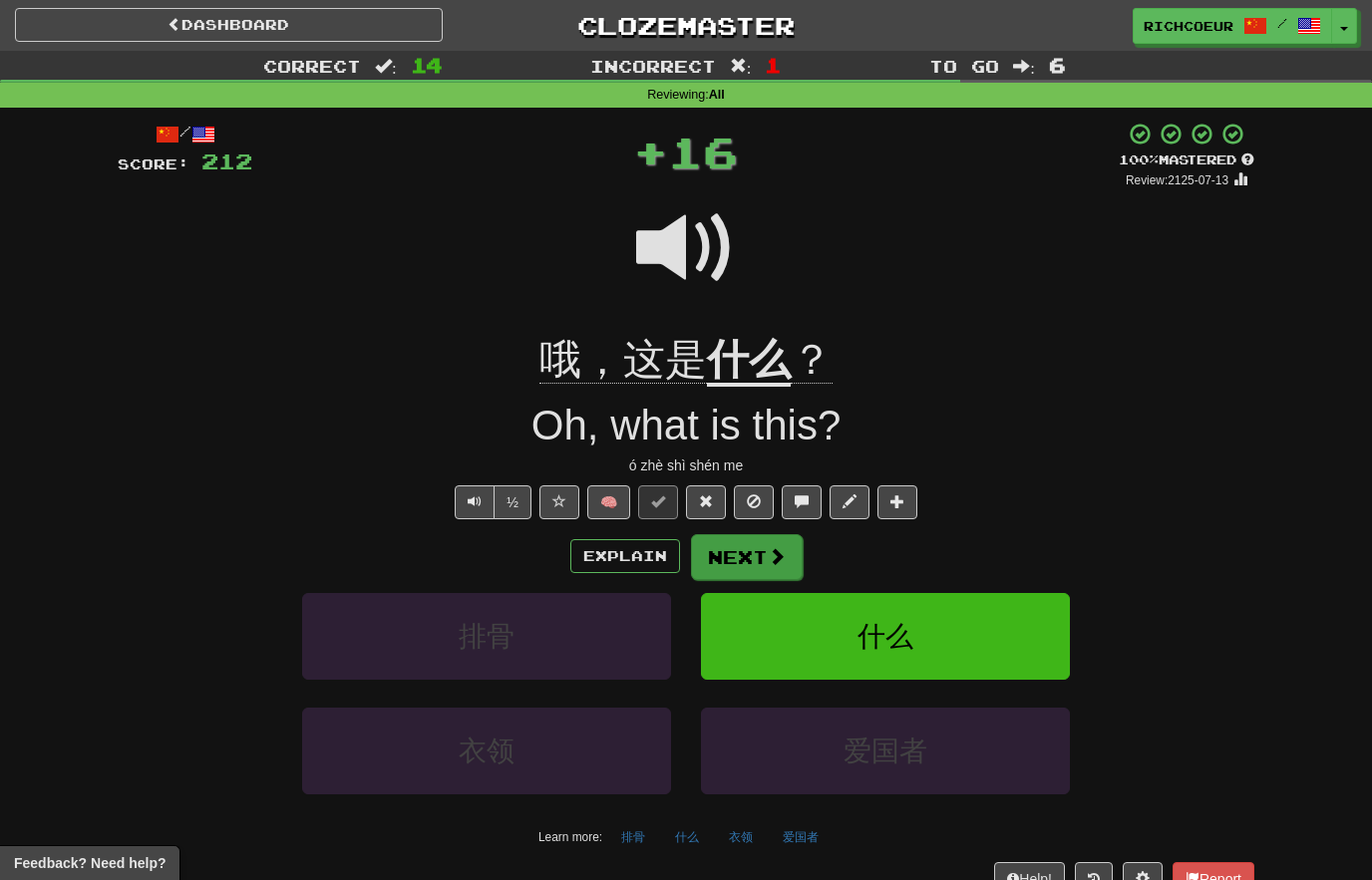 click at bounding box center (777, 556) 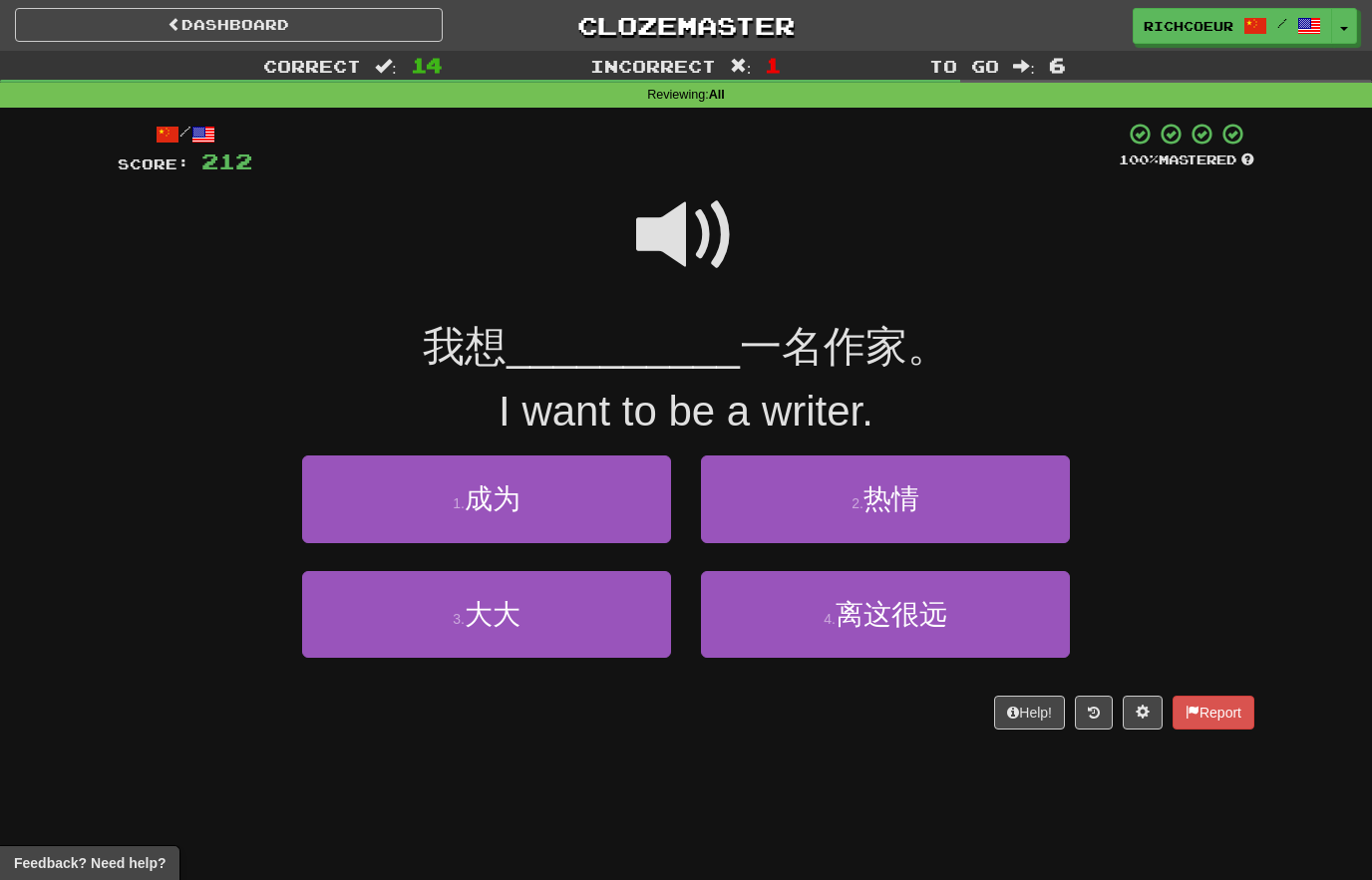 click at bounding box center [686, 235] 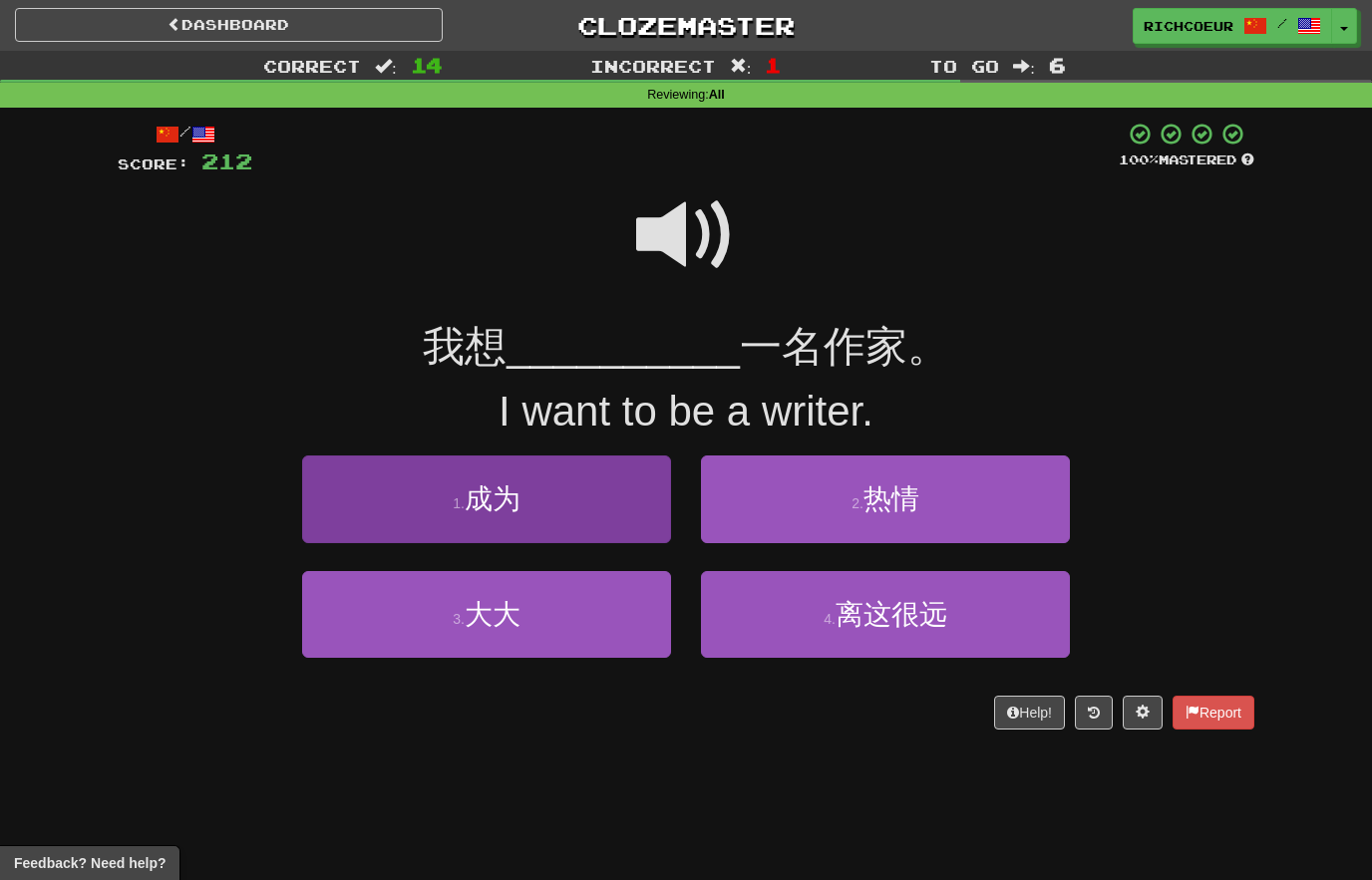 click on "1 .  成为" at bounding box center [487, 498] 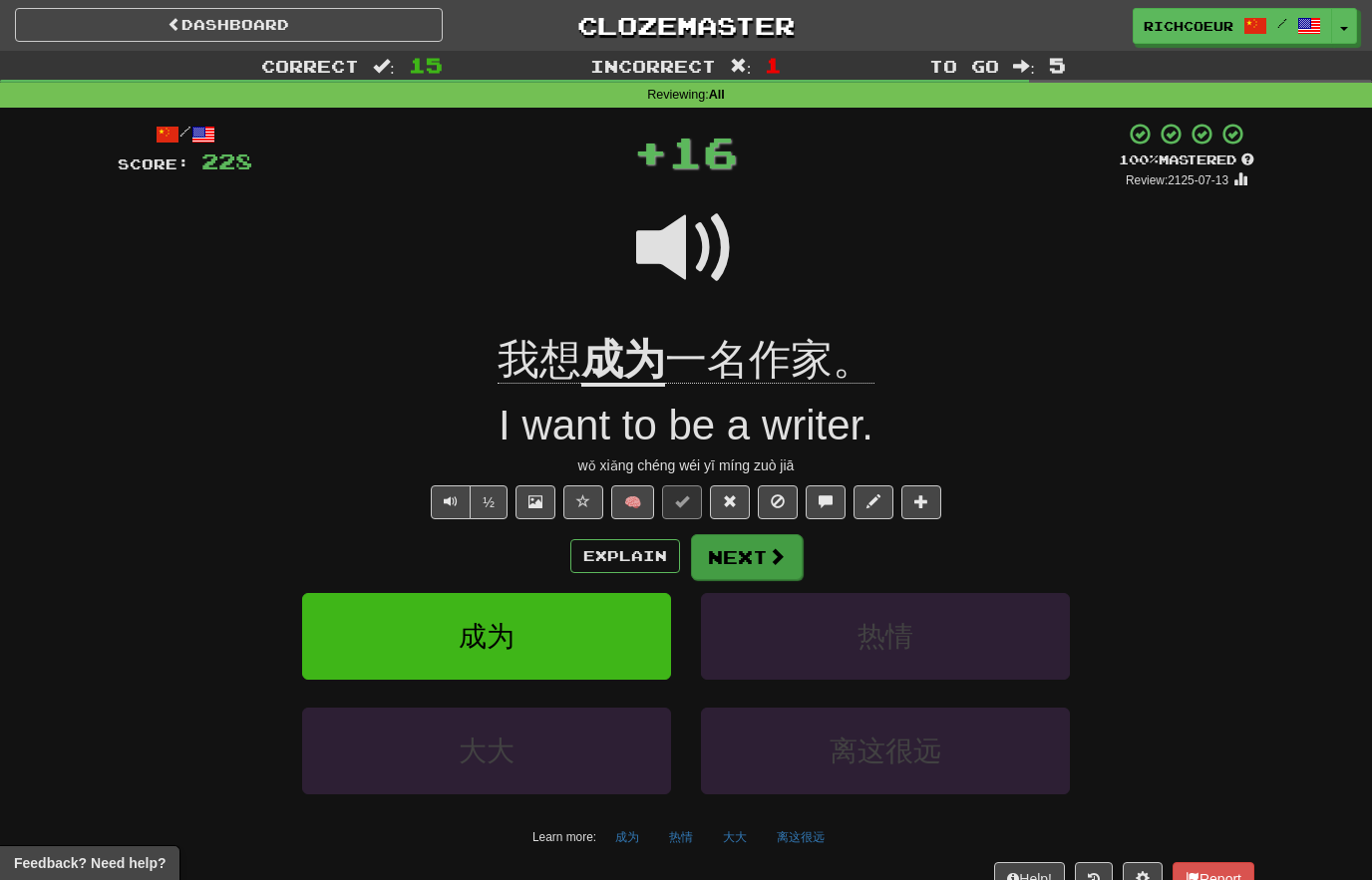 click on "Next" at bounding box center (747, 557) 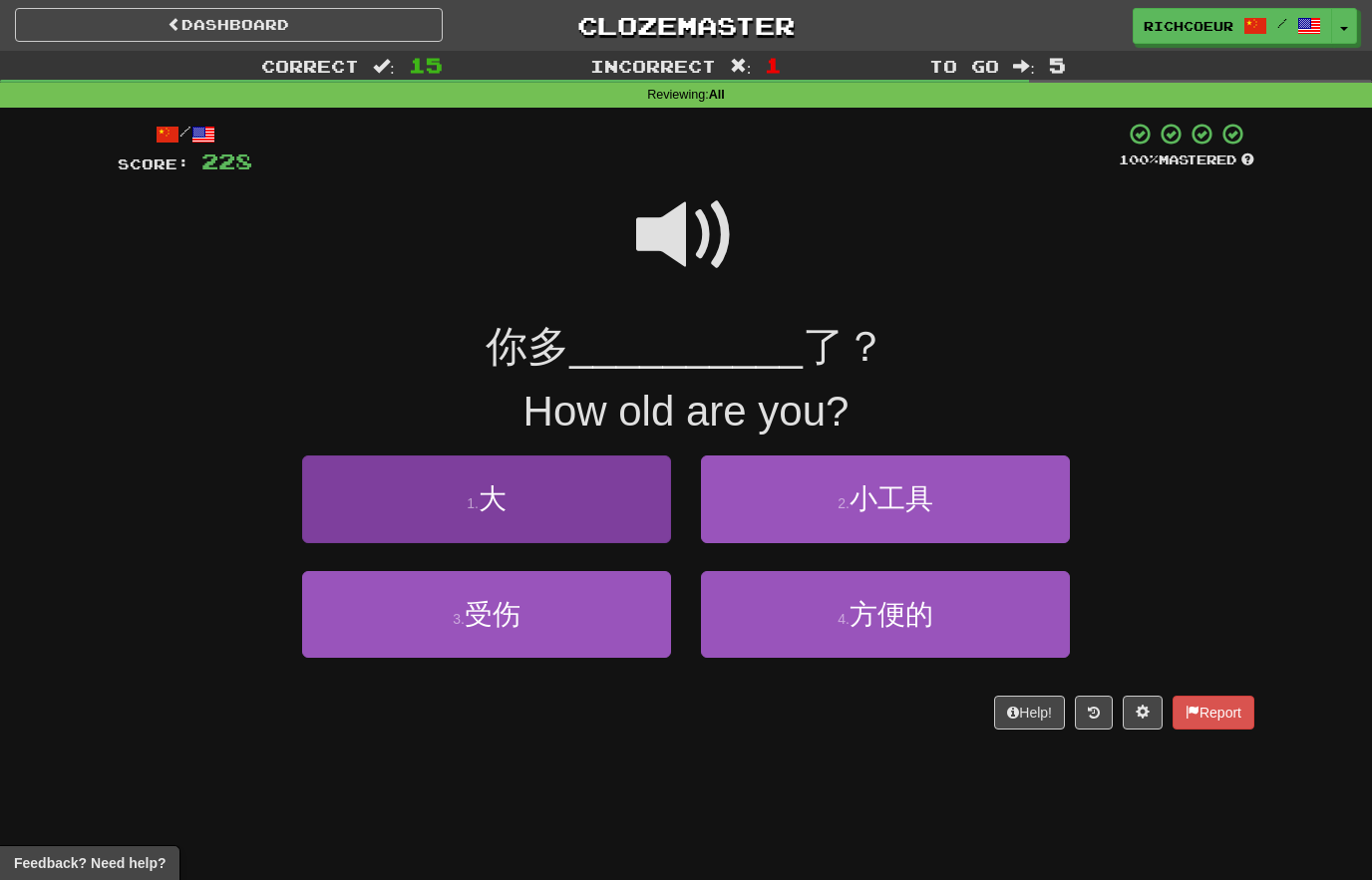 click on "1 .  大" at bounding box center [487, 498] 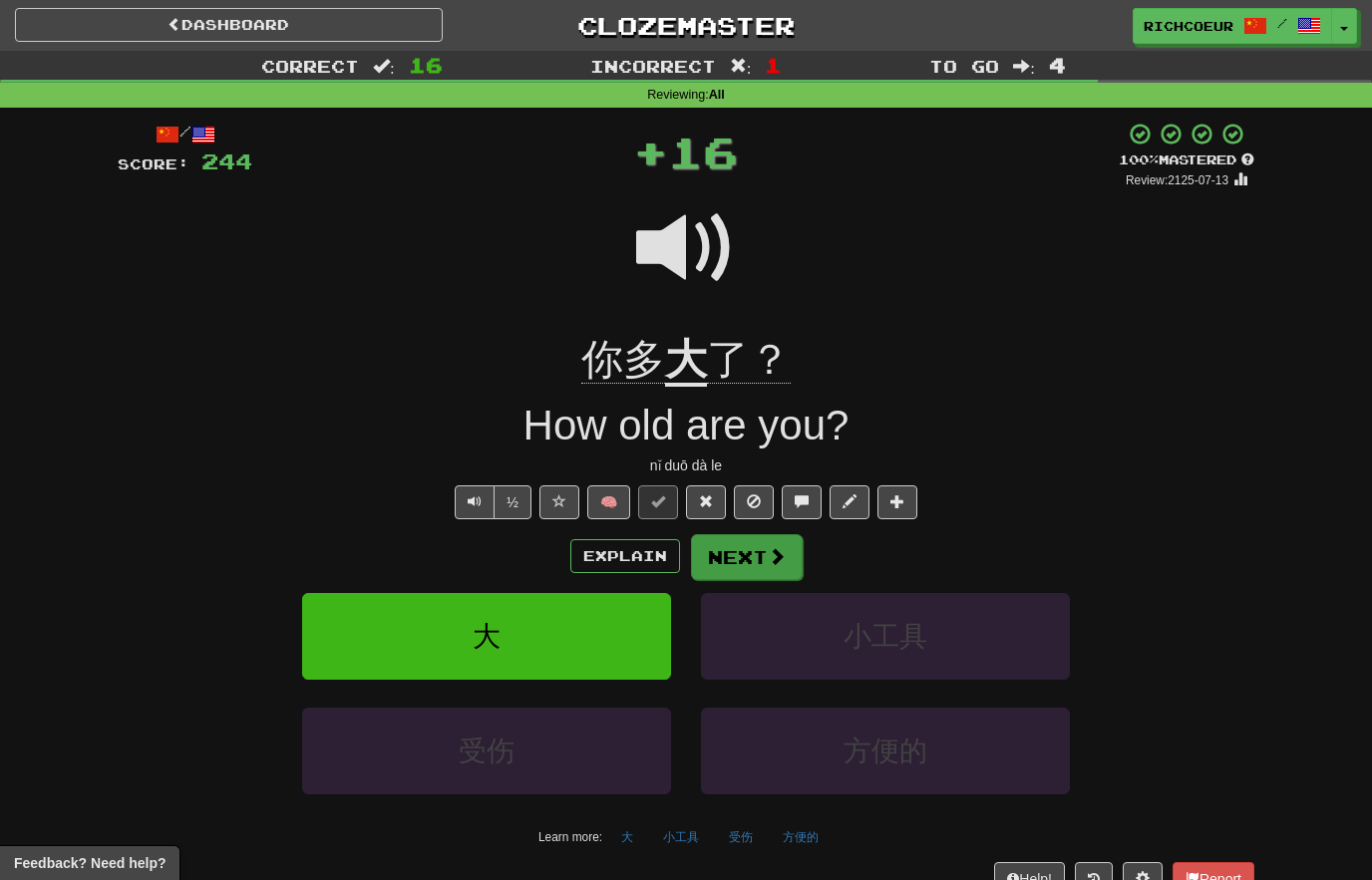 click on "Next" at bounding box center (747, 557) 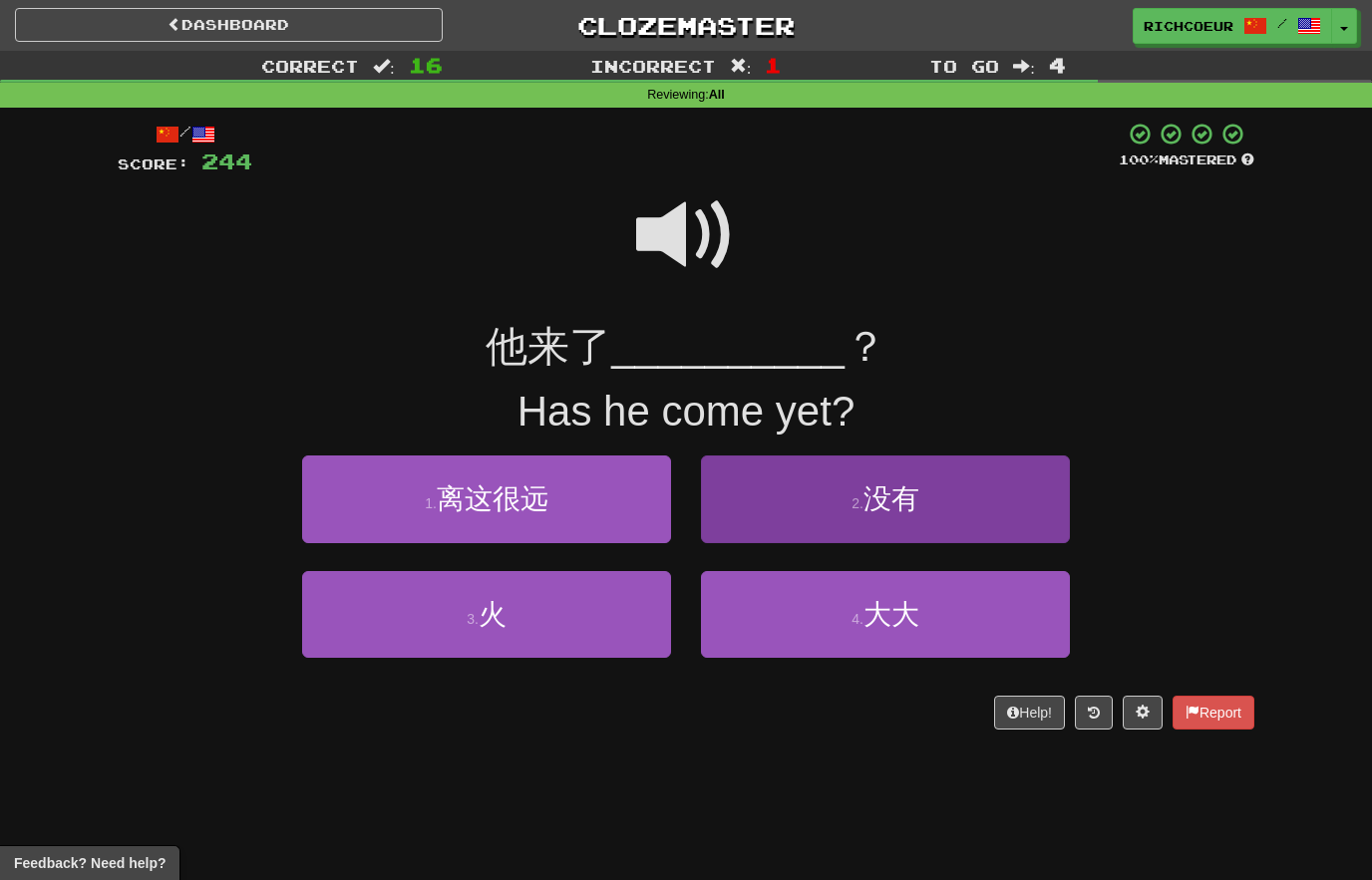 click on "没有" at bounding box center (891, 498) 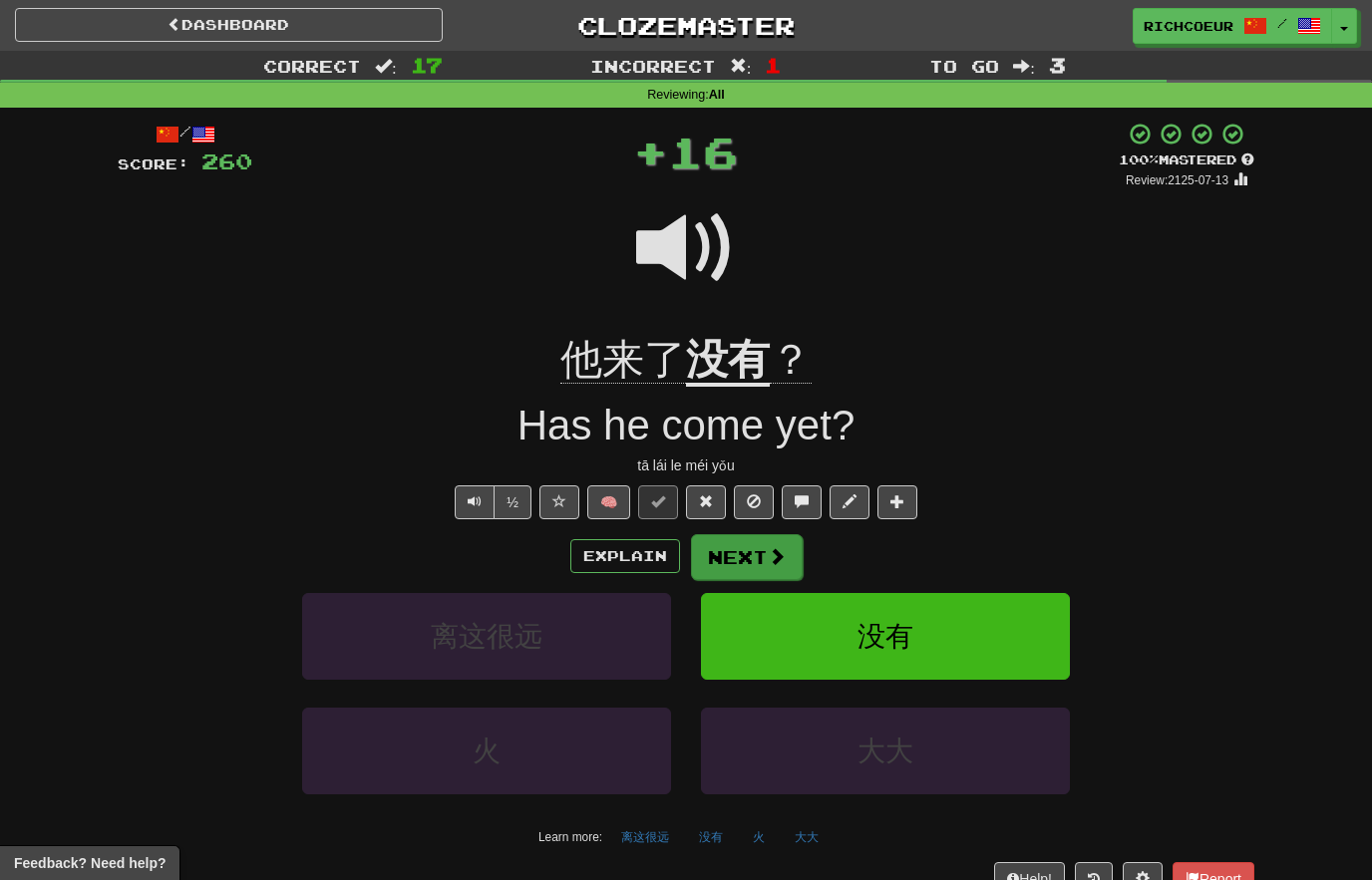 click on "Next" at bounding box center [747, 557] 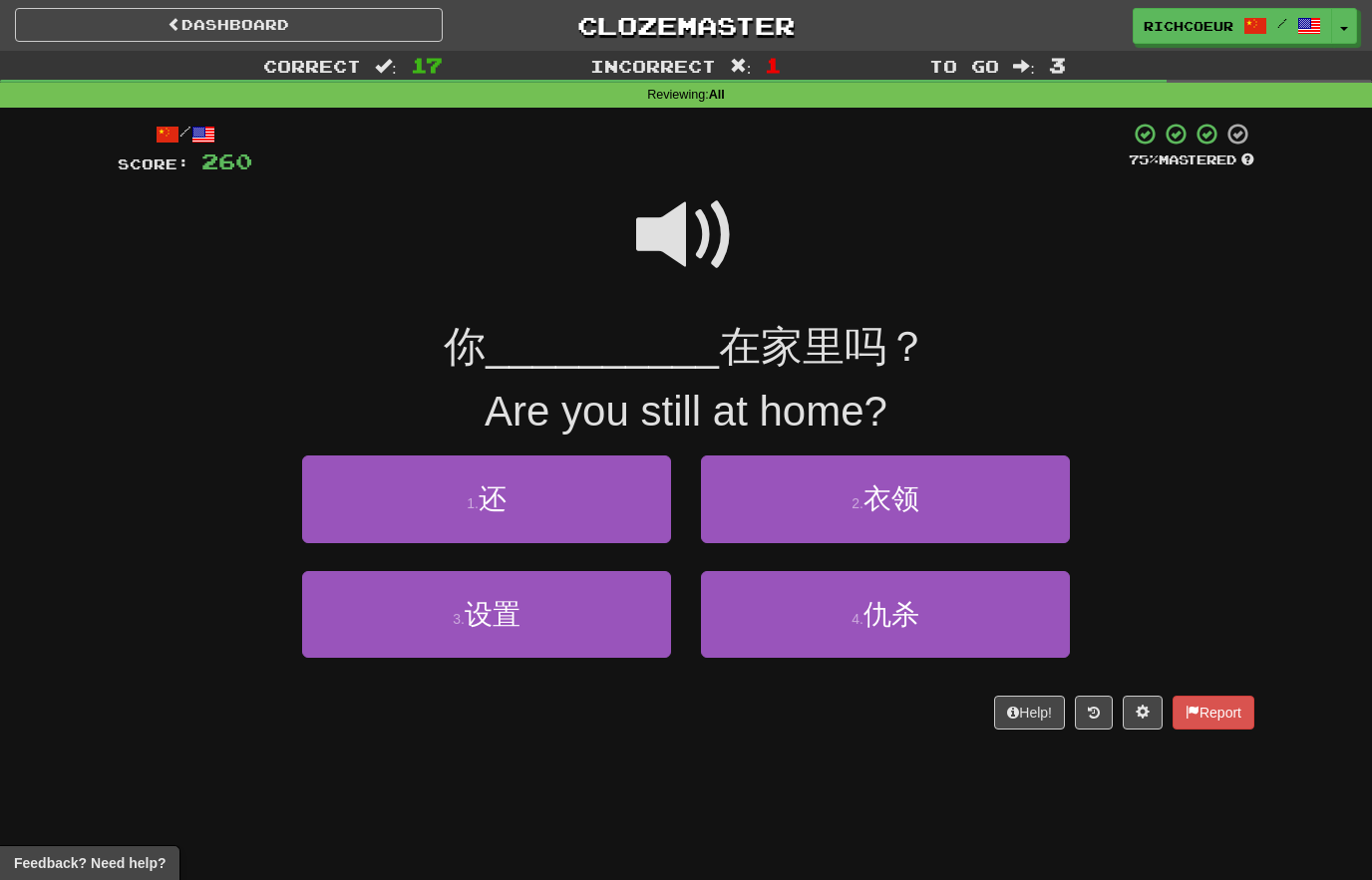 click at bounding box center [686, 235] 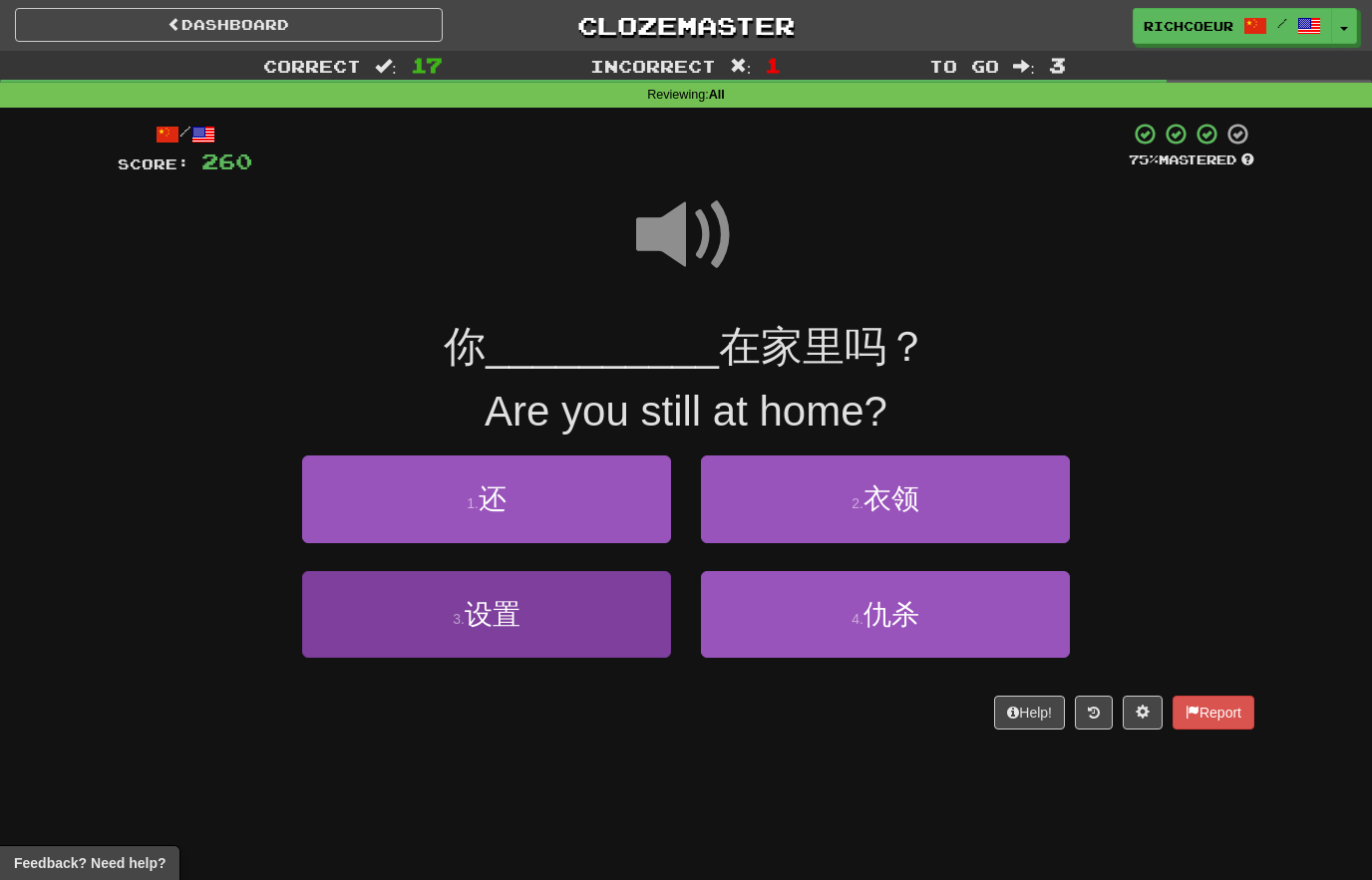 click on "3 .  设置" at bounding box center [487, 614] 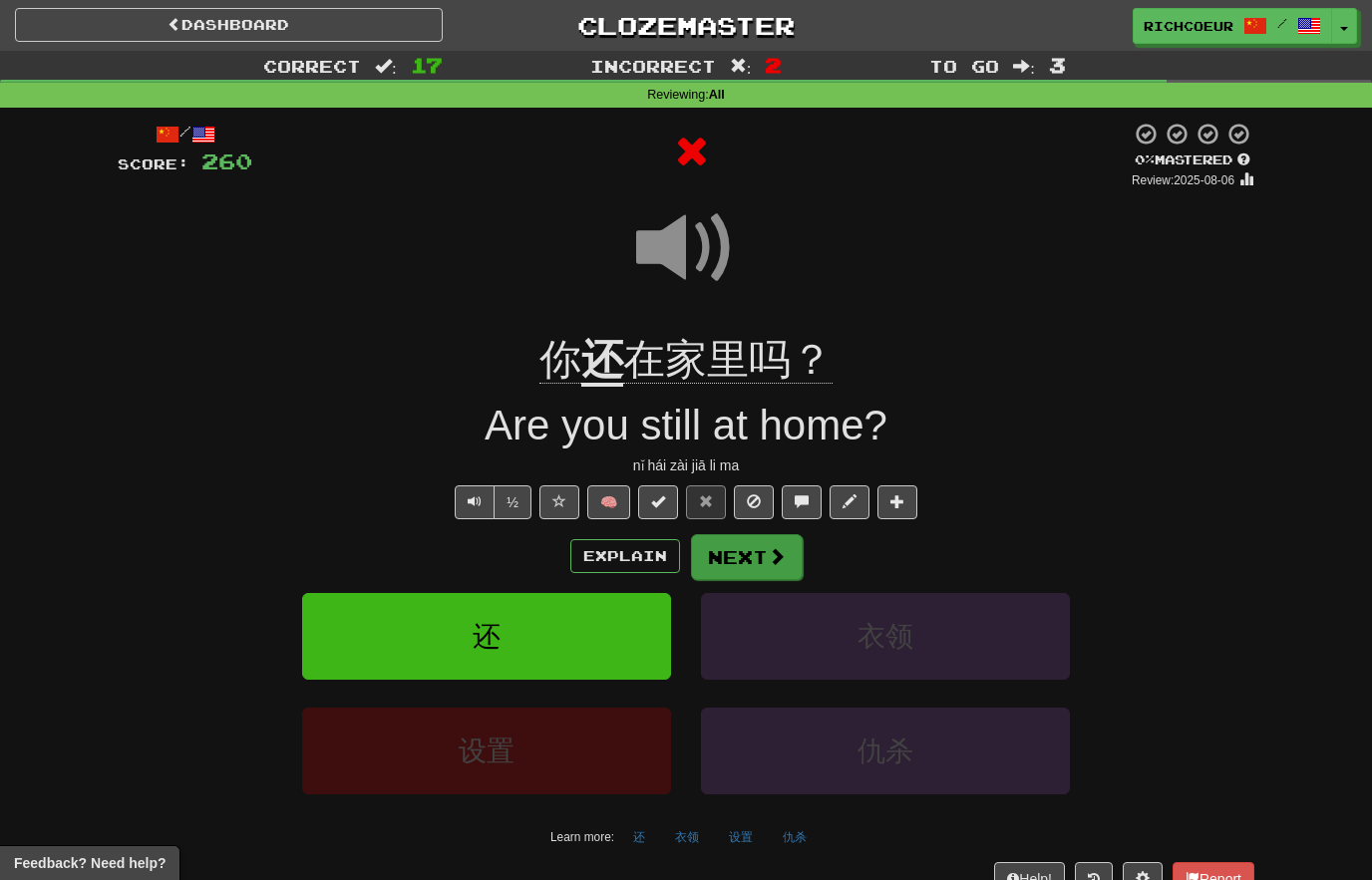 click at bounding box center [777, 556] 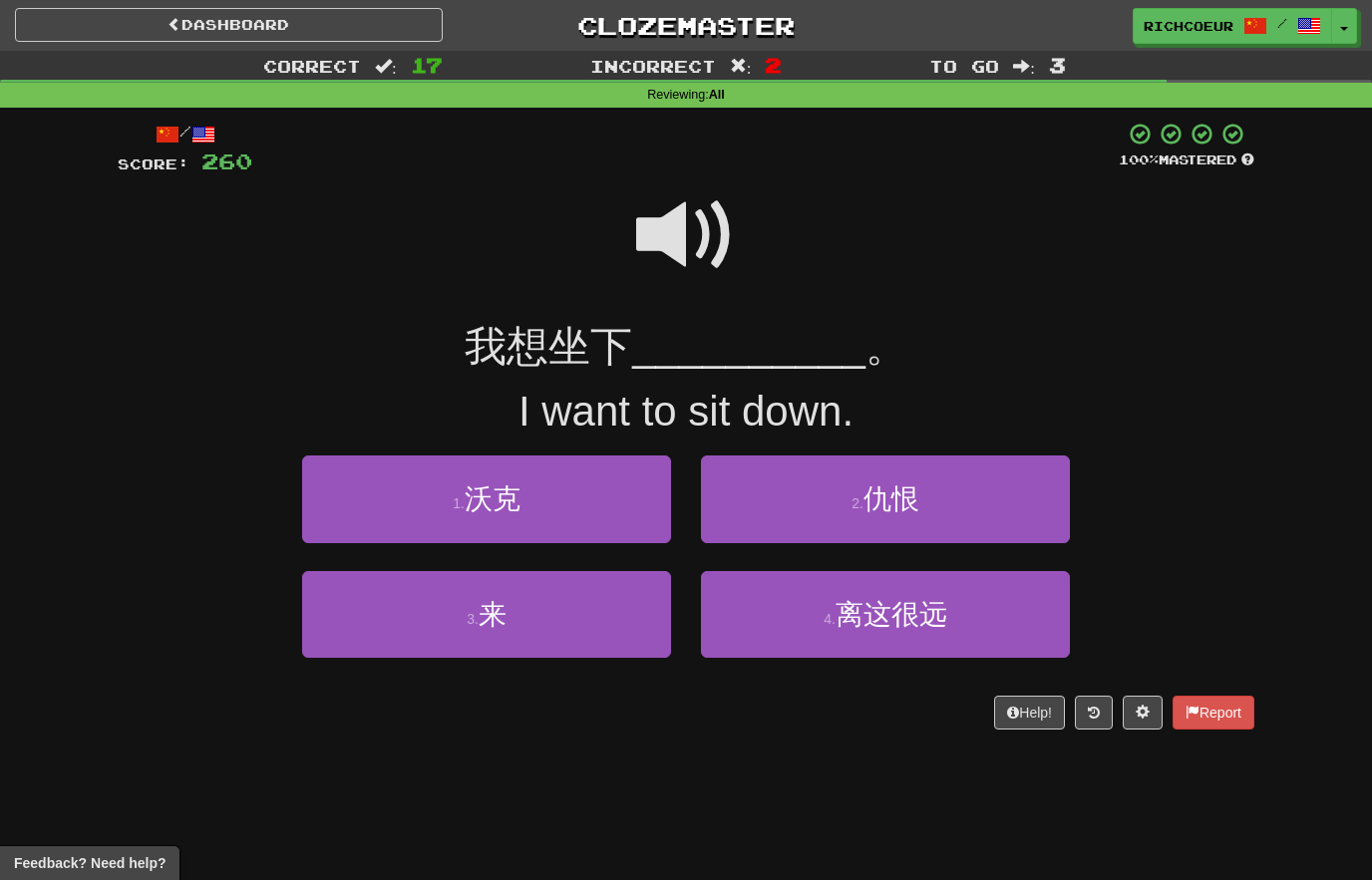 click on "3 .  来" at bounding box center [487, 614] 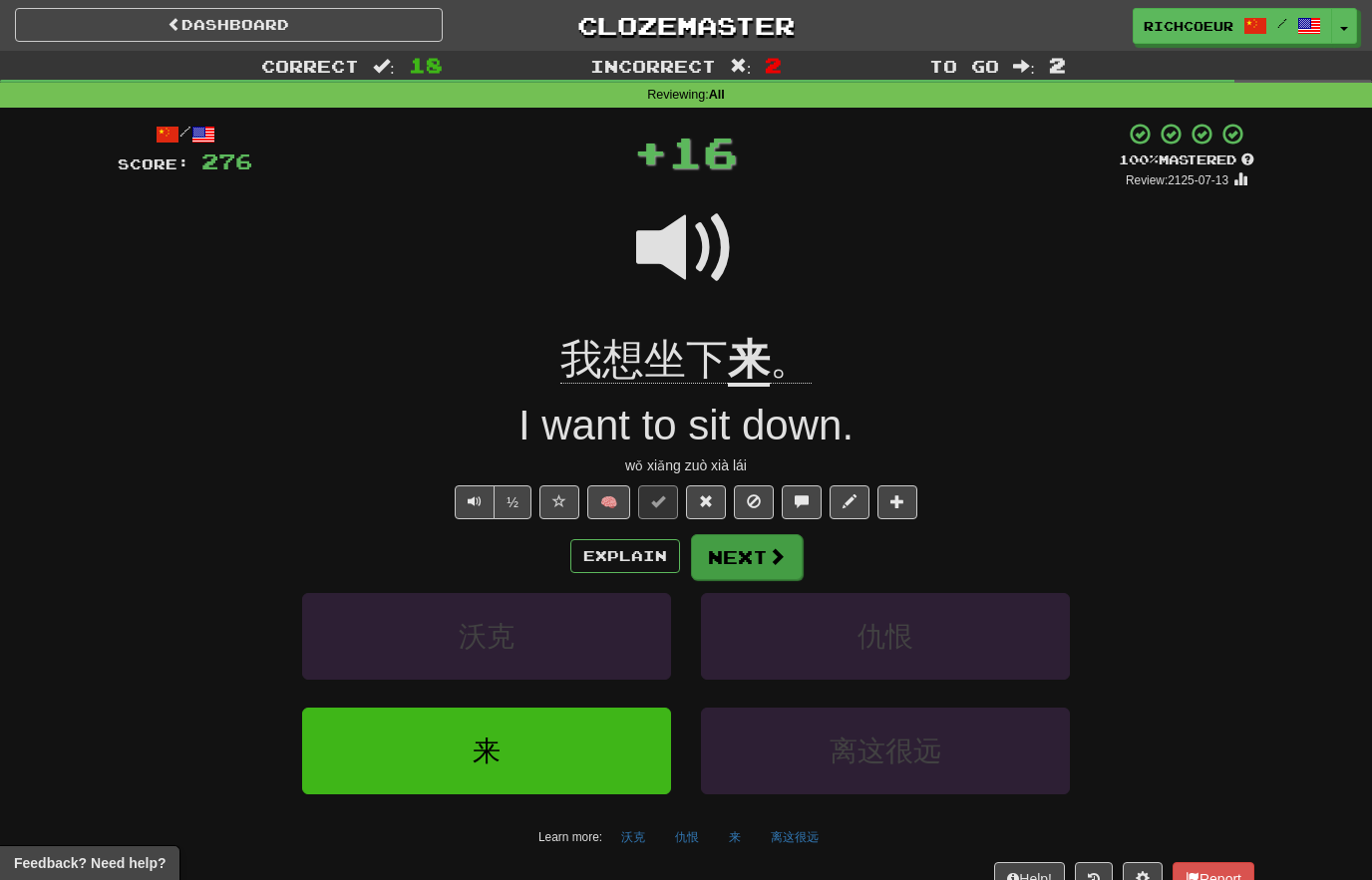 click on "Next" at bounding box center (747, 557) 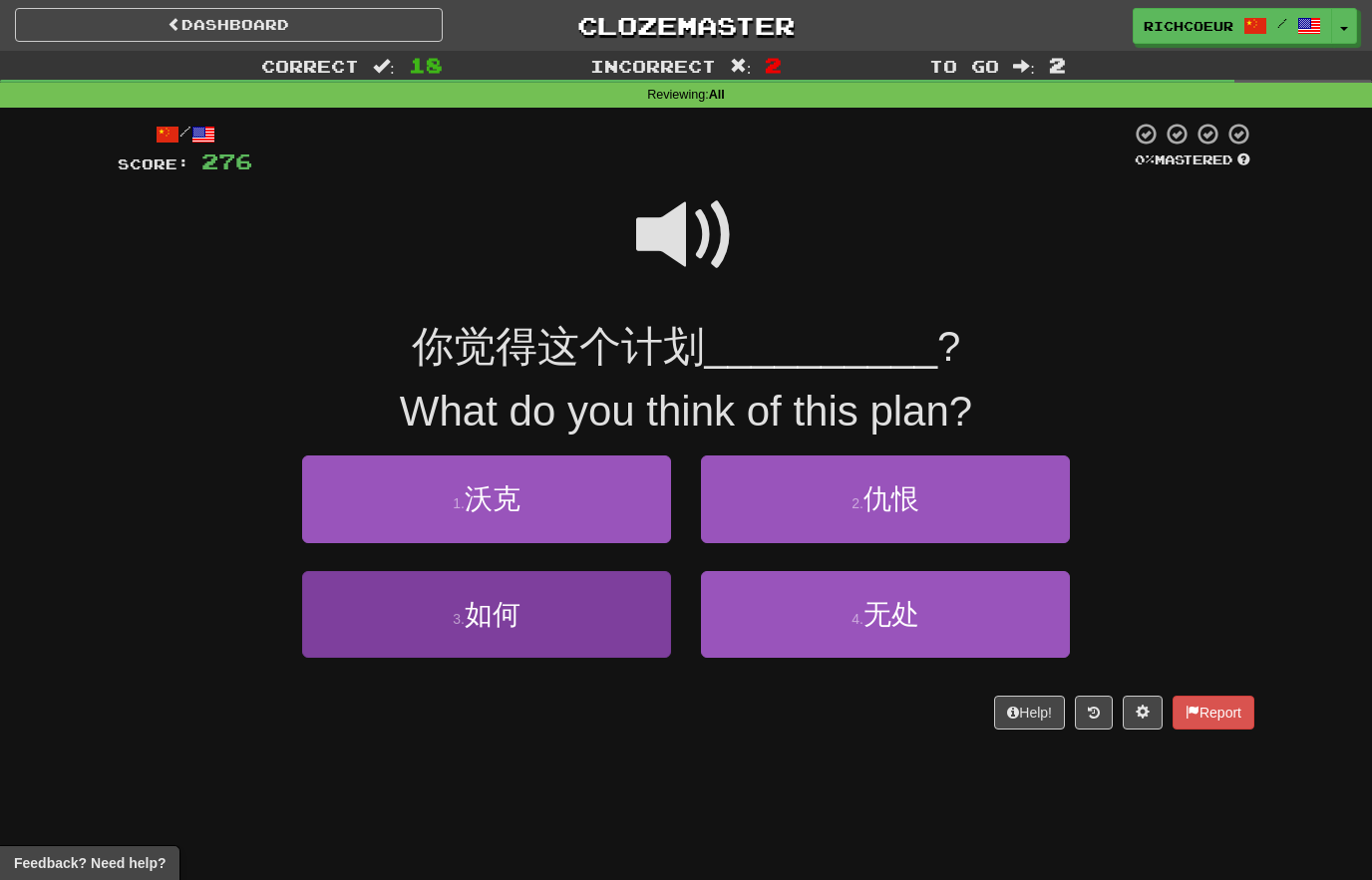click on "3 .  如何" at bounding box center (487, 614) 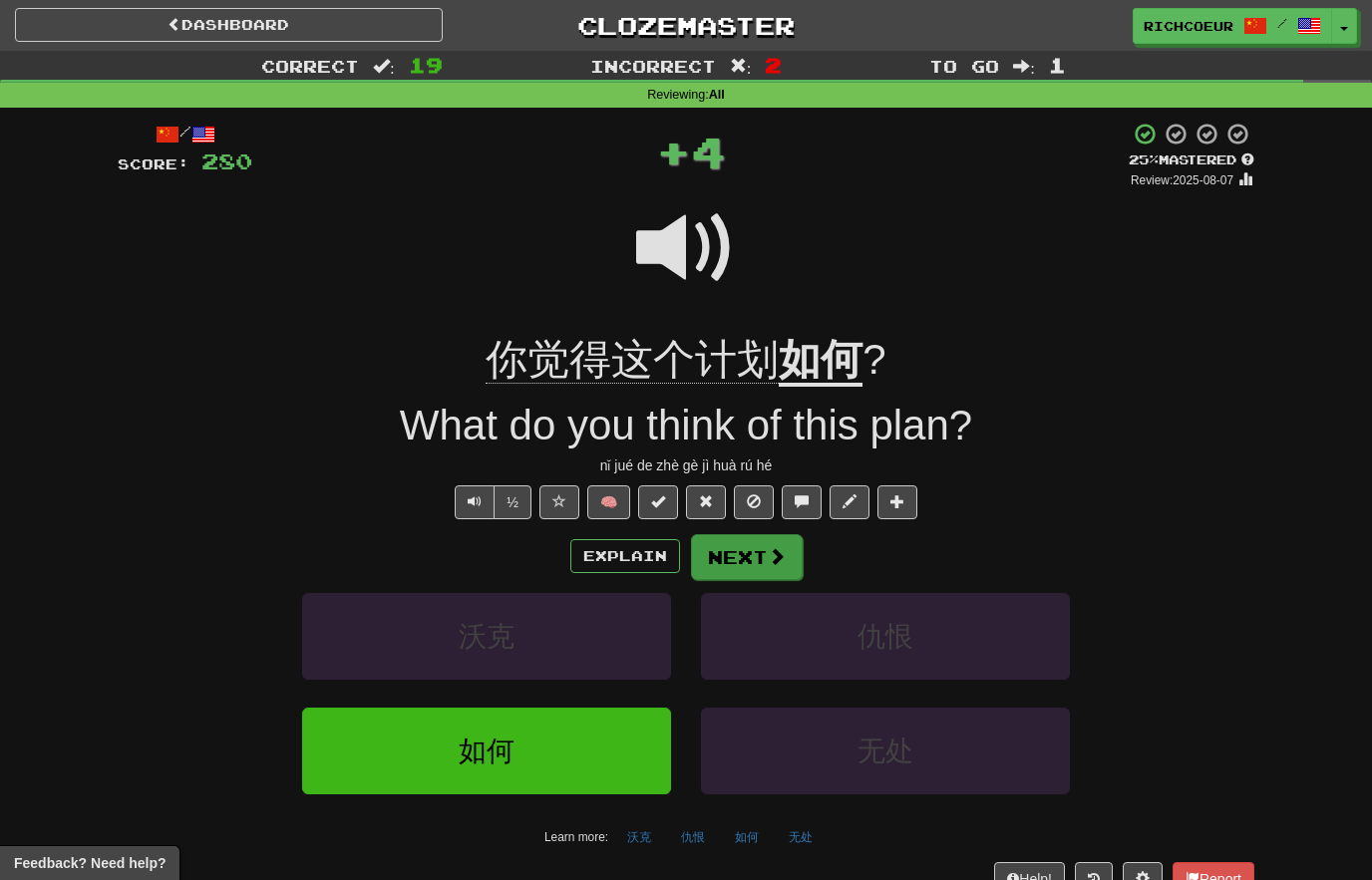 click on "Next" at bounding box center [747, 557] 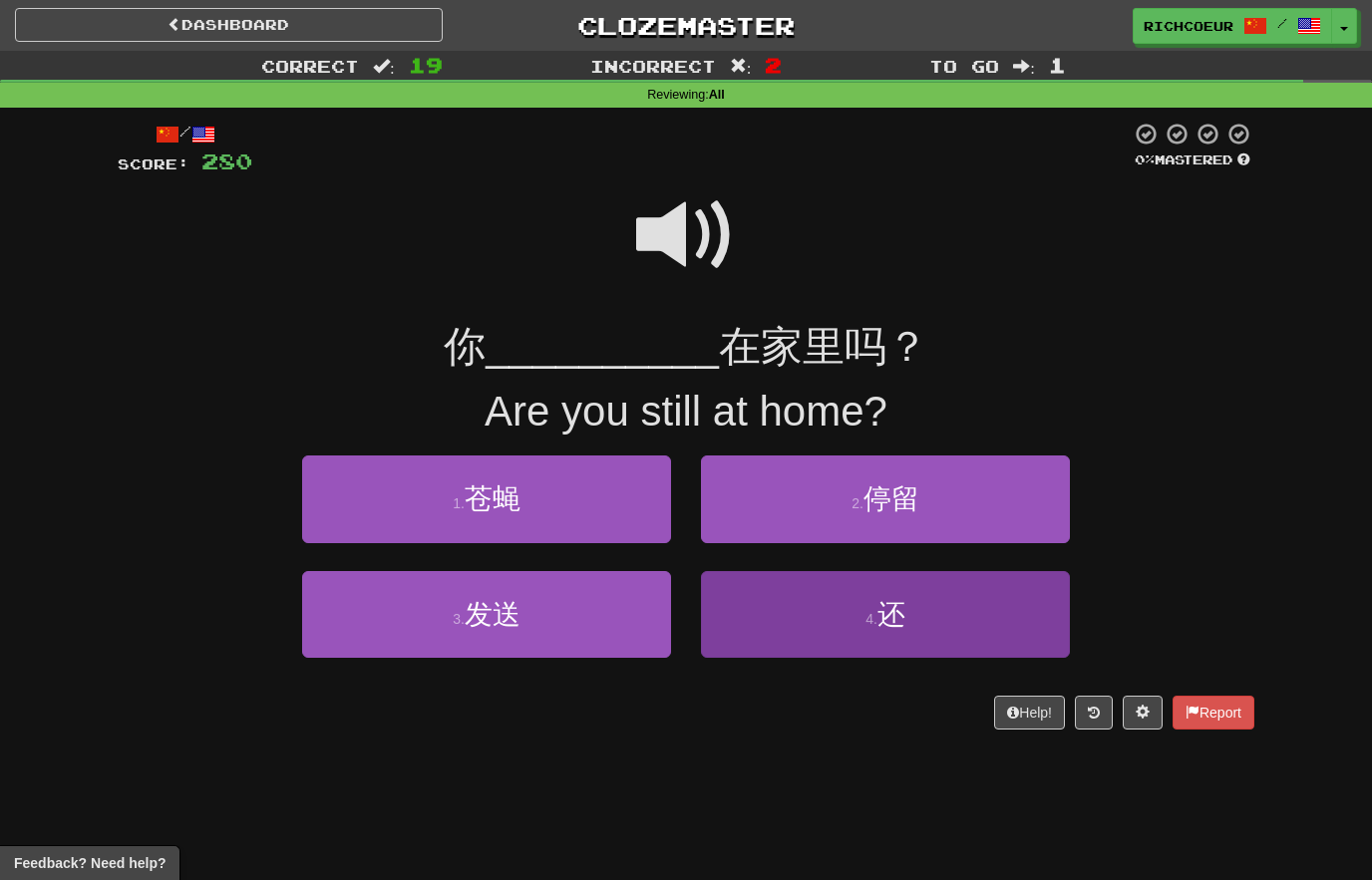 click on "4 .  还" at bounding box center (885, 614) 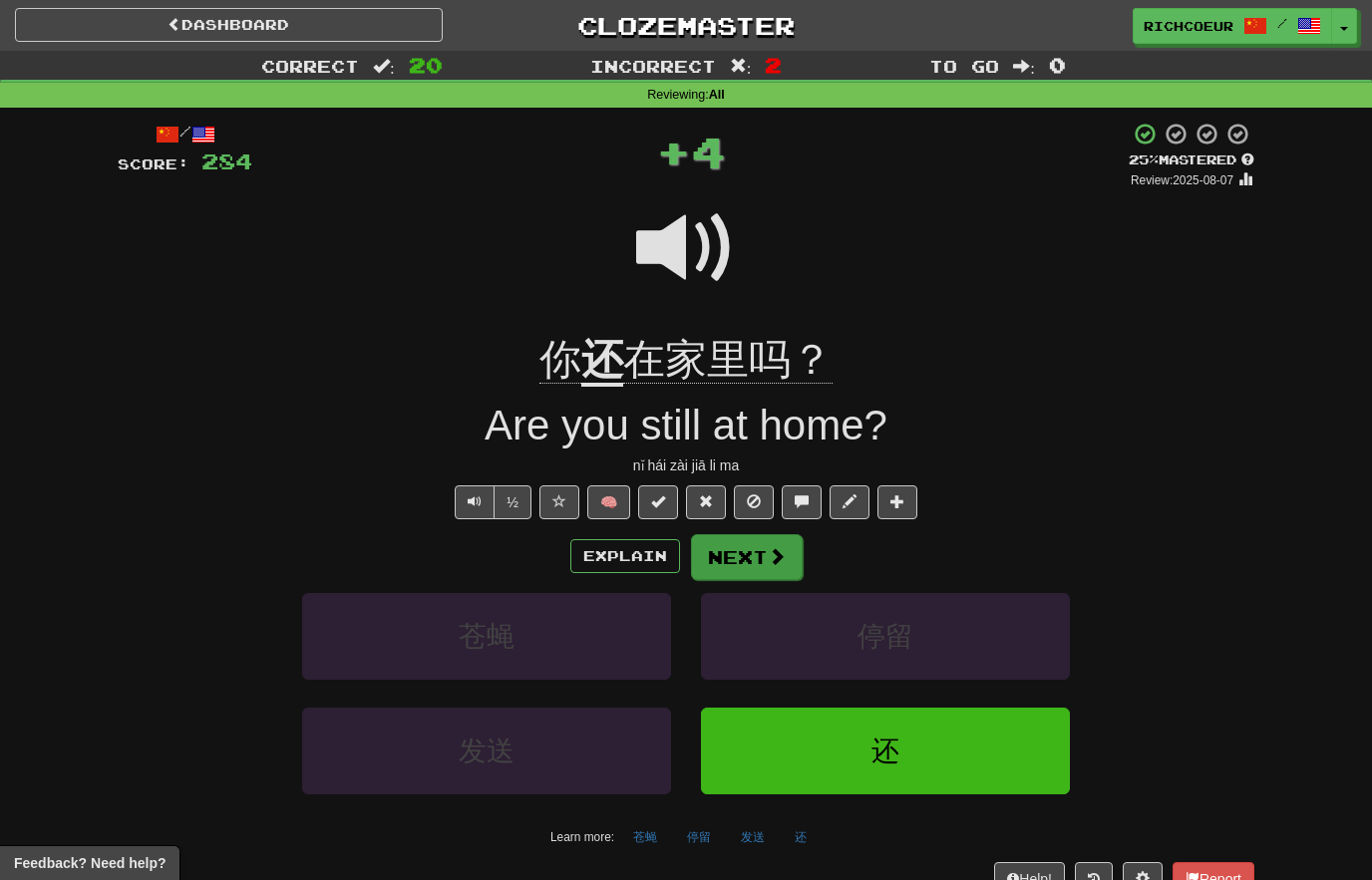 click on "Next" at bounding box center [747, 557] 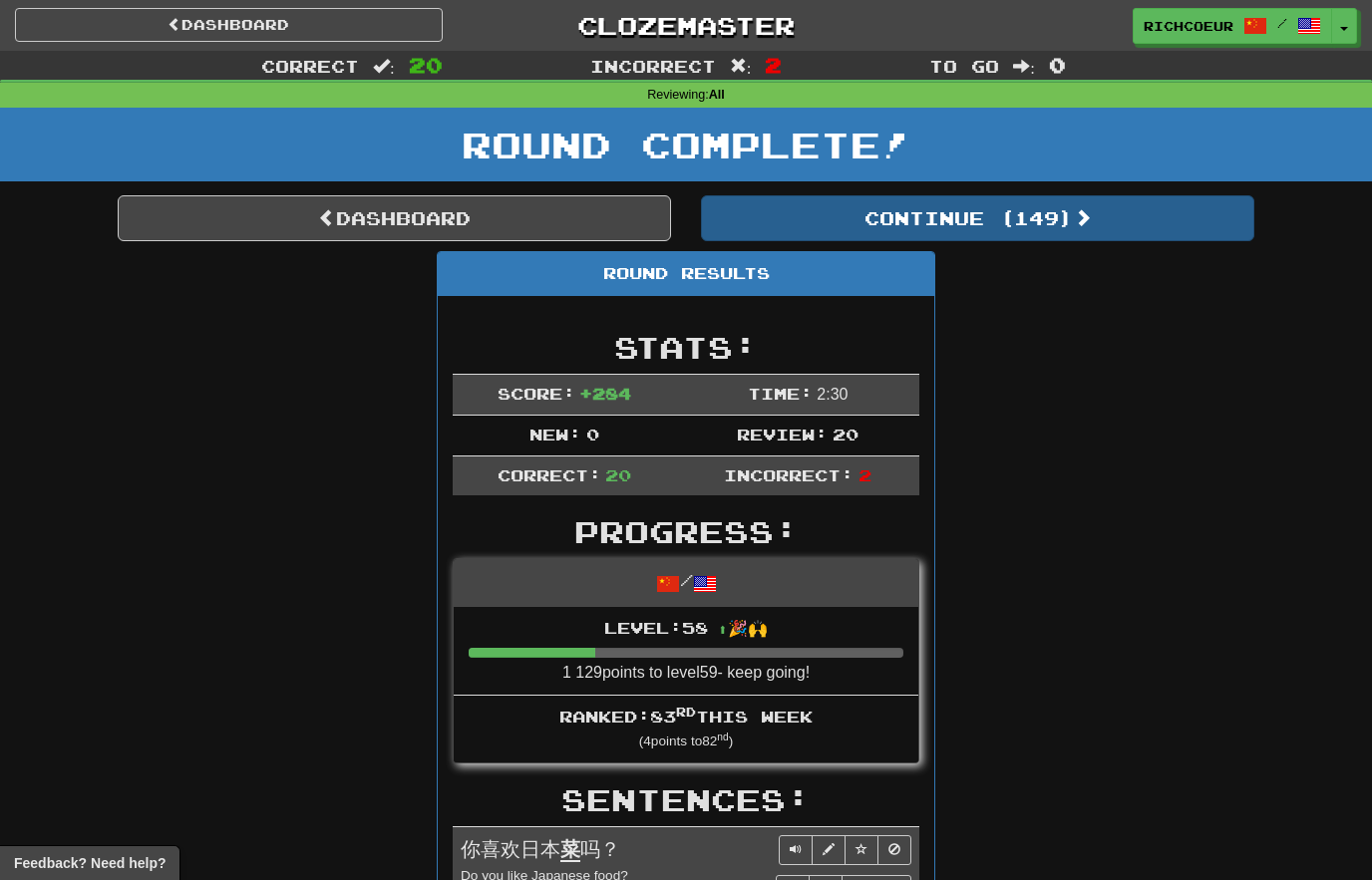 click on "Continue ( 149 )" at bounding box center [977, 218] 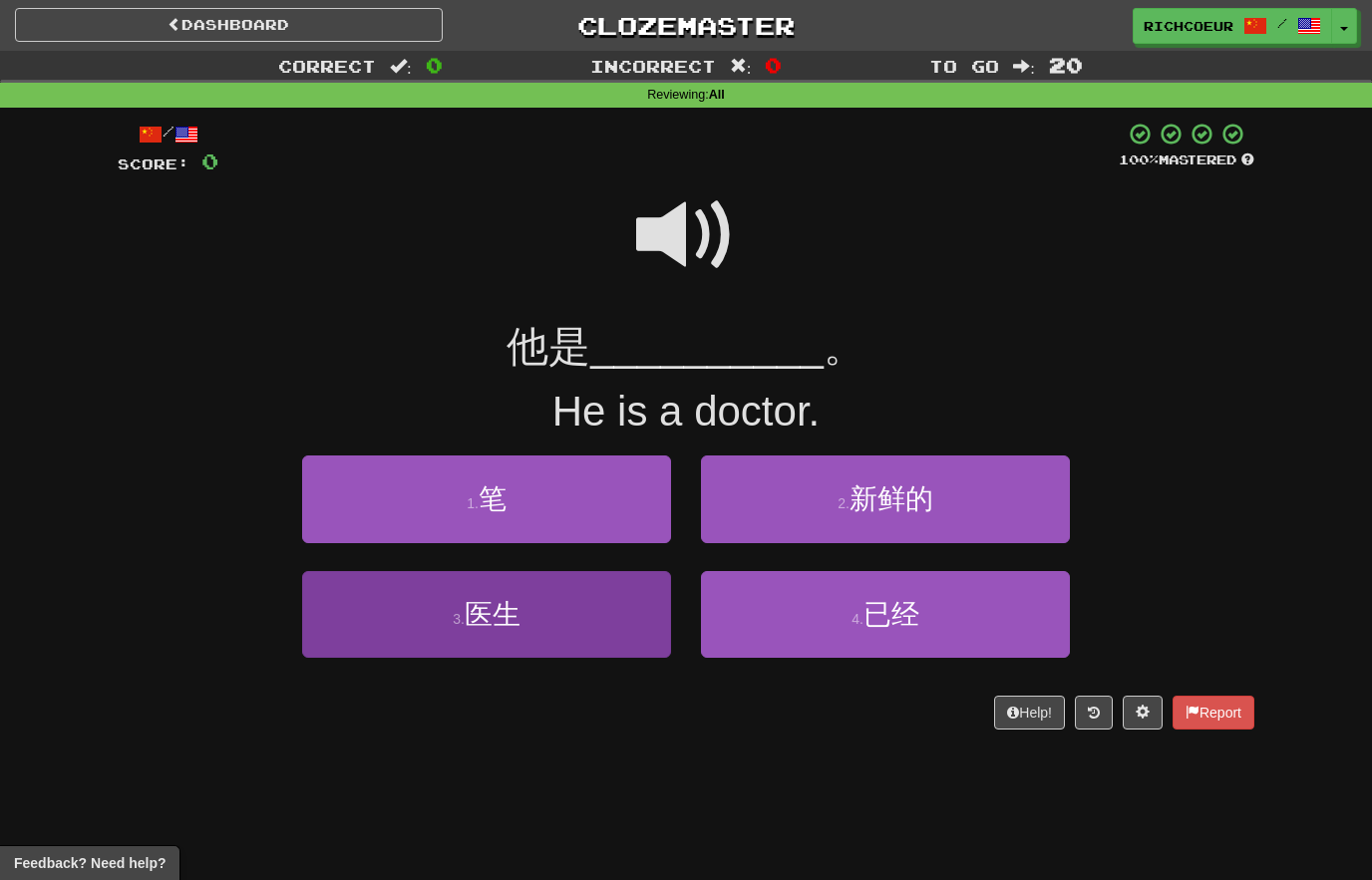 click on "3 .  医生" at bounding box center (487, 614) 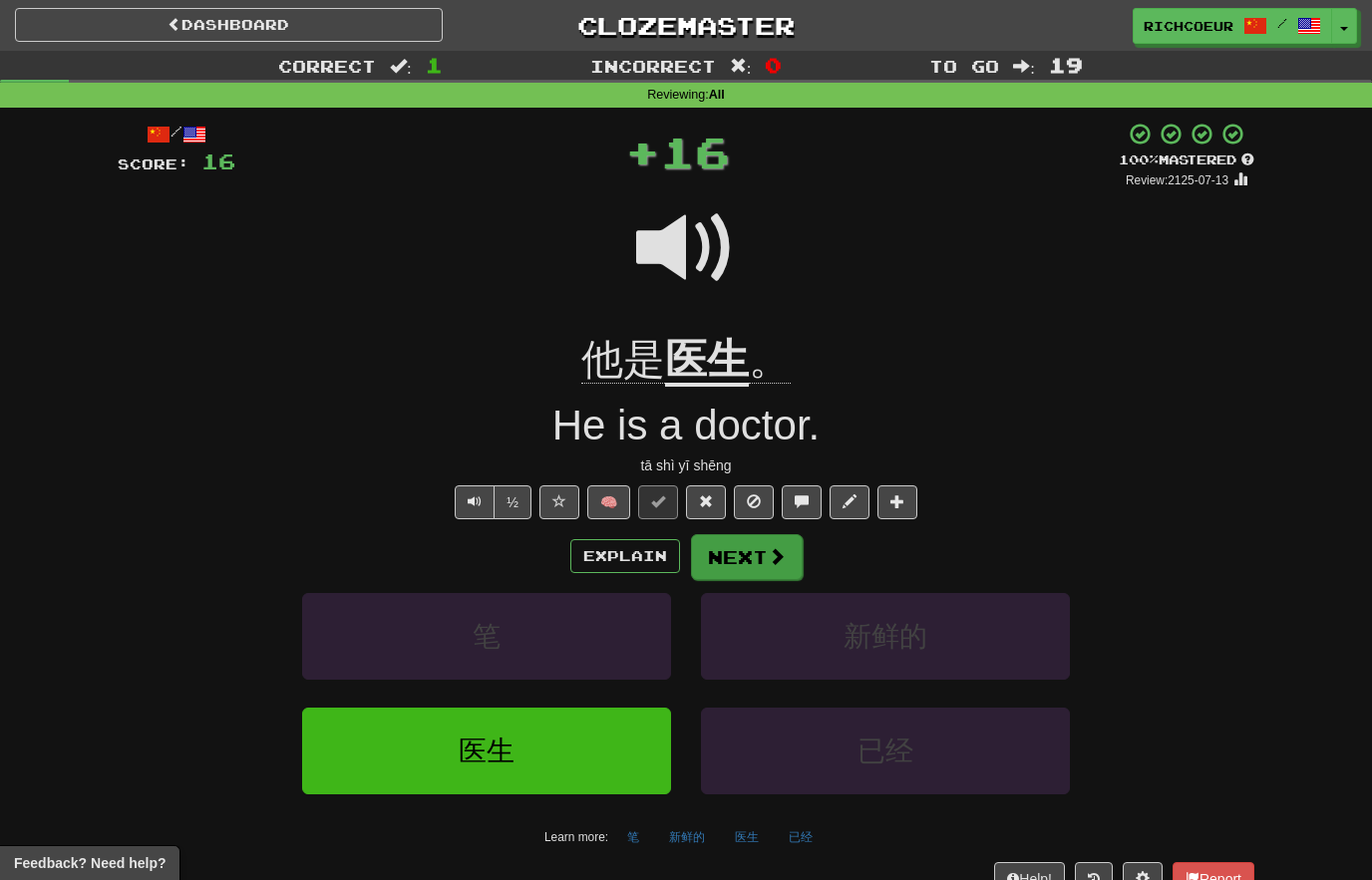 click at bounding box center [777, 556] 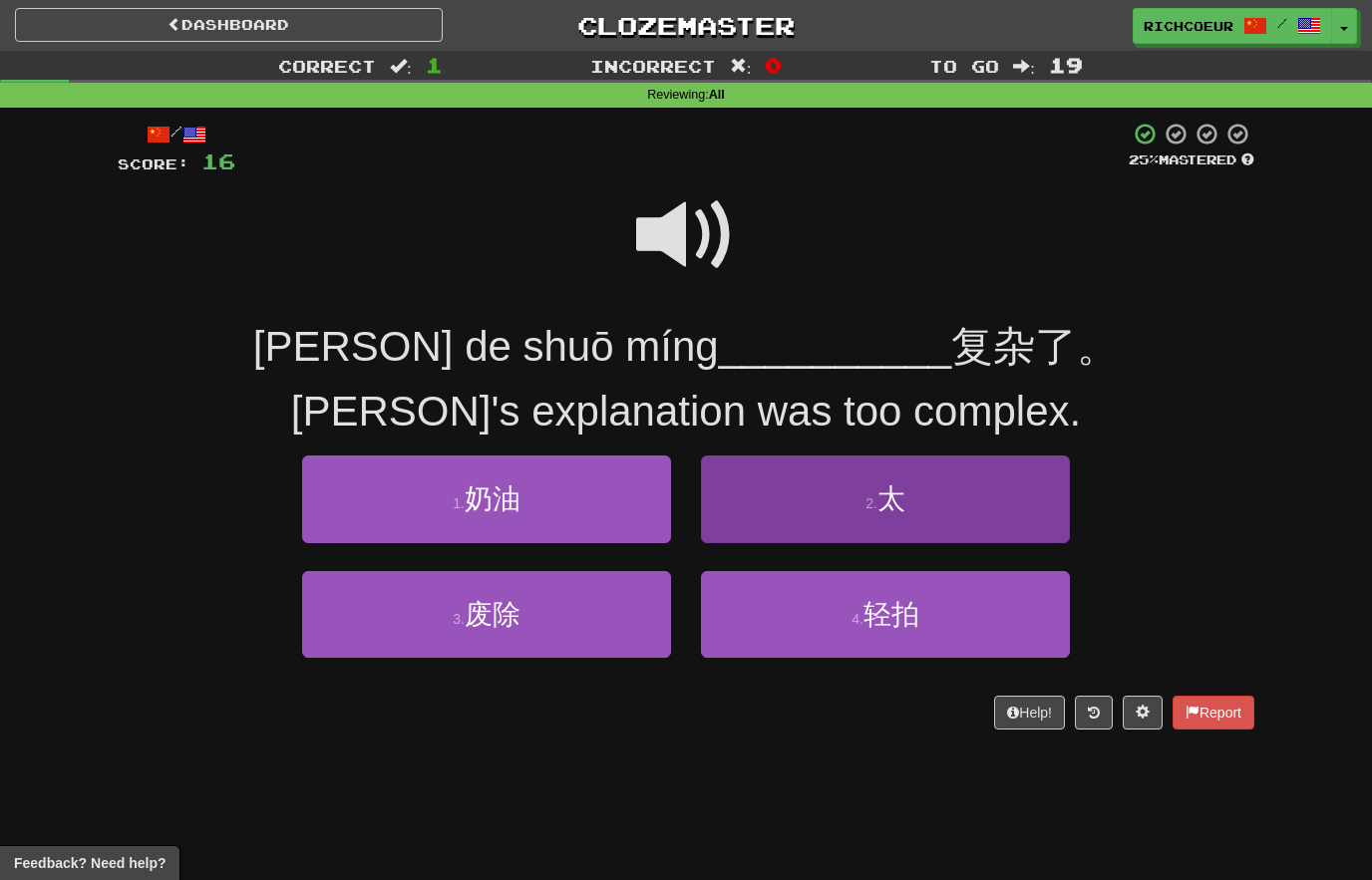 click on "2 .  太" at bounding box center [885, 498] 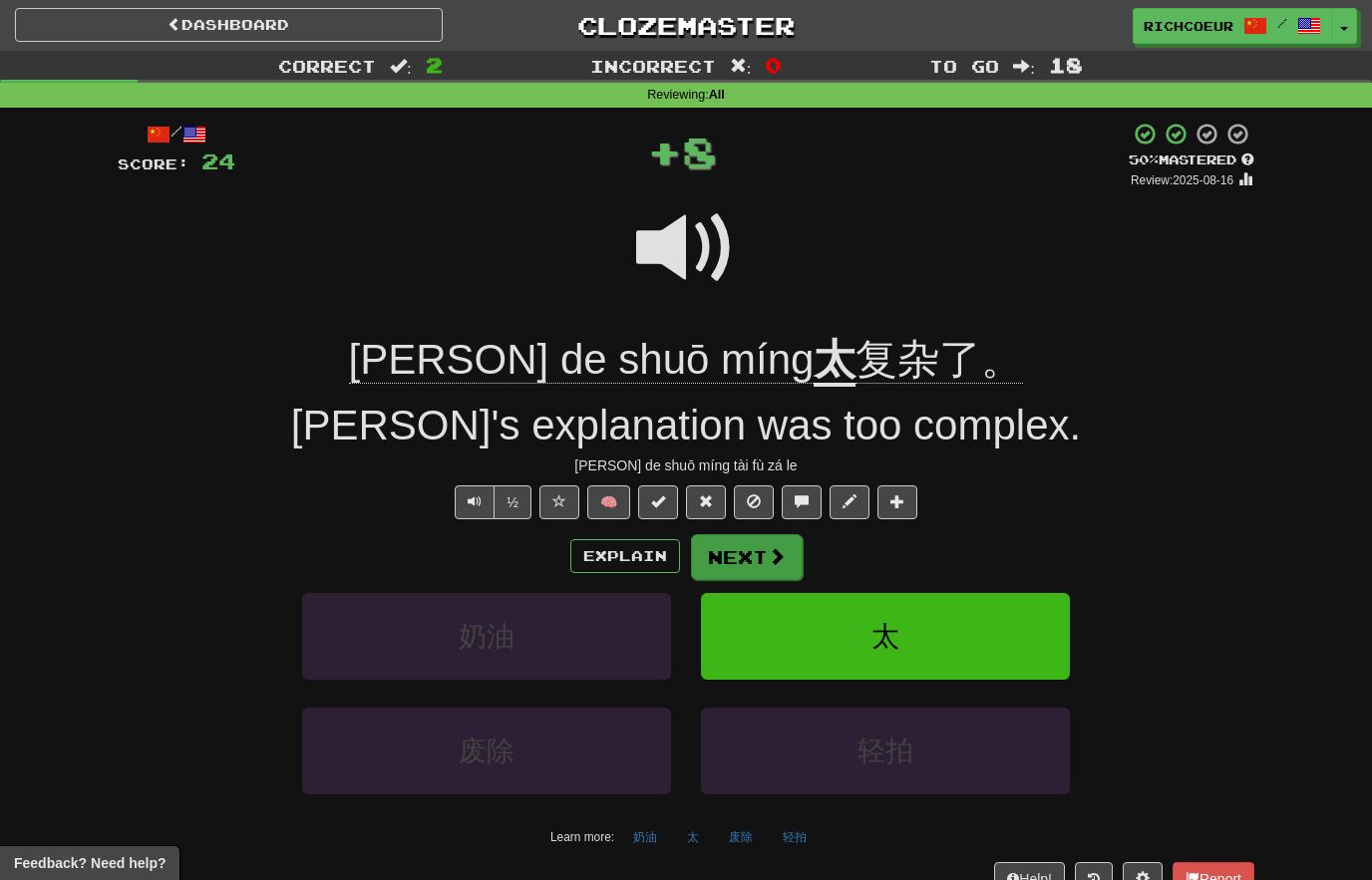click at bounding box center [777, 556] 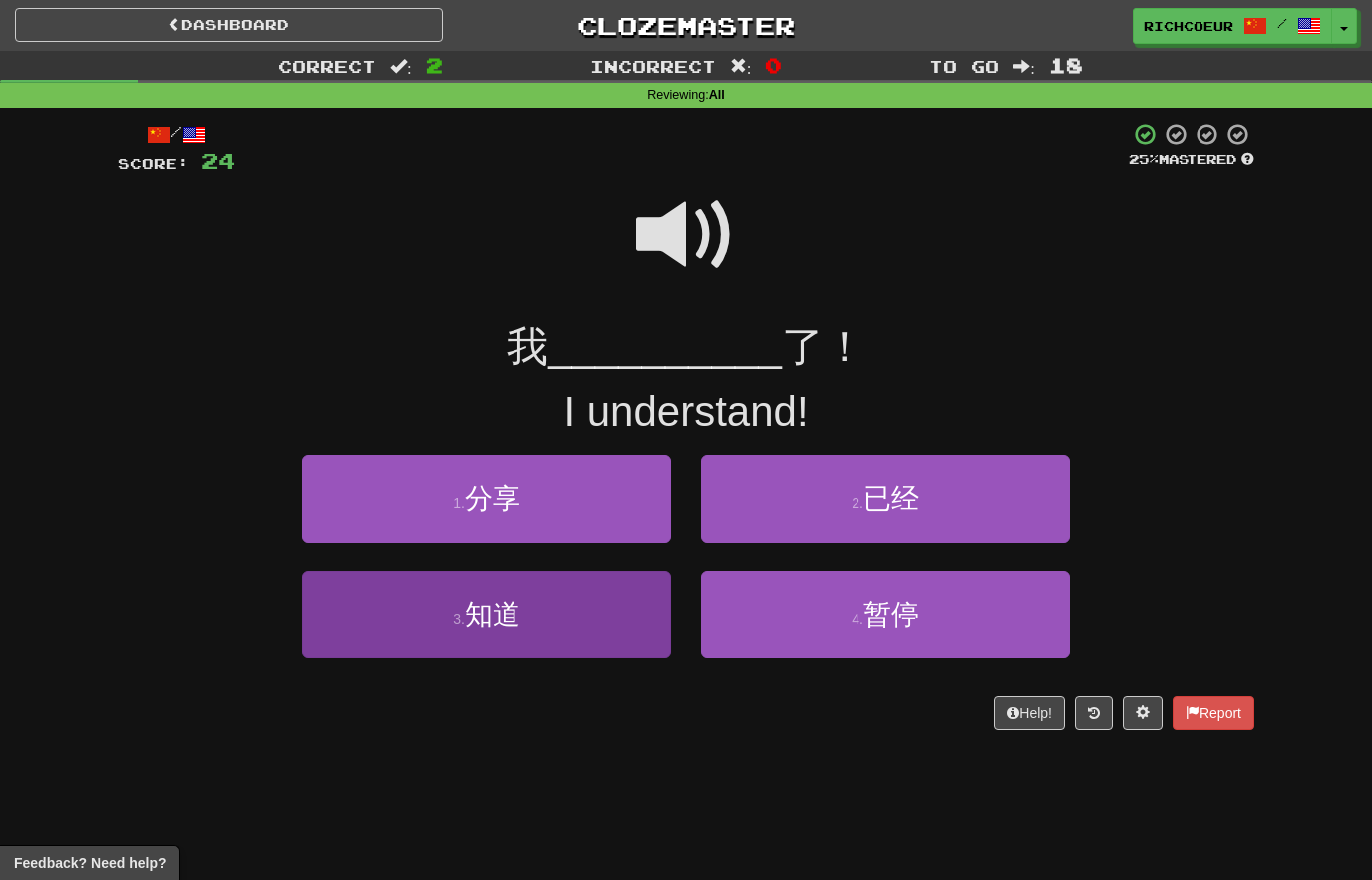 click on "3 .  知道" at bounding box center [487, 614] 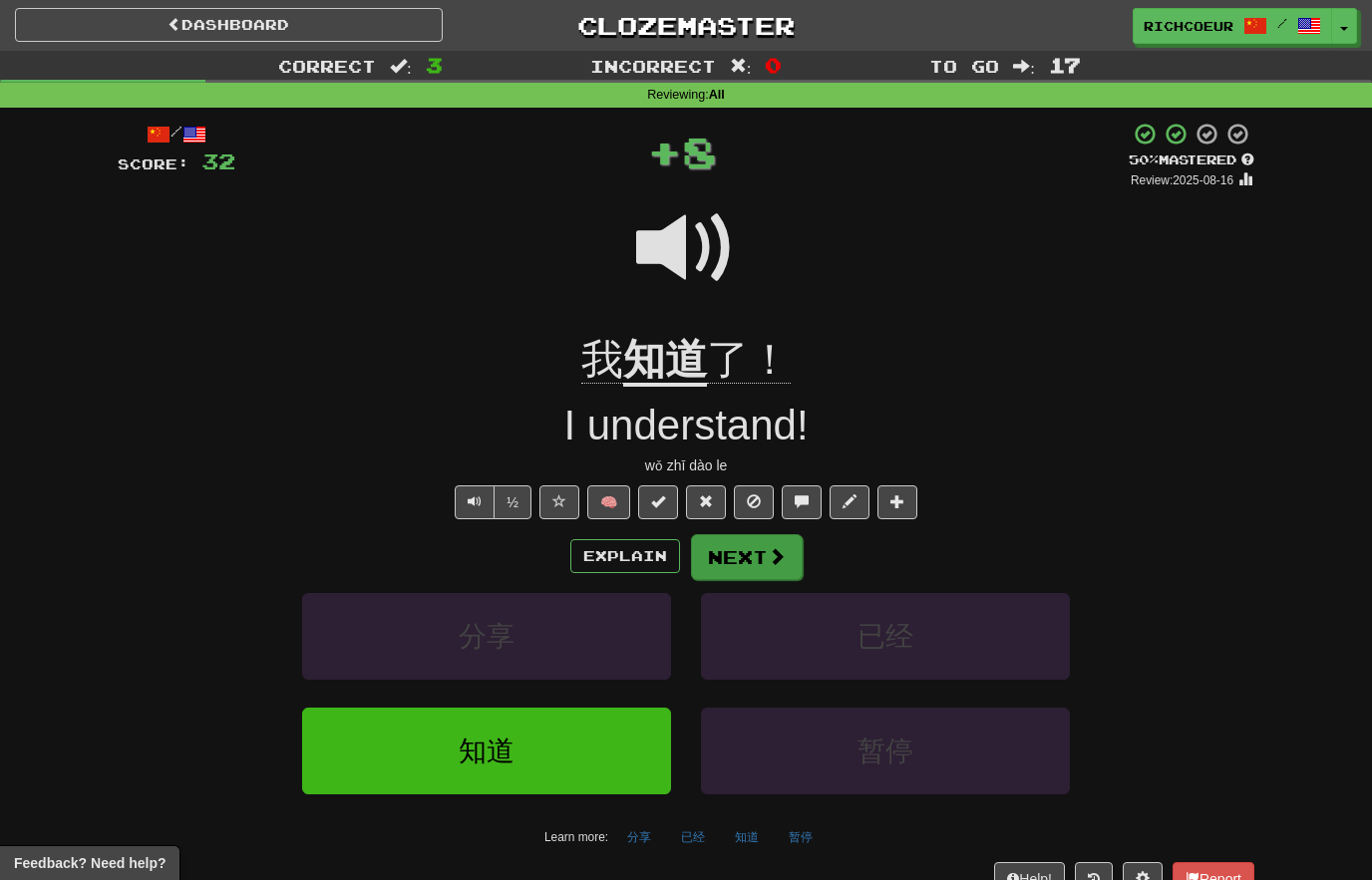 click on "Next" at bounding box center [747, 557] 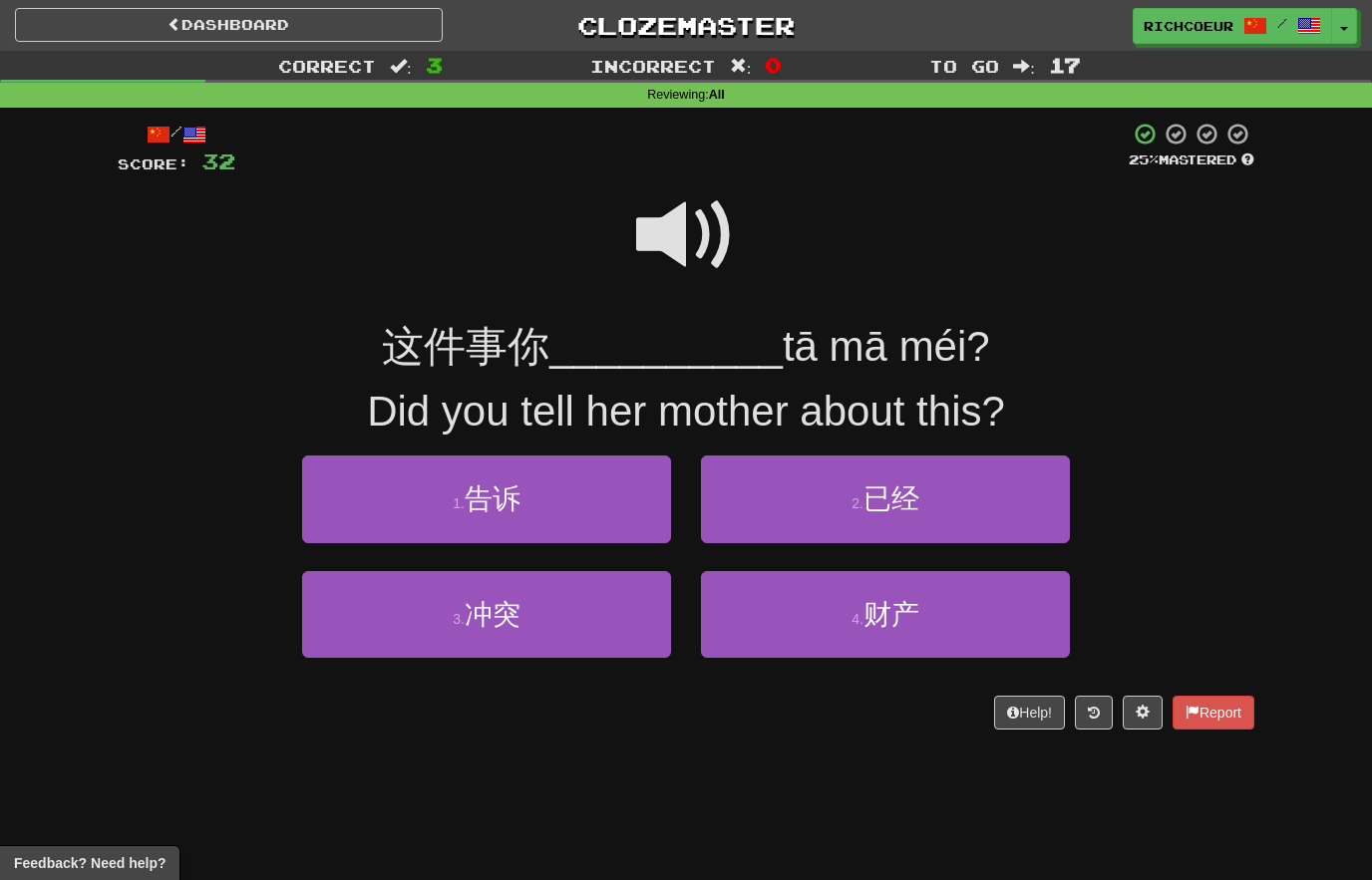 click at bounding box center [686, 235] 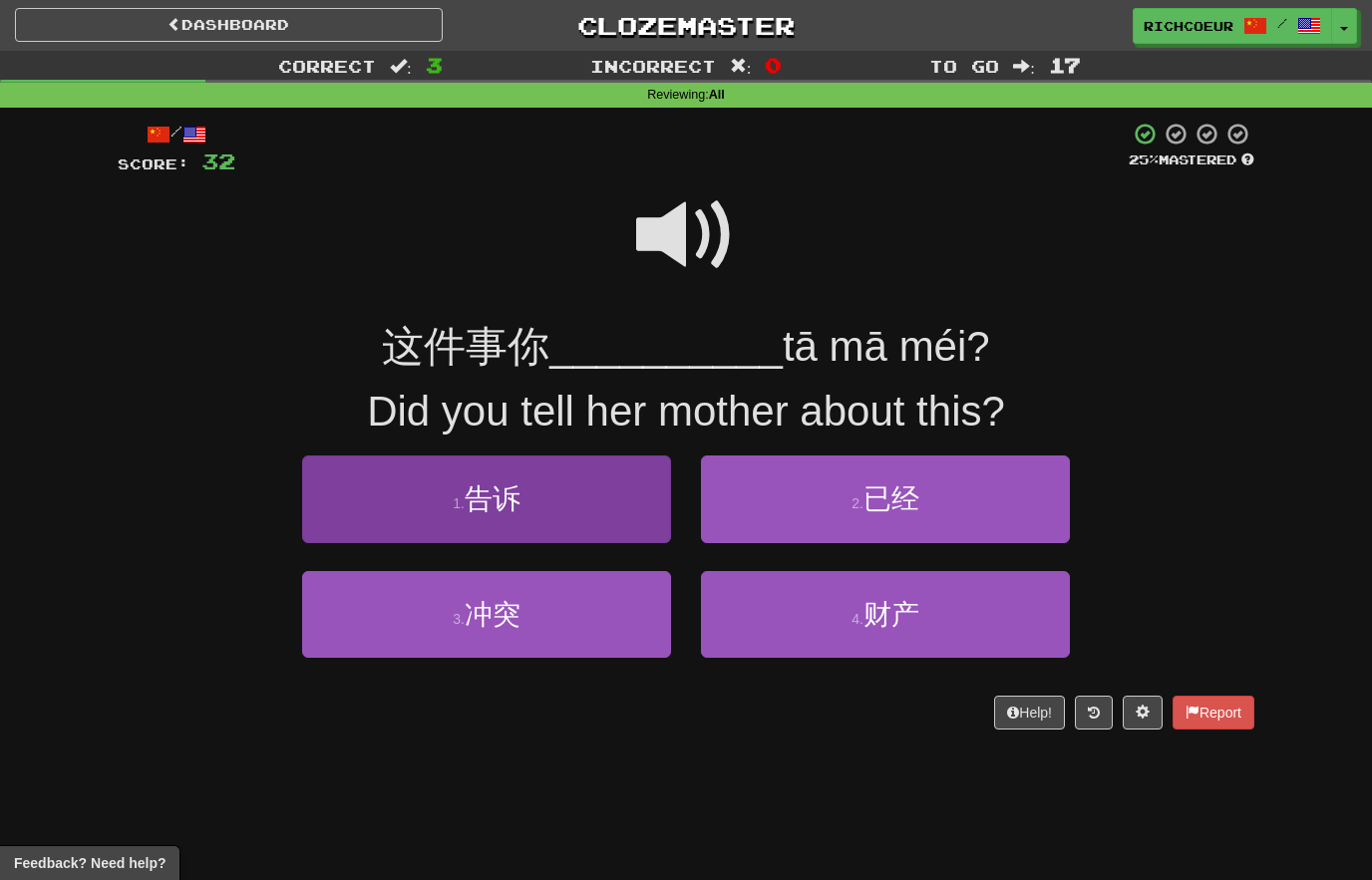 click on "1 .  告诉" at bounding box center [487, 498] 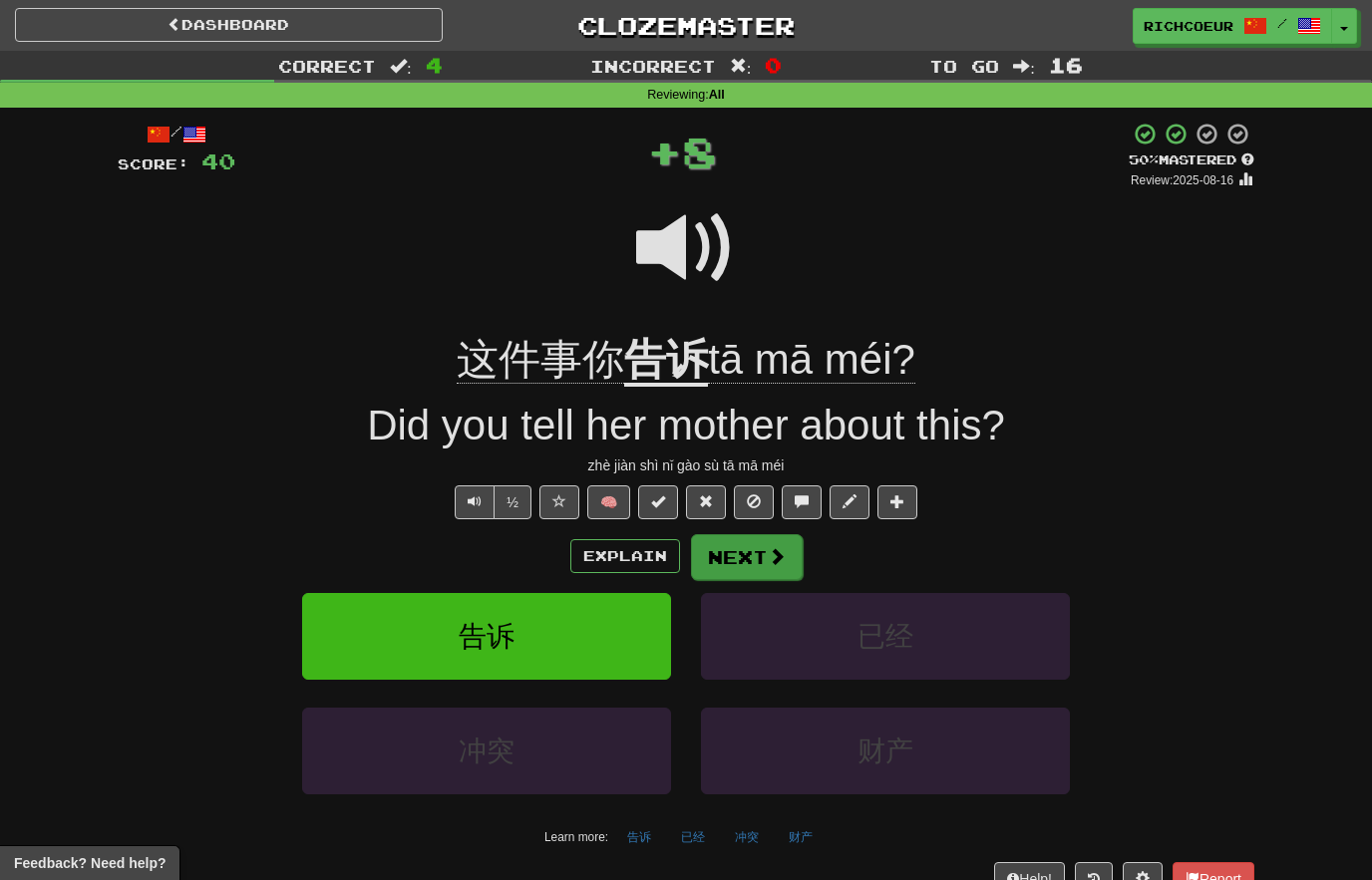 click at bounding box center [777, 556] 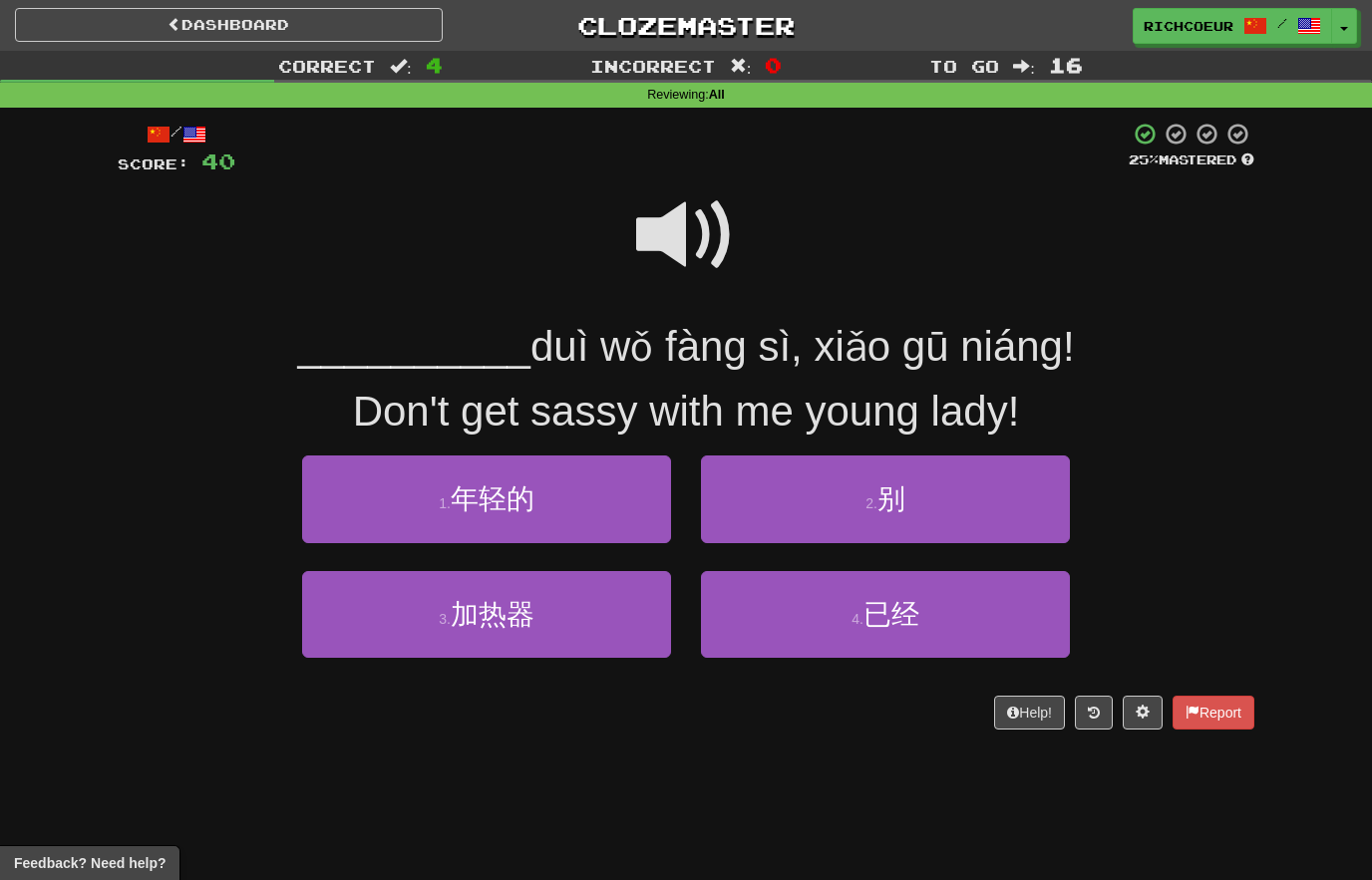 click at bounding box center [686, 235] 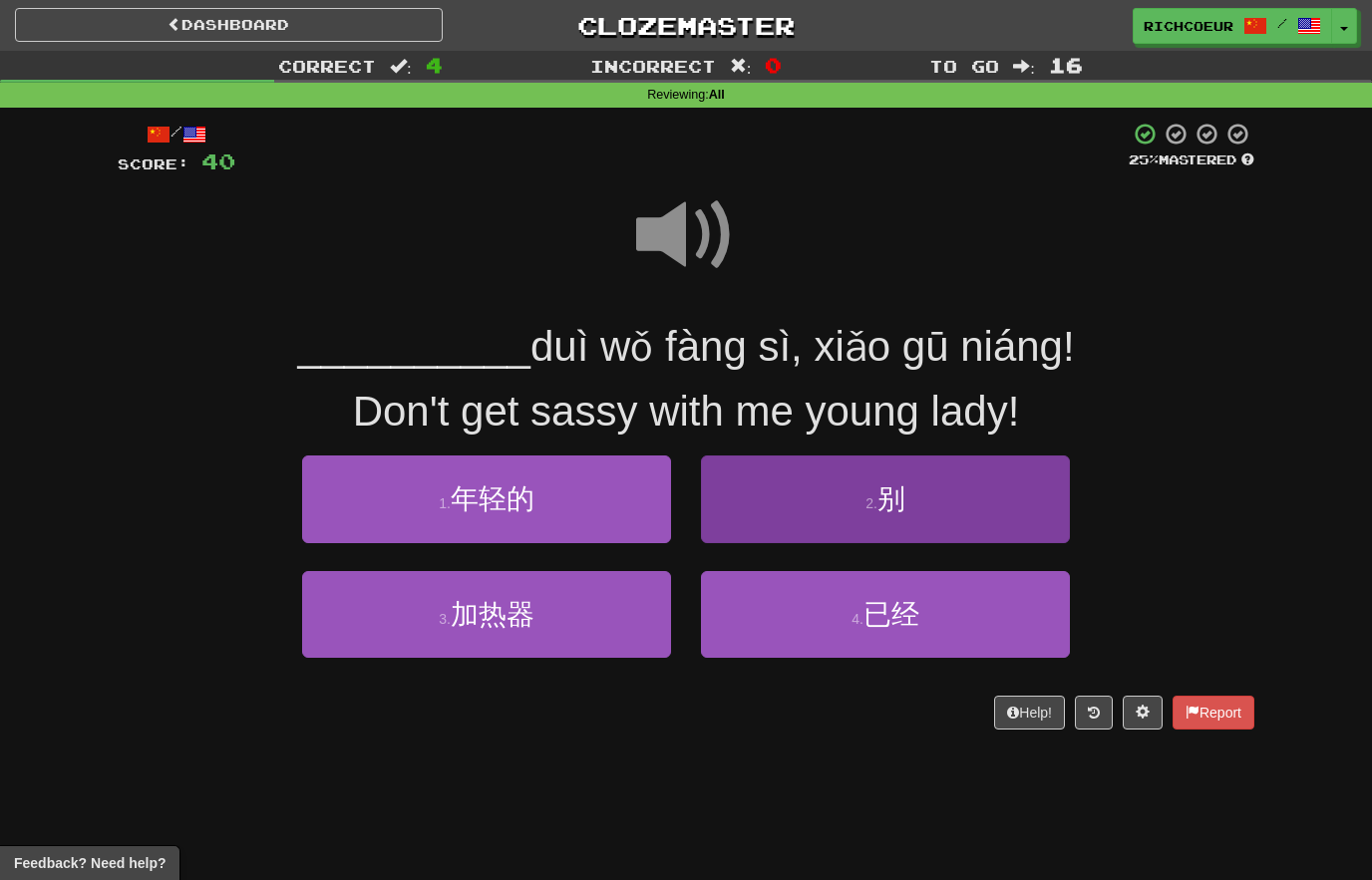 click on "别" at bounding box center (891, 498) 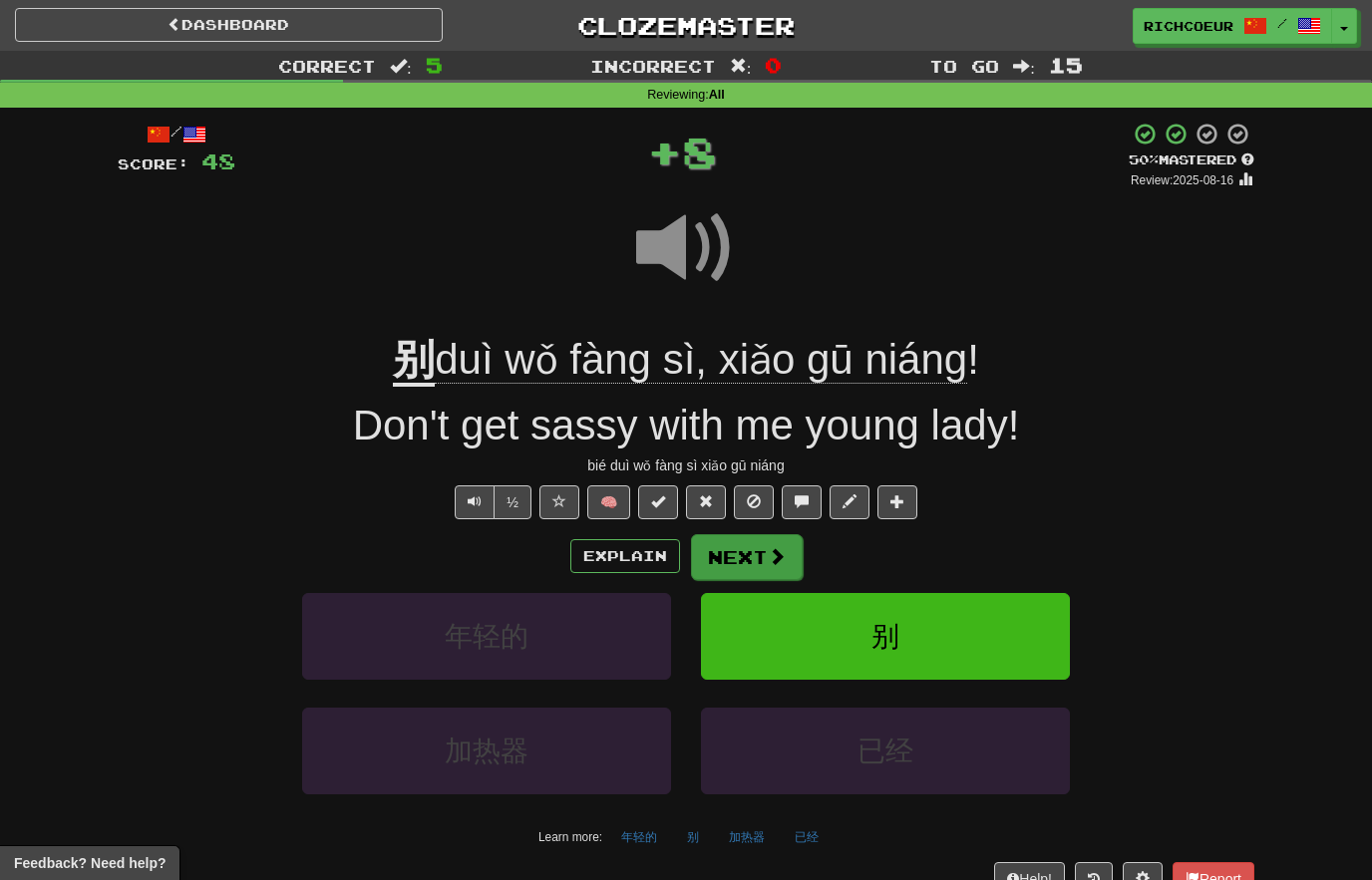 click at bounding box center [777, 556] 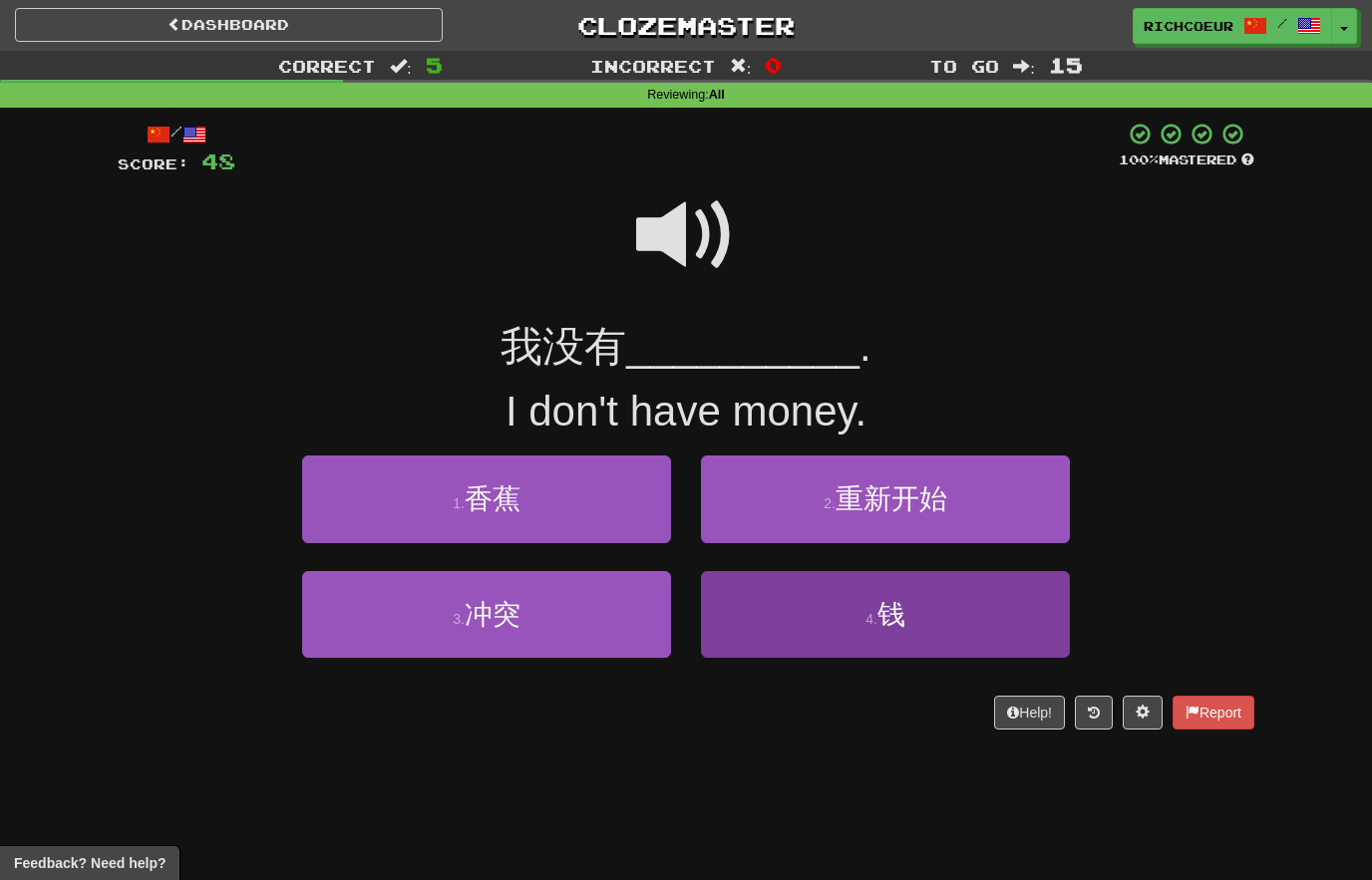 click on "4 .  钱" at bounding box center [885, 614] 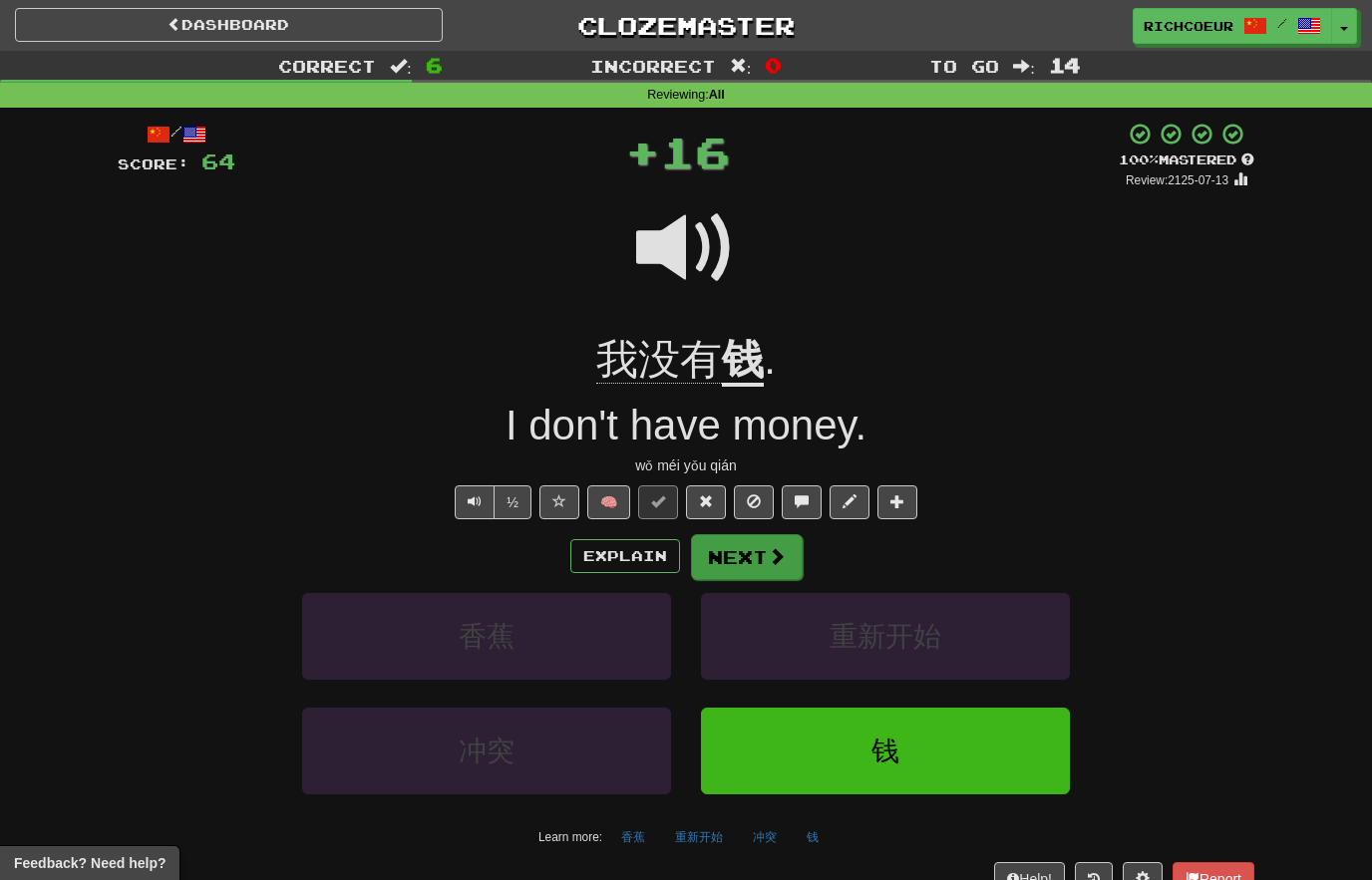 click at bounding box center [777, 556] 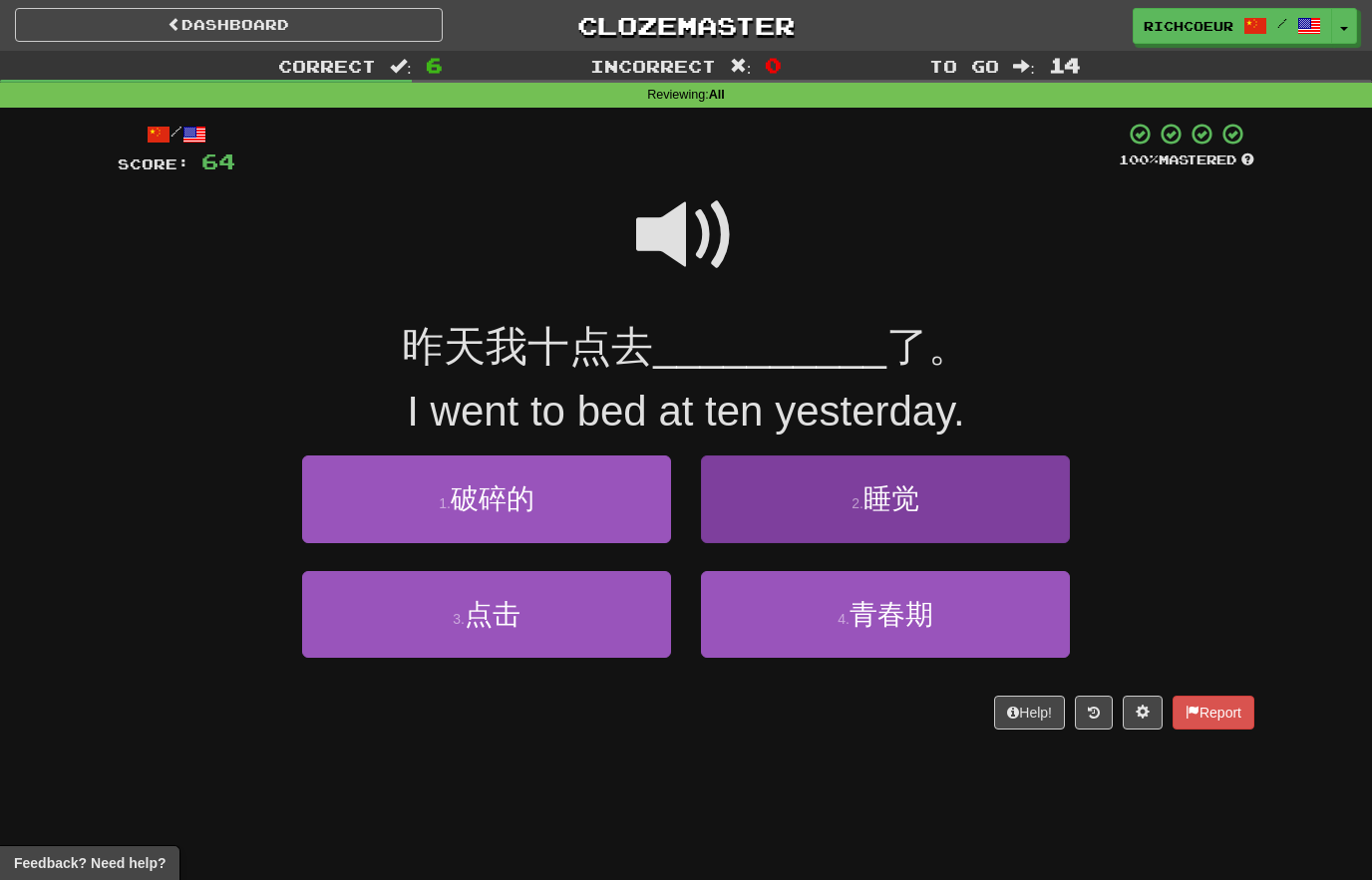 click on "睡觉" at bounding box center [891, 498] 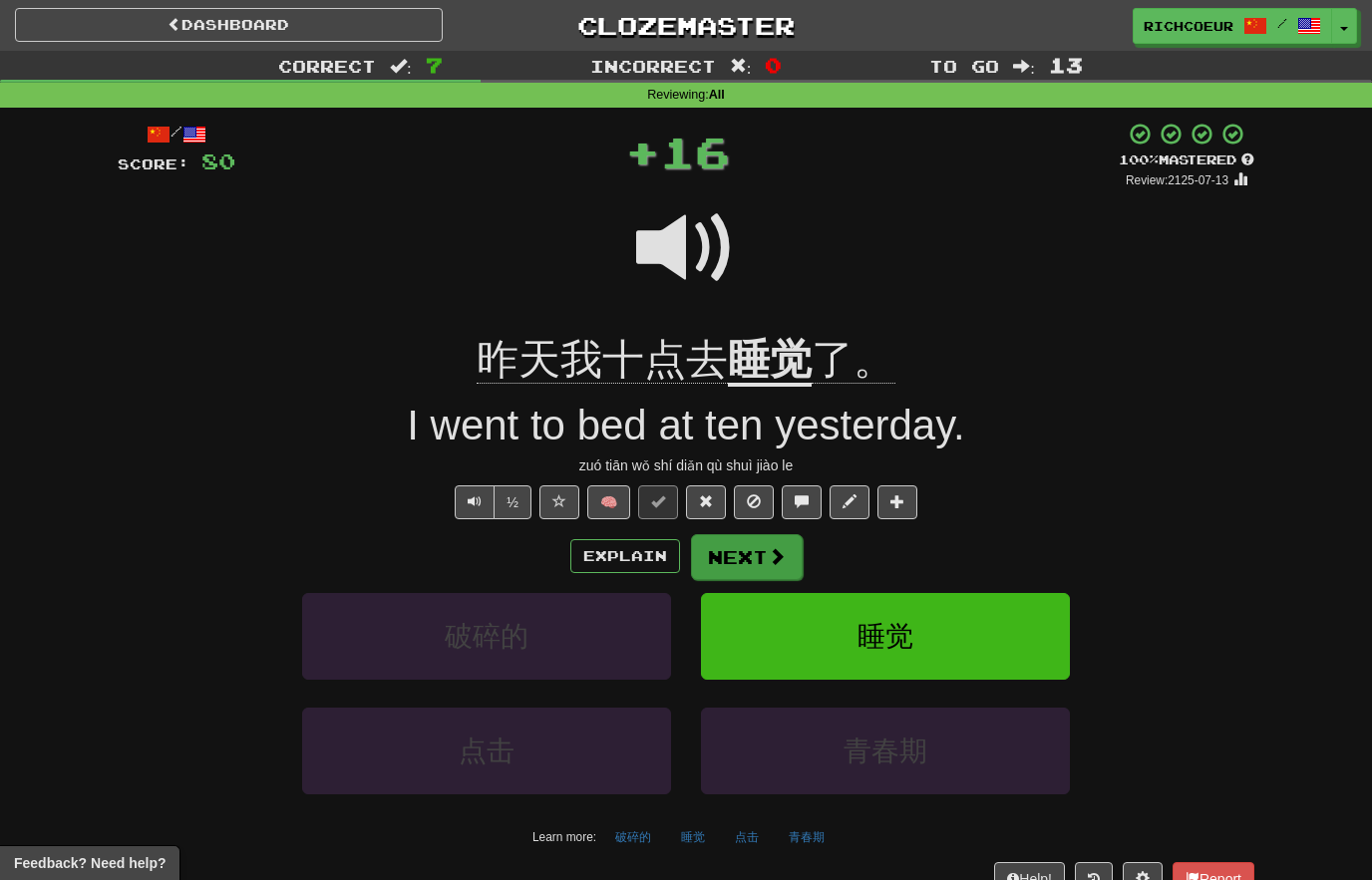 click at bounding box center [777, 556] 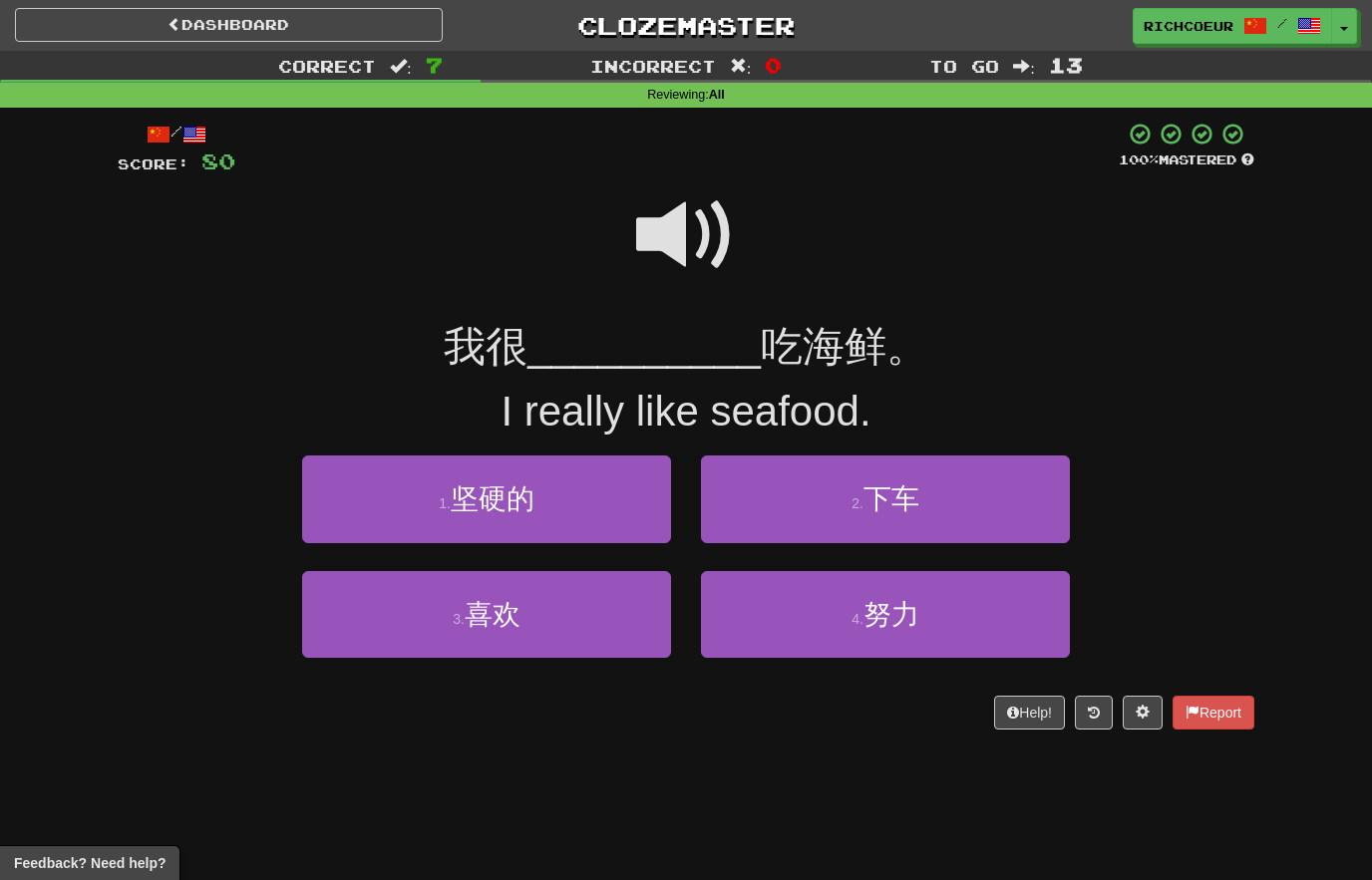 click at bounding box center (686, 235) 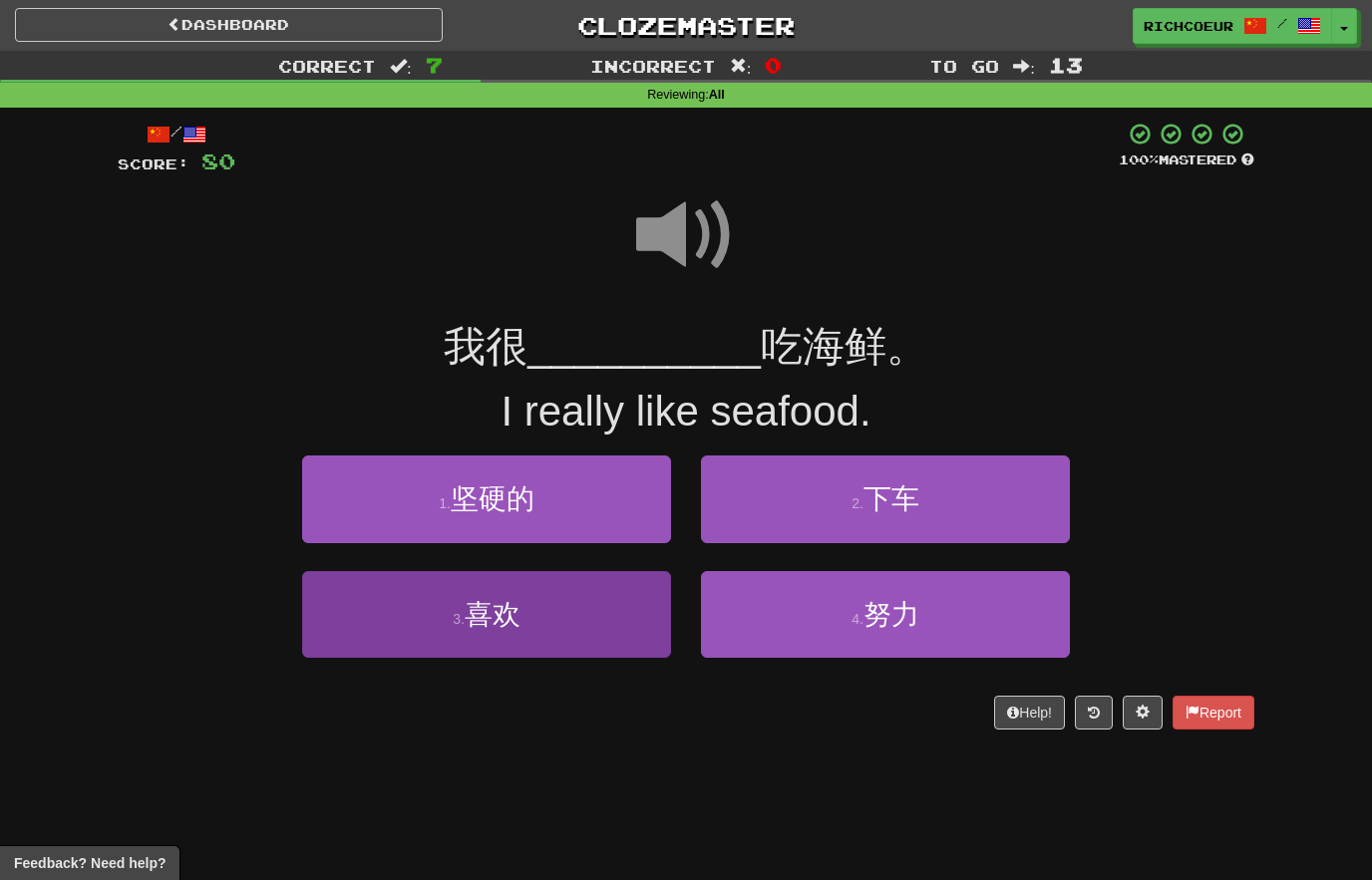 click on "3 .  喜欢" at bounding box center [487, 614] 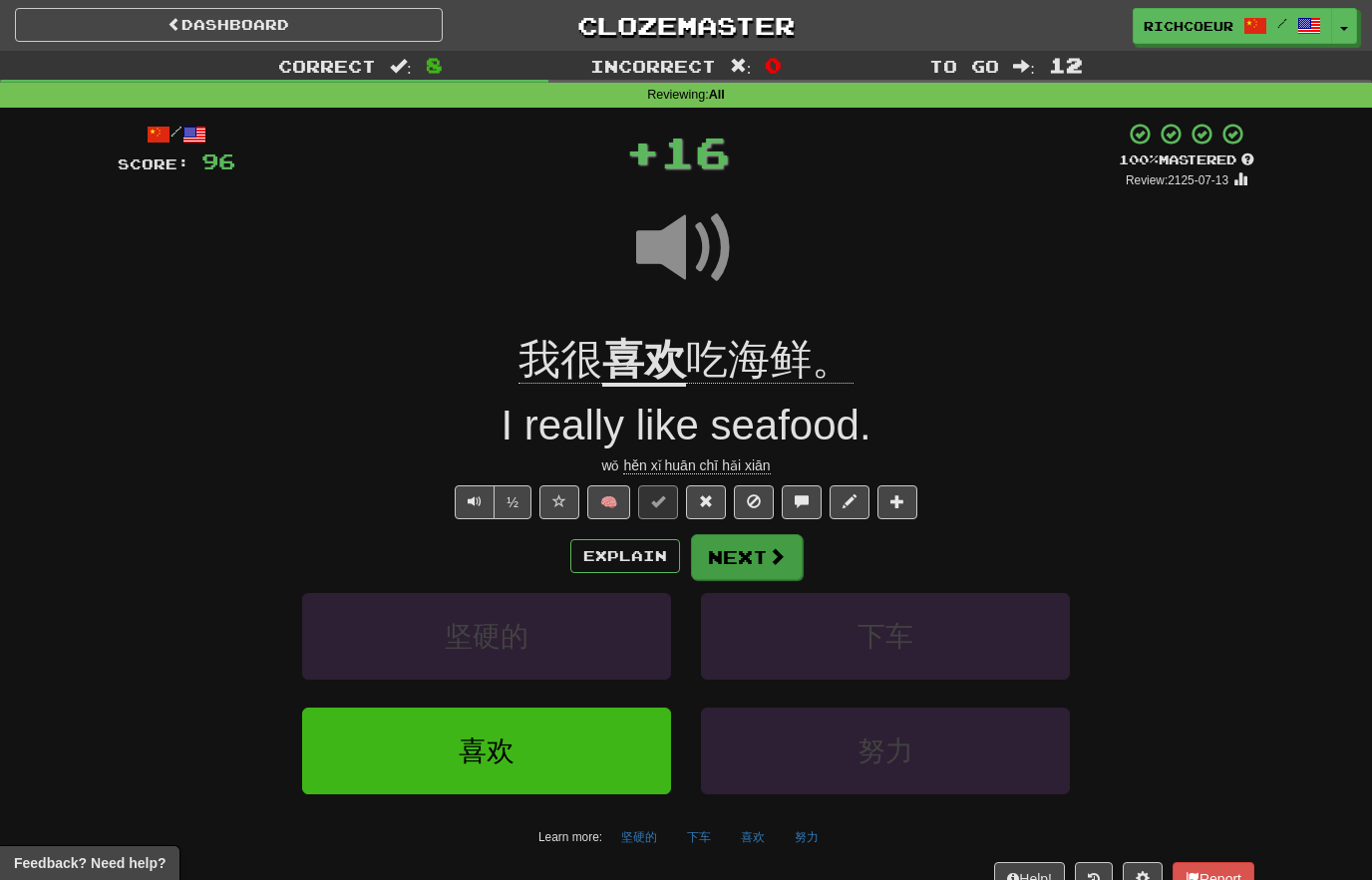 click at bounding box center (777, 556) 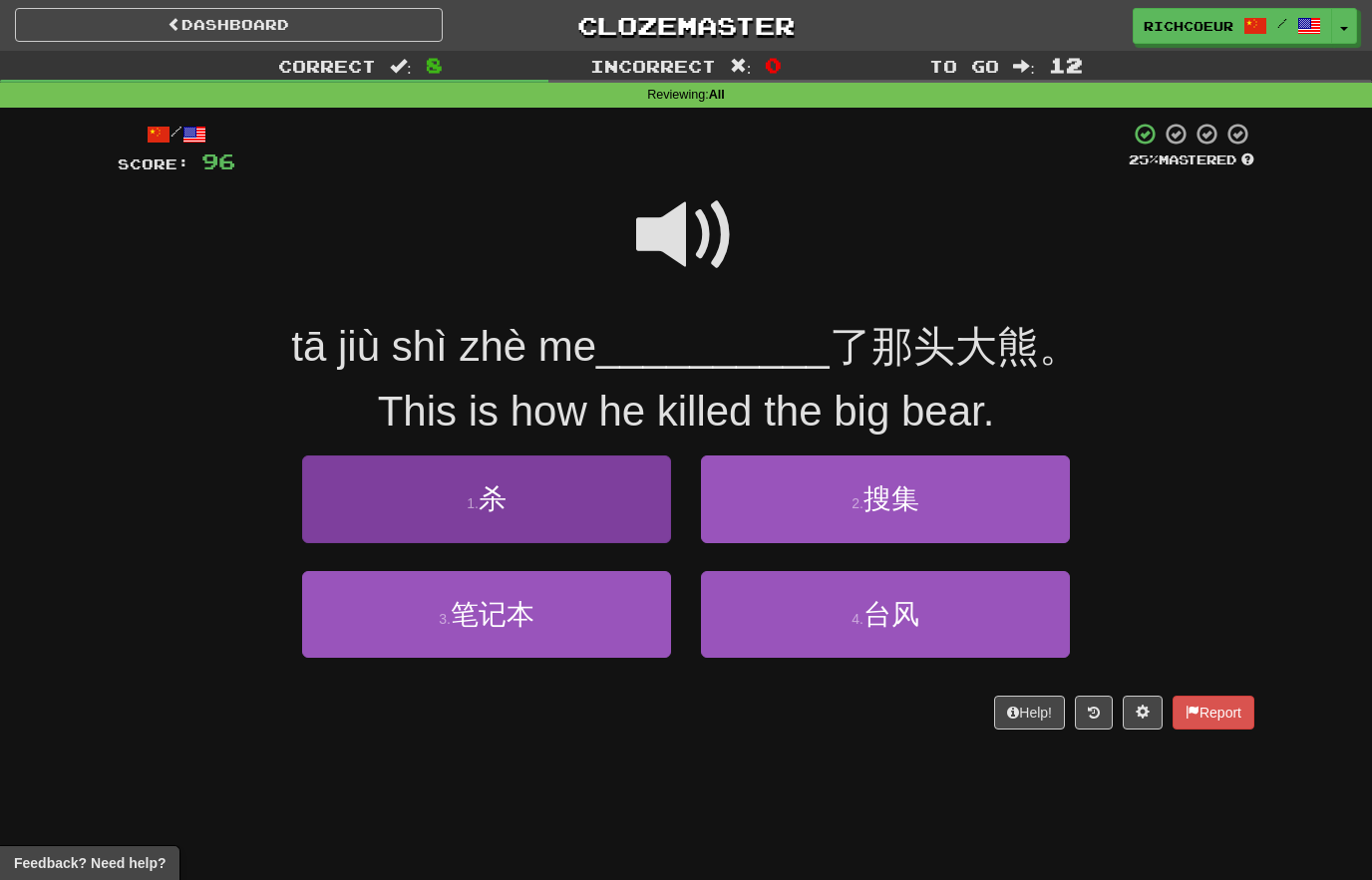 click on "1 .  杀" at bounding box center [487, 498] 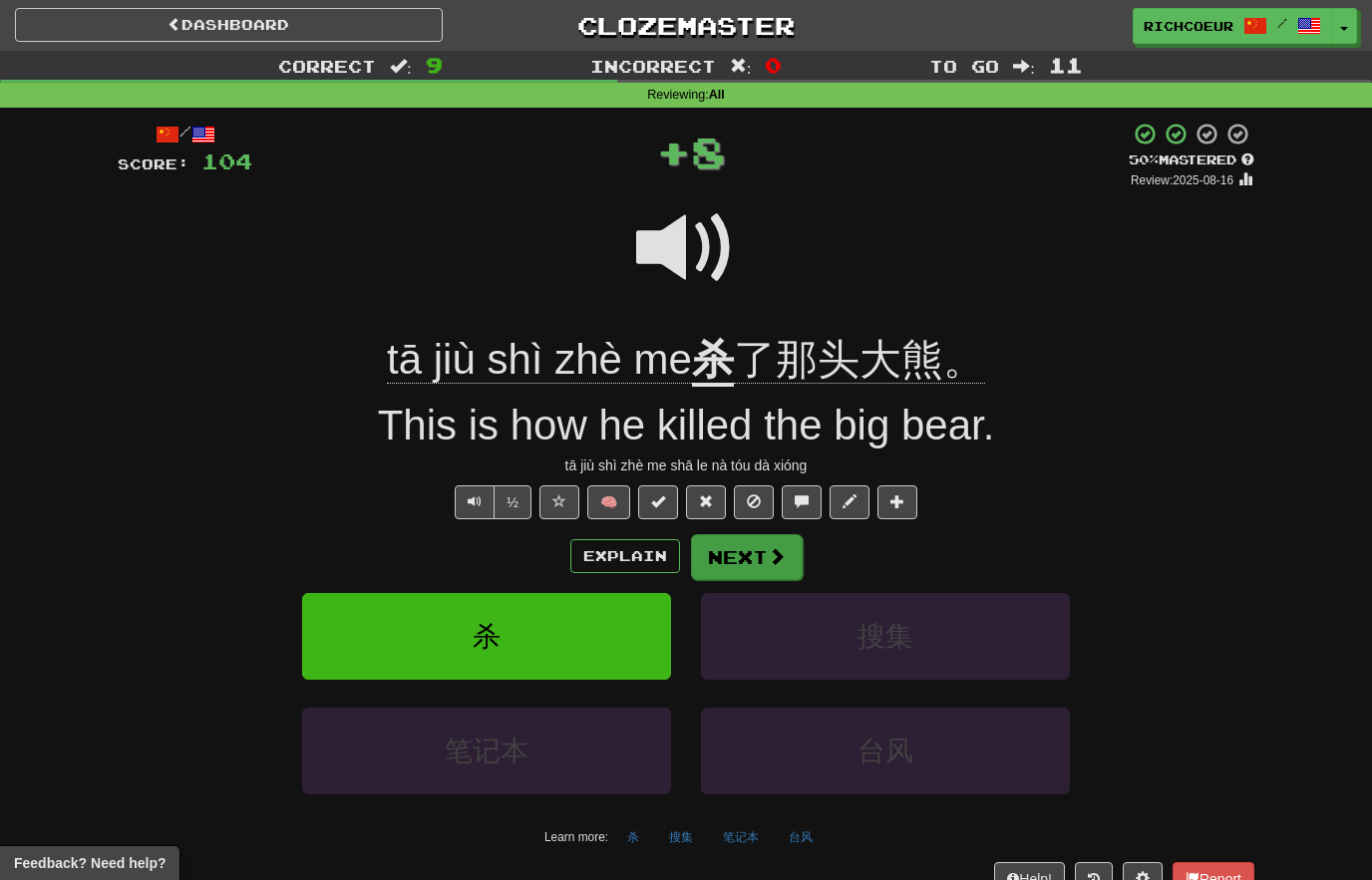 click at bounding box center (777, 556) 